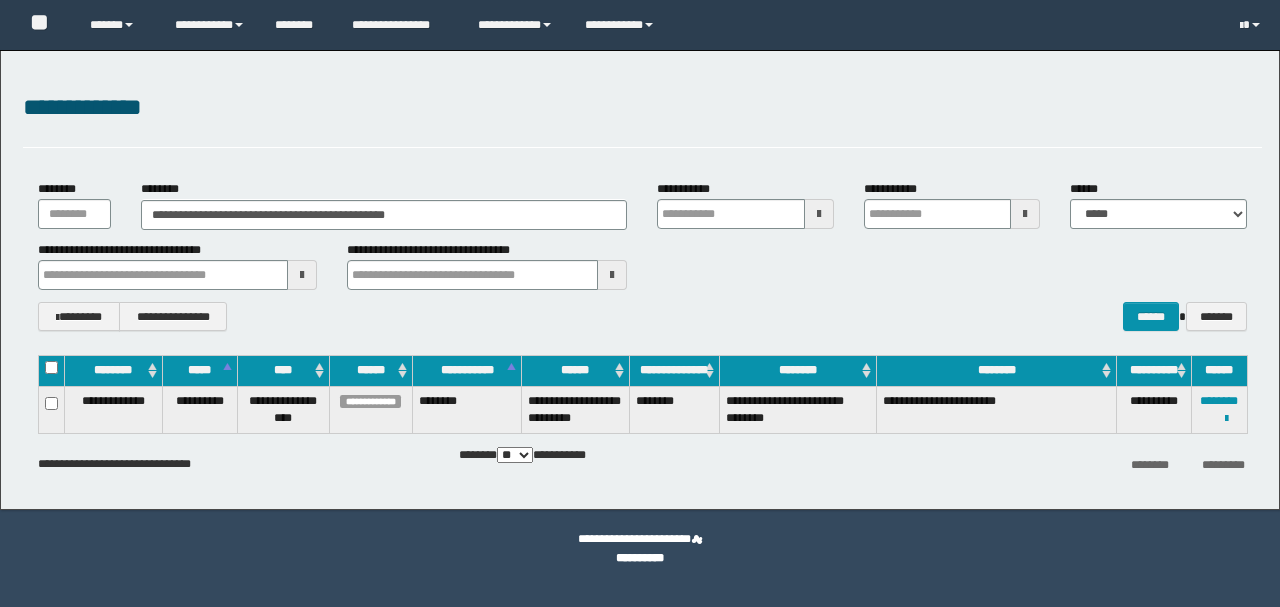 scroll, scrollTop: 0, scrollLeft: 0, axis: both 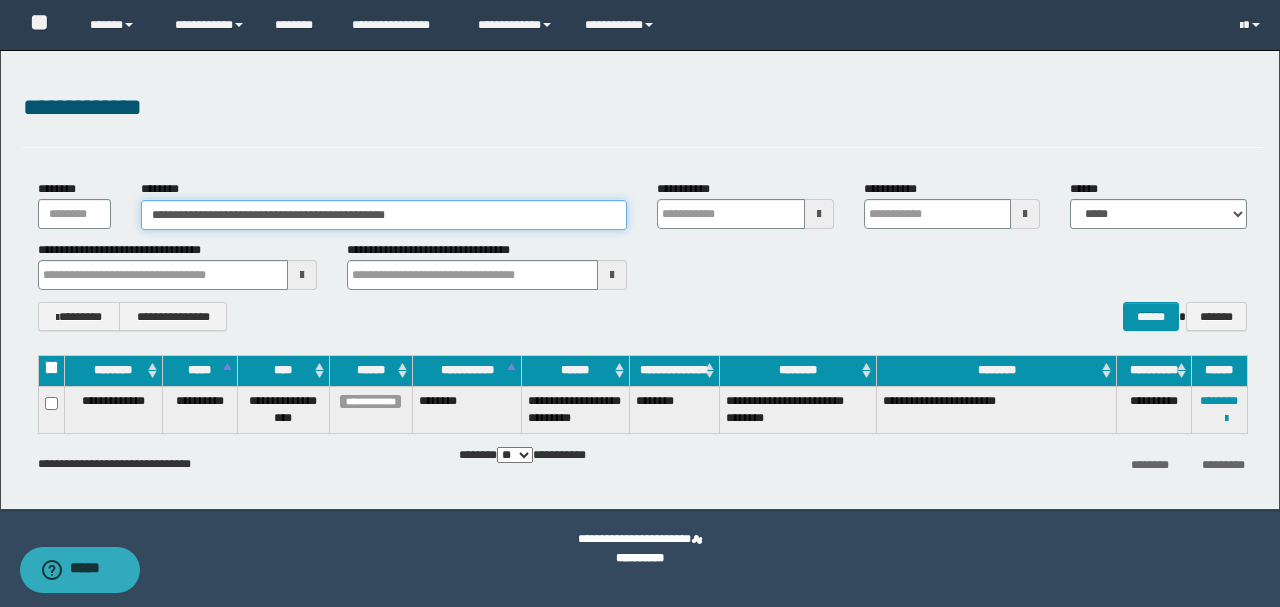 drag, startPoint x: 546, startPoint y: 216, endPoint x: 0, endPoint y: 209, distance: 546.04486 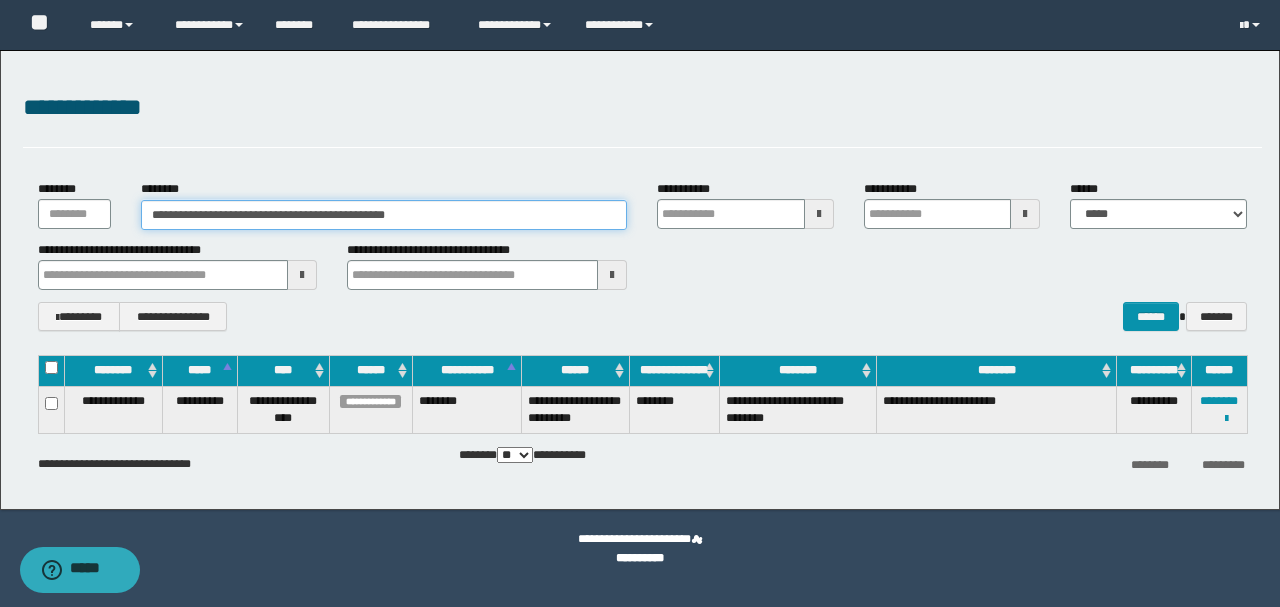 paste 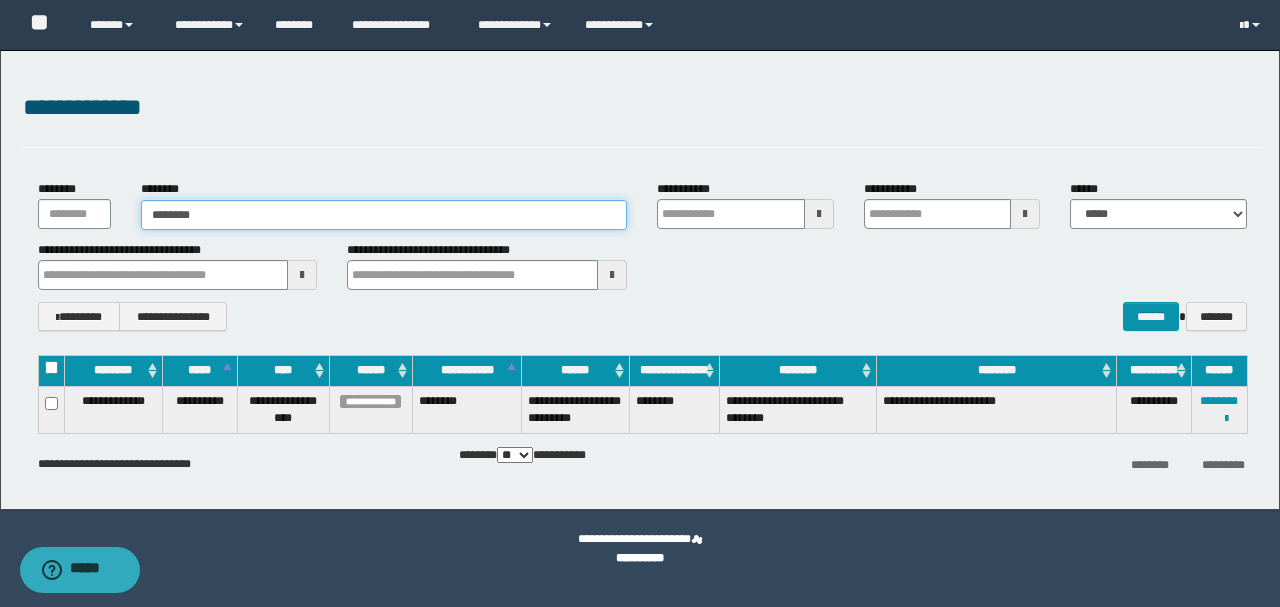 type on "********" 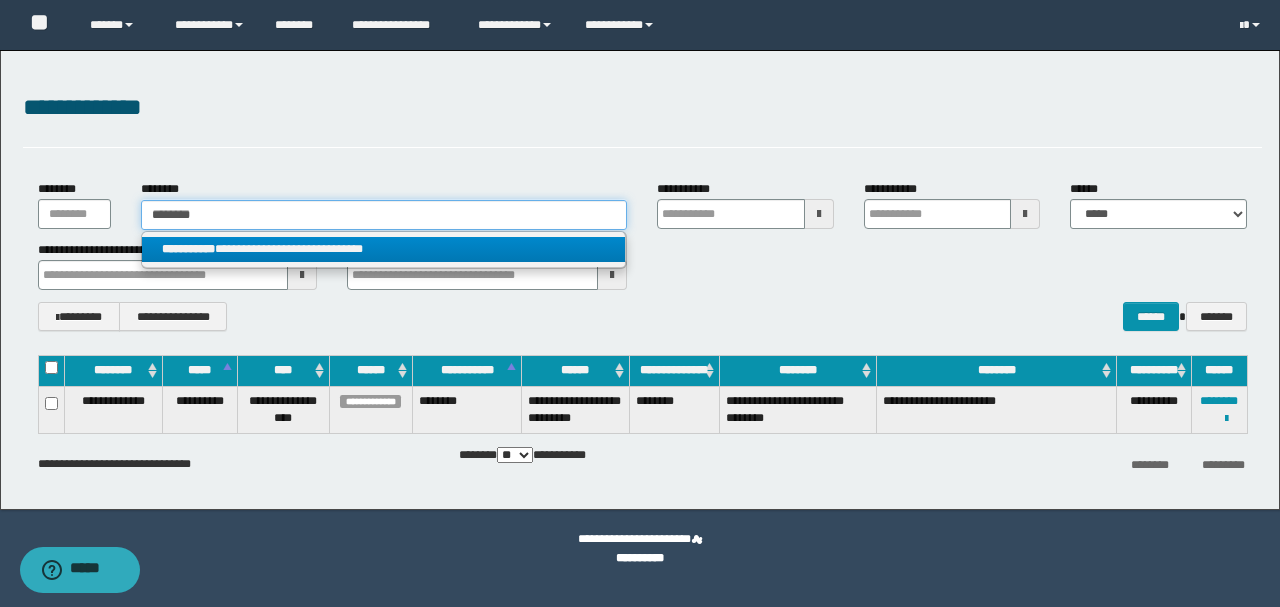 type on "********" 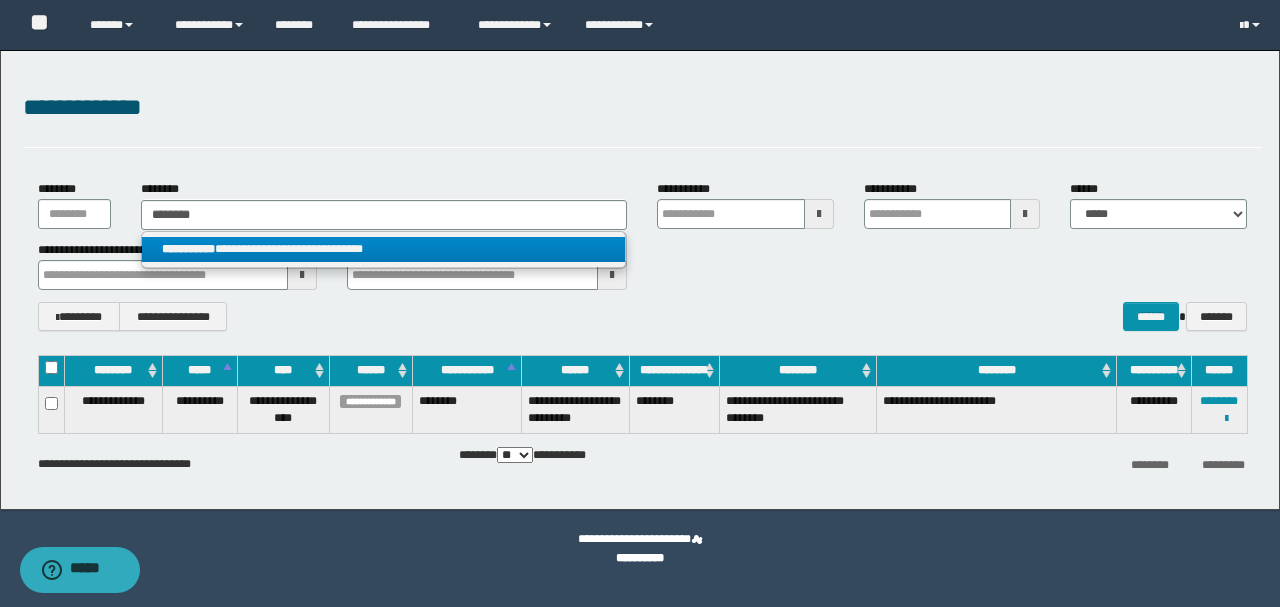 click on "**********" at bounding box center [384, 249] 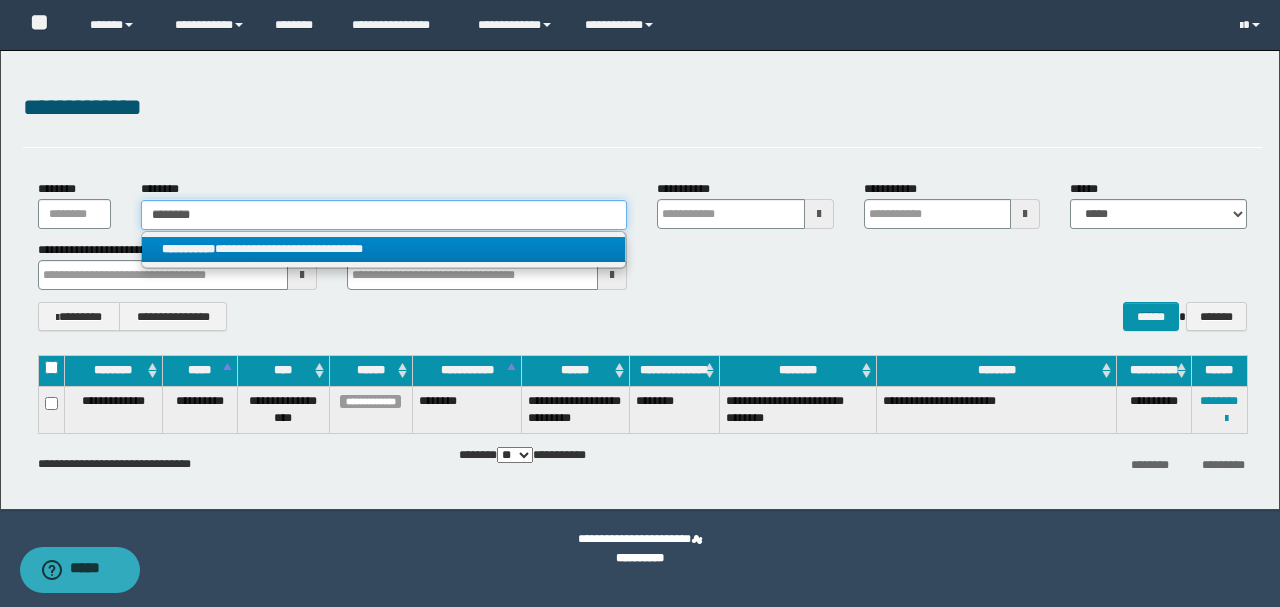 type 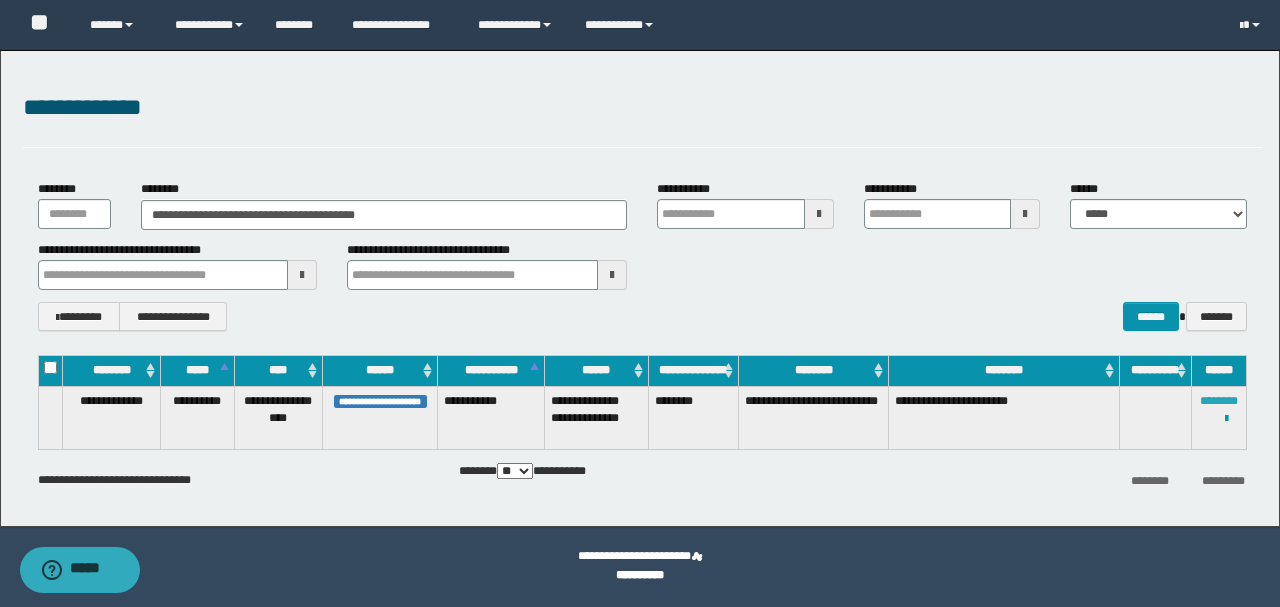 click on "********" at bounding box center (1219, 401) 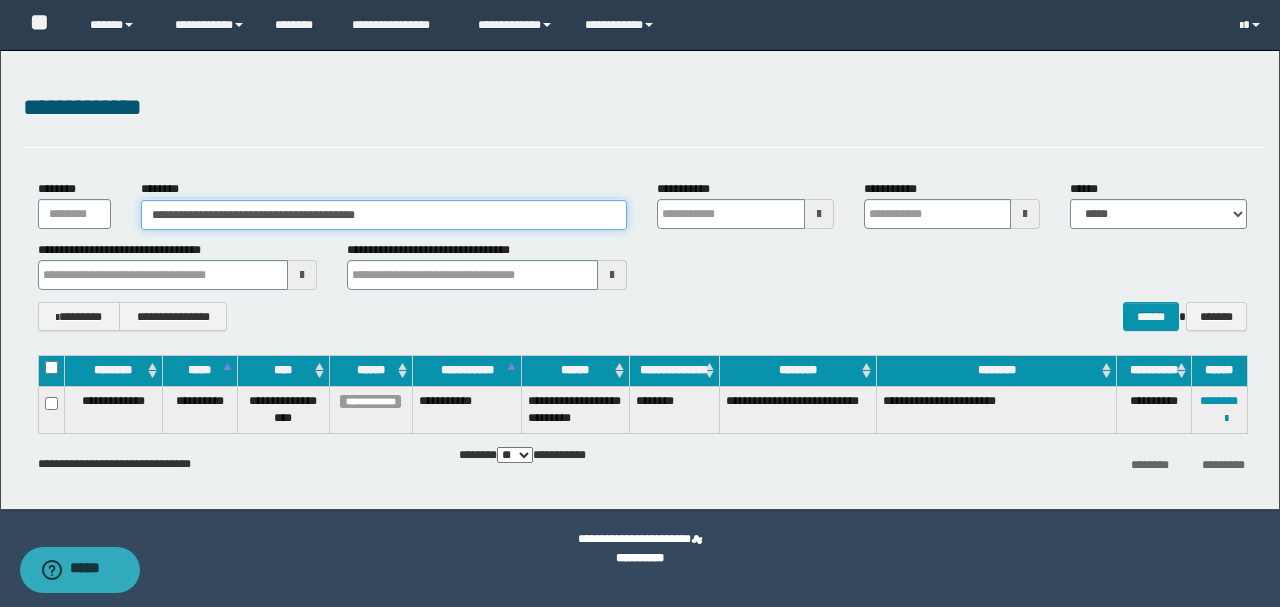 drag, startPoint x: 446, startPoint y: 218, endPoint x: 48, endPoint y: 226, distance: 398.08038 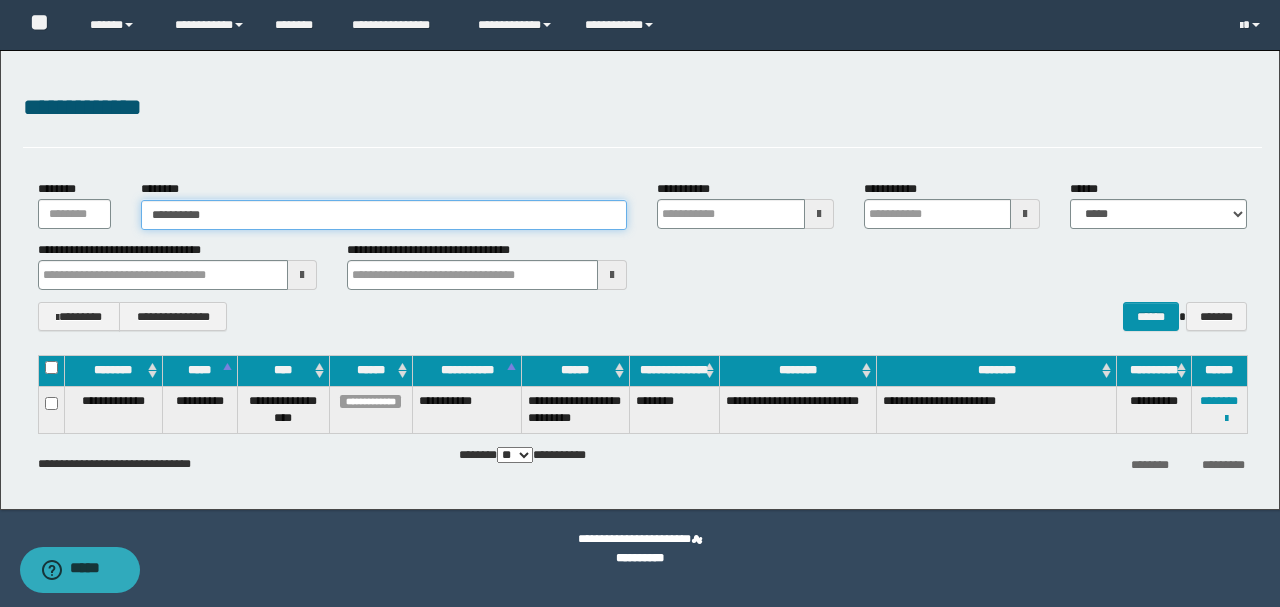 type on "**********" 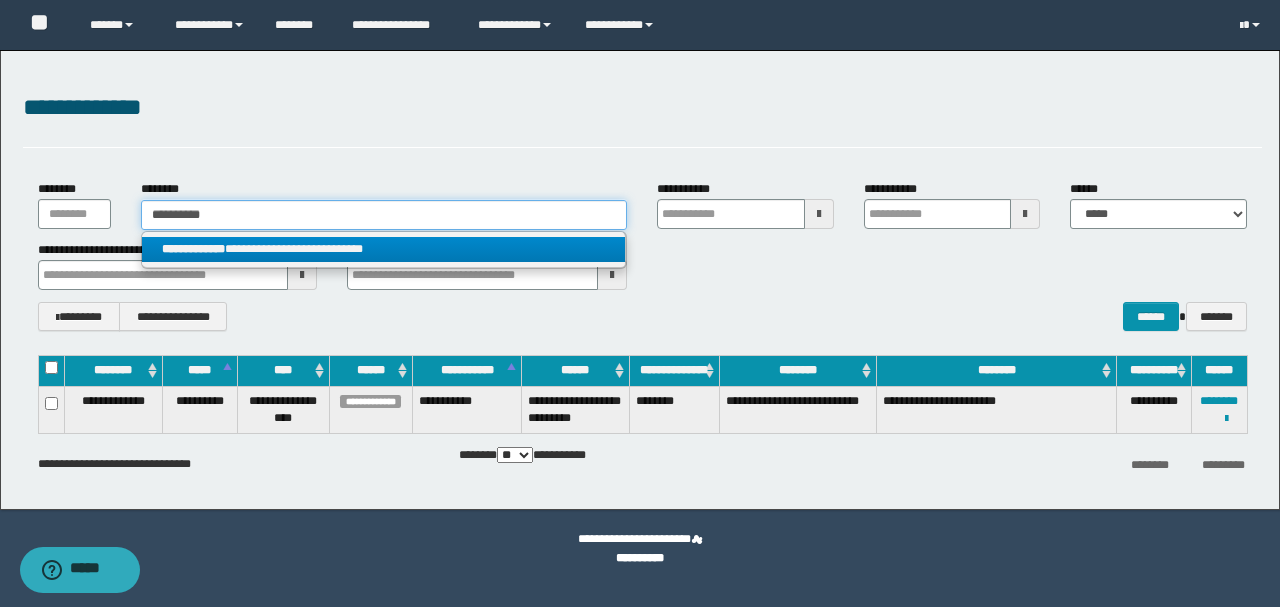 type on "**********" 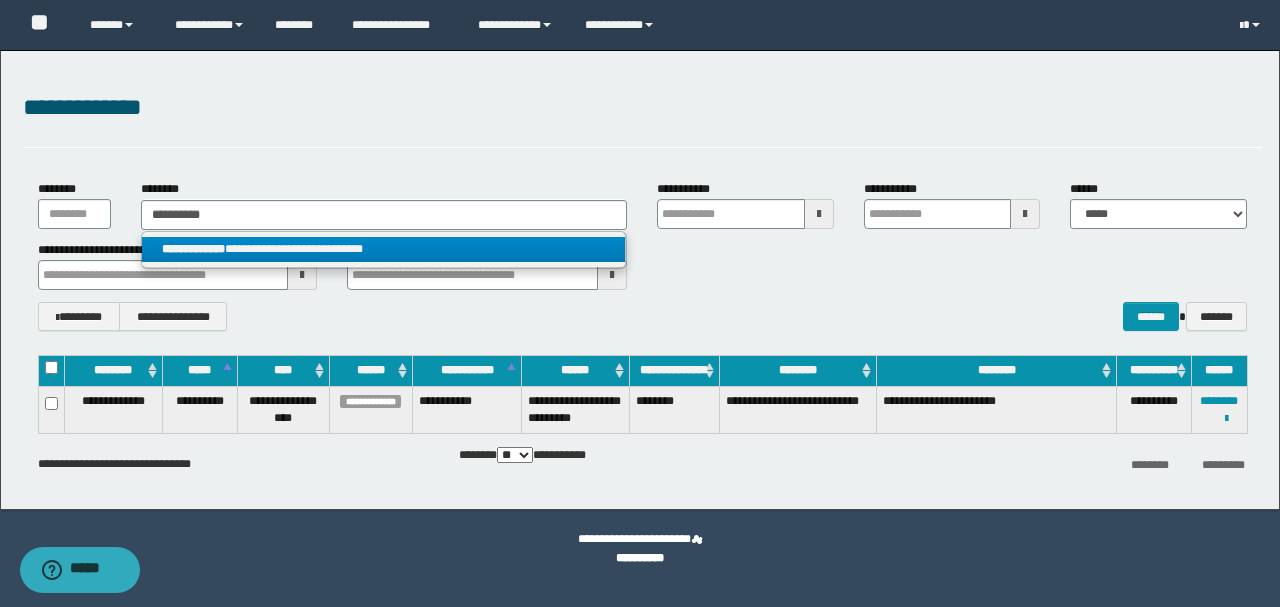 click on "**********" at bounding box center (384, 249) 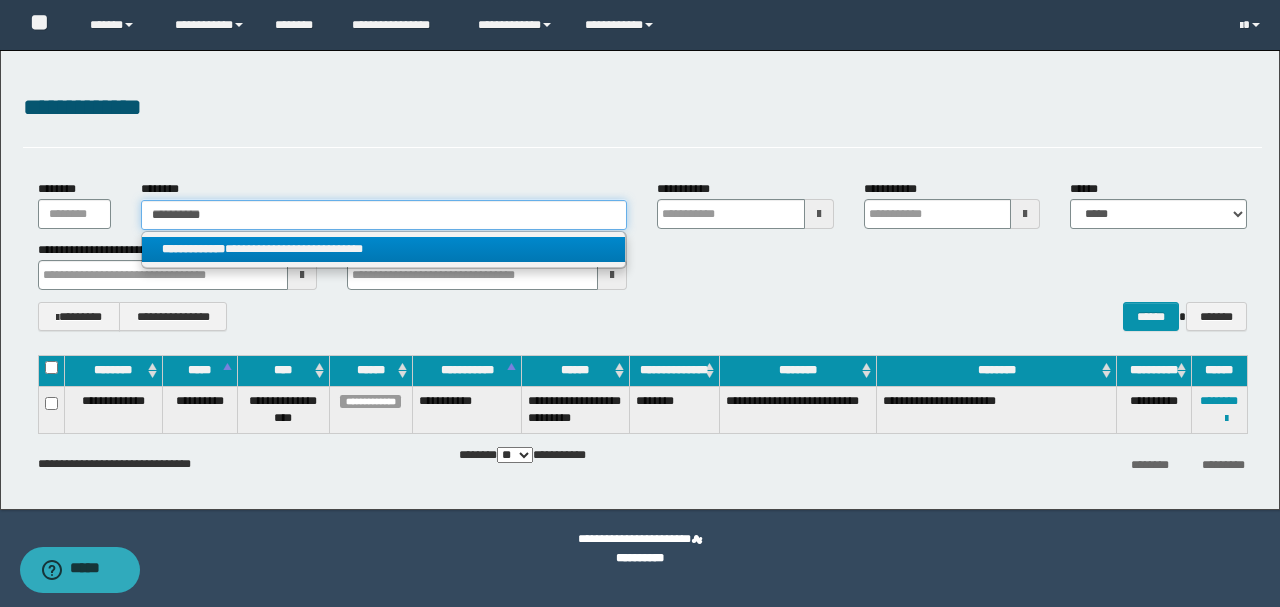 type 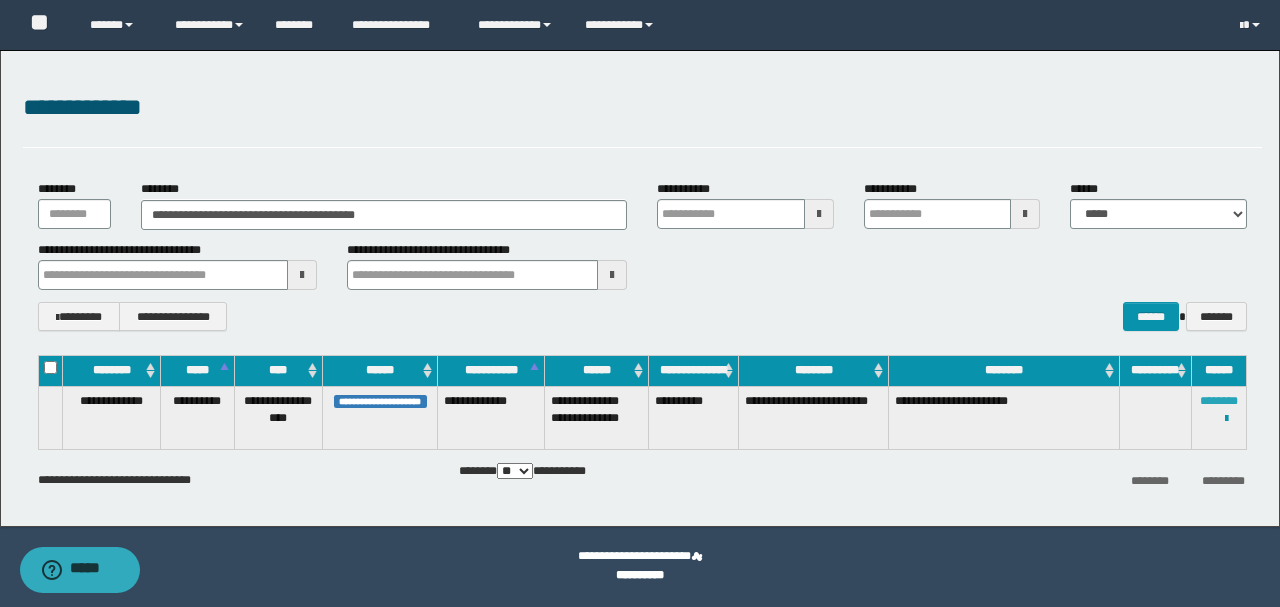 click on "********" at bounding box center [1219, 401] 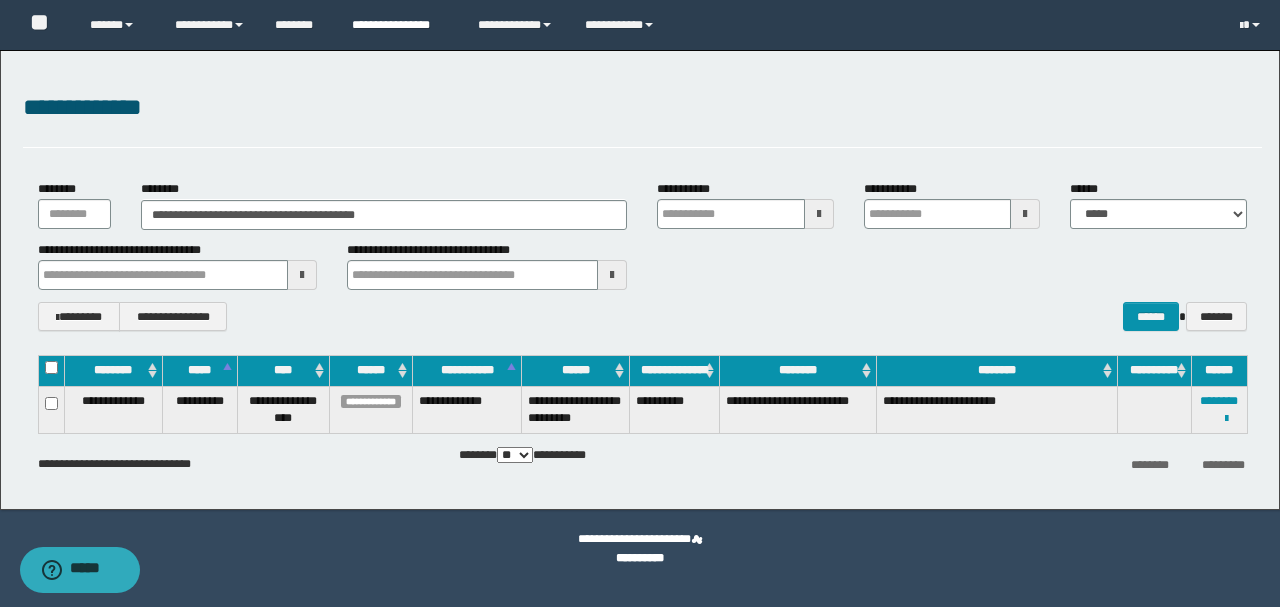 click on "**********" at bounding box center (400, 25) 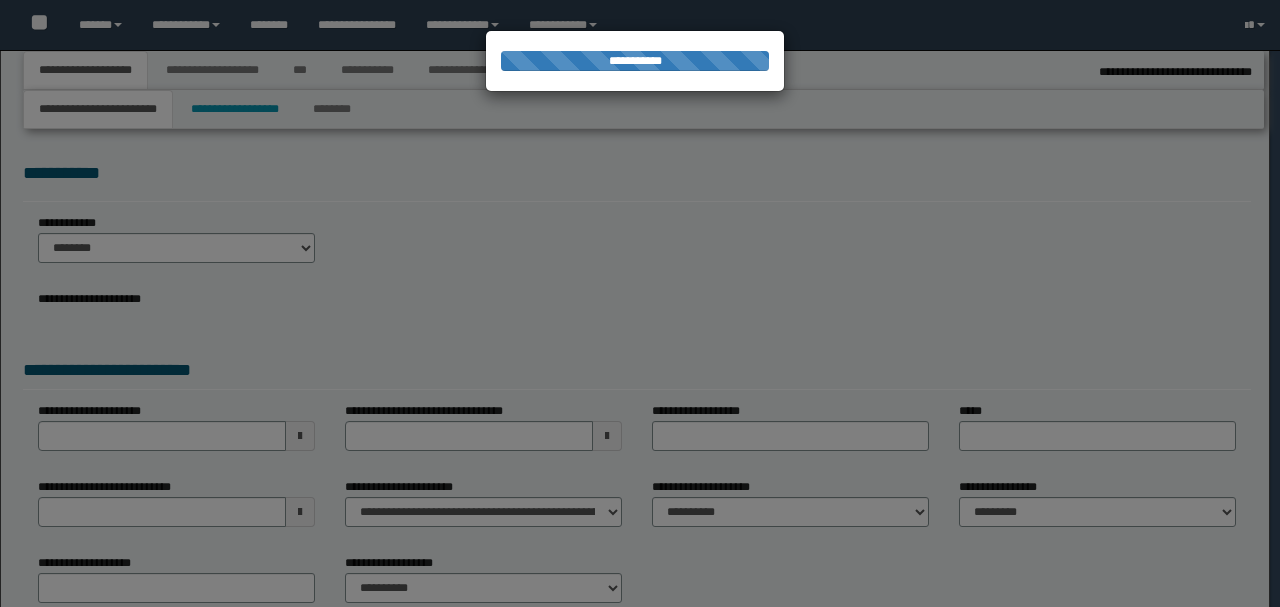 select on "*" 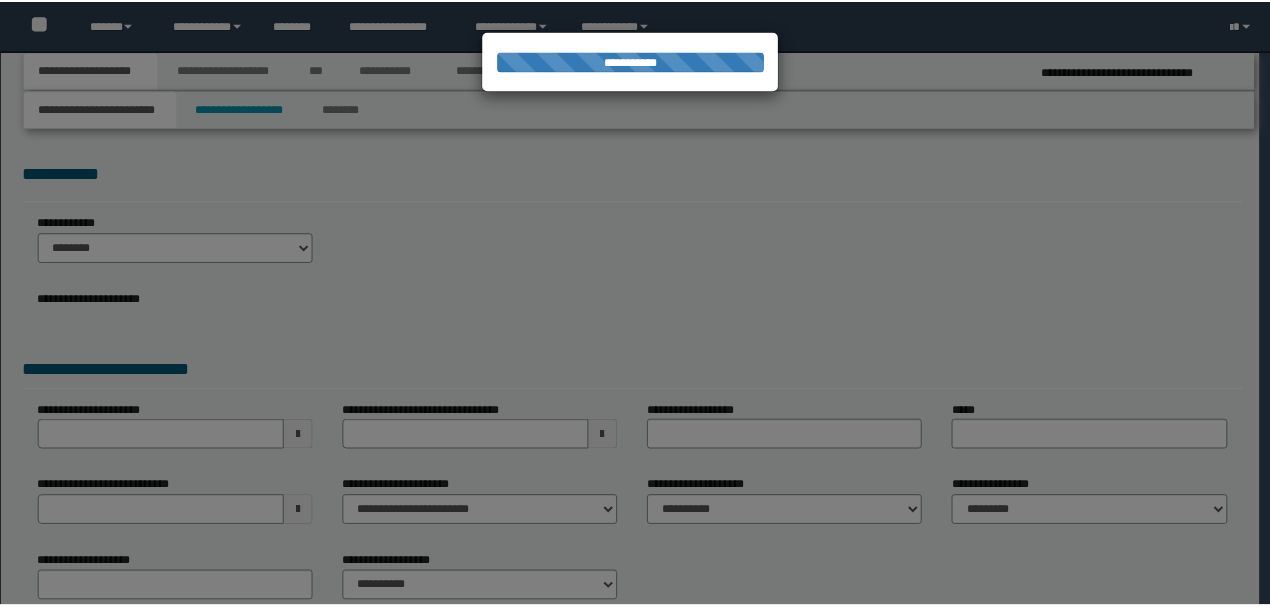 scroll, scrollTop: 0, scrollLeft: 0, axis: both 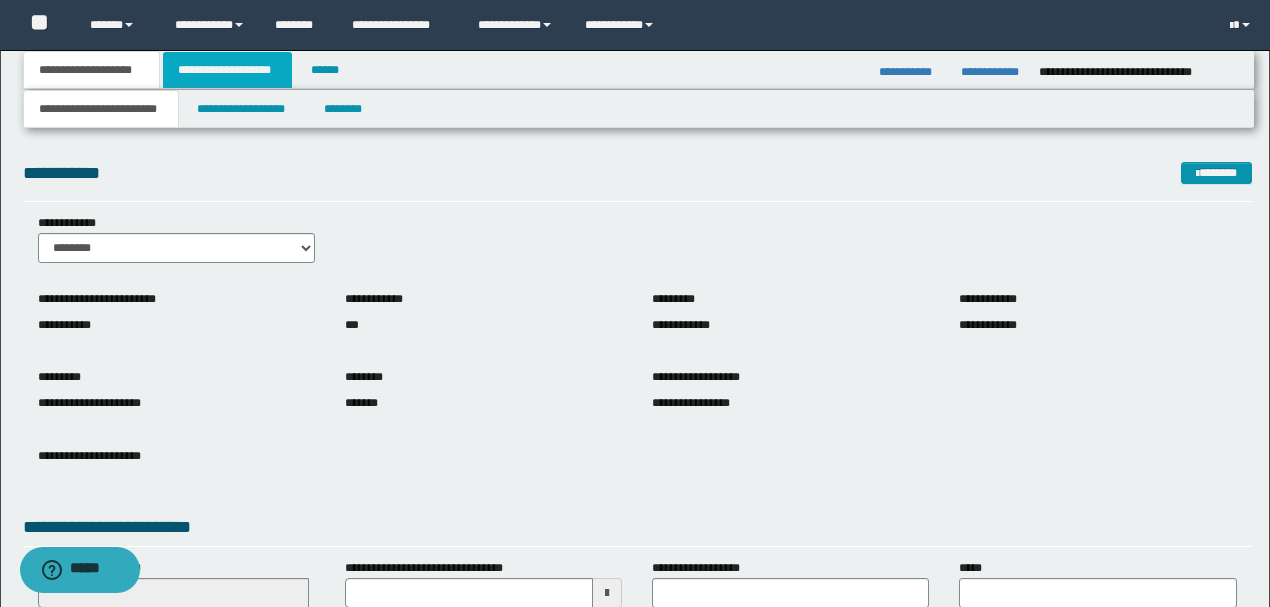 click on "**********" at bounding box center [227, 70] 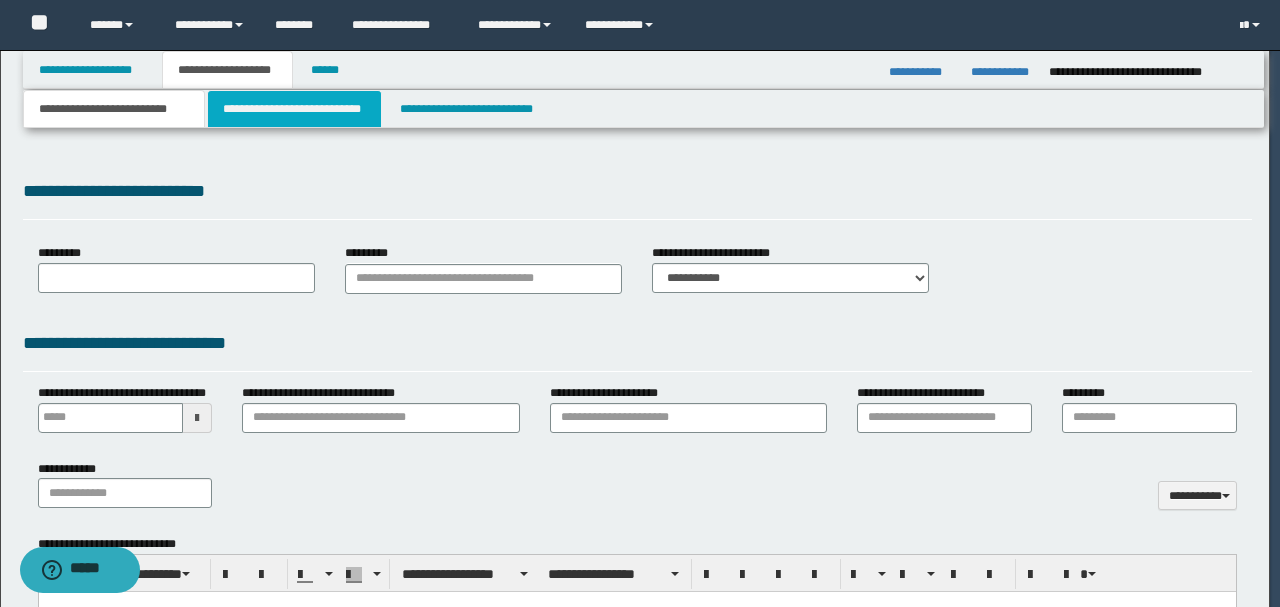 type 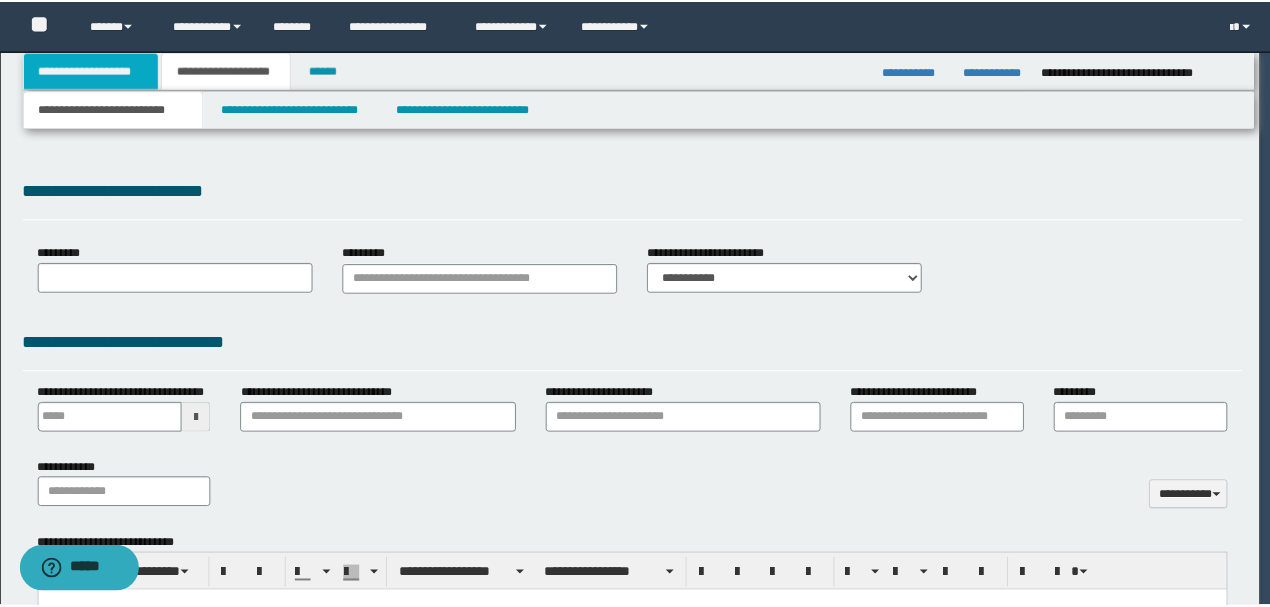 scroll, scrollTop: 0, scrollLeft: 0, axis: both 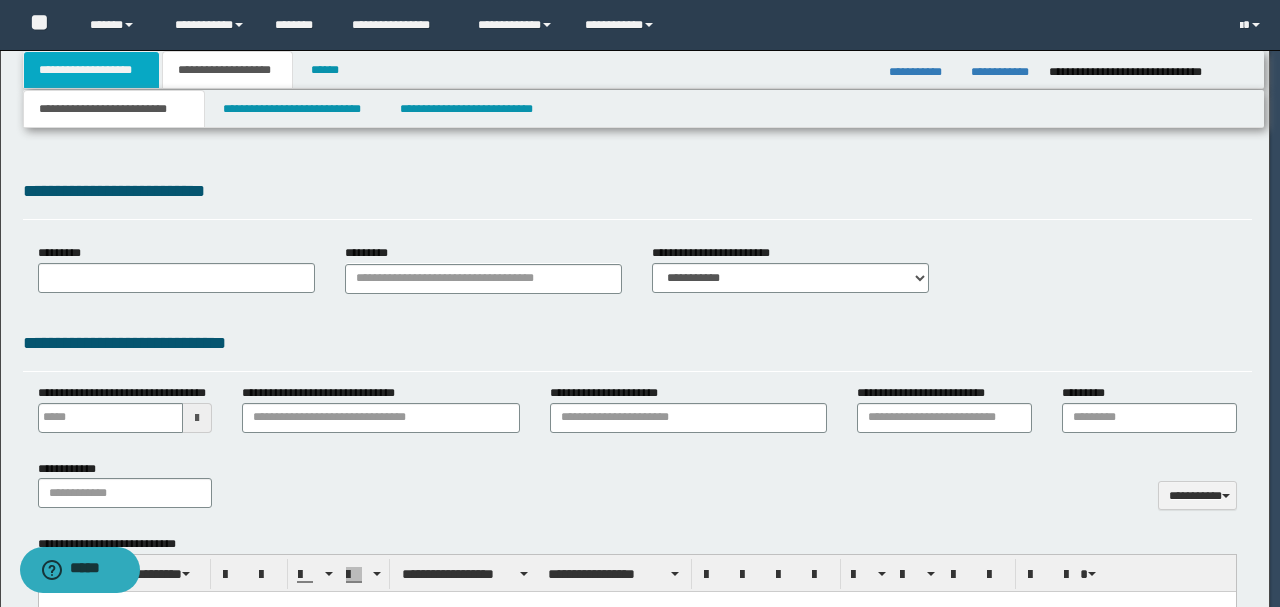 select on "*" 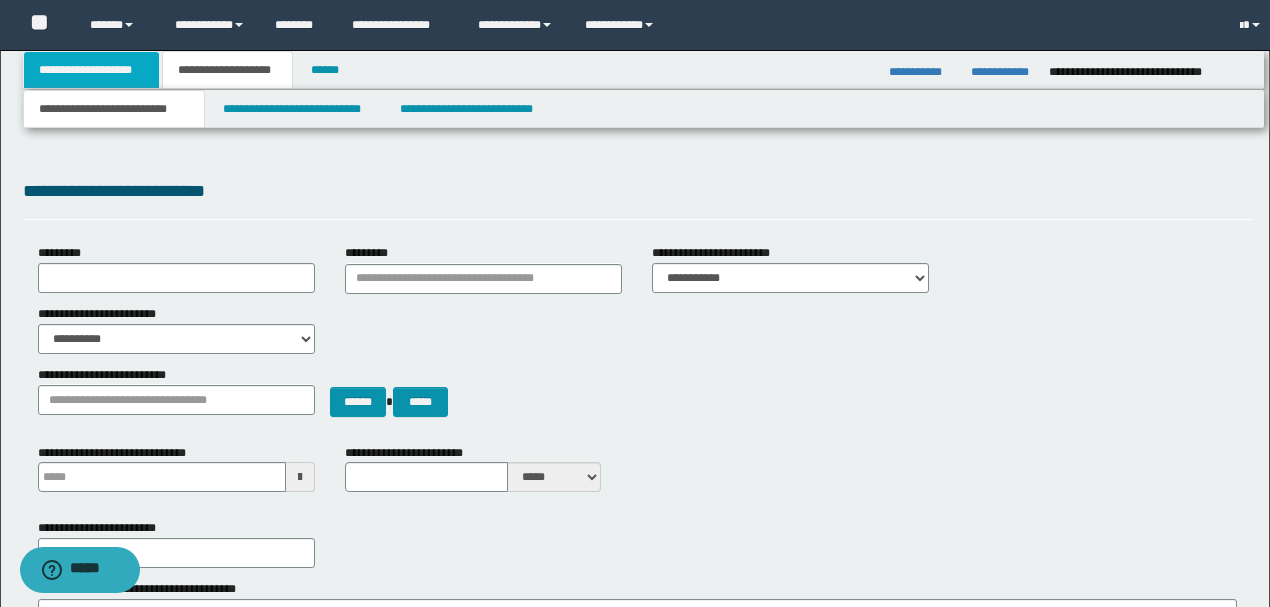 click on "**********" at bounding box center (92, 70) 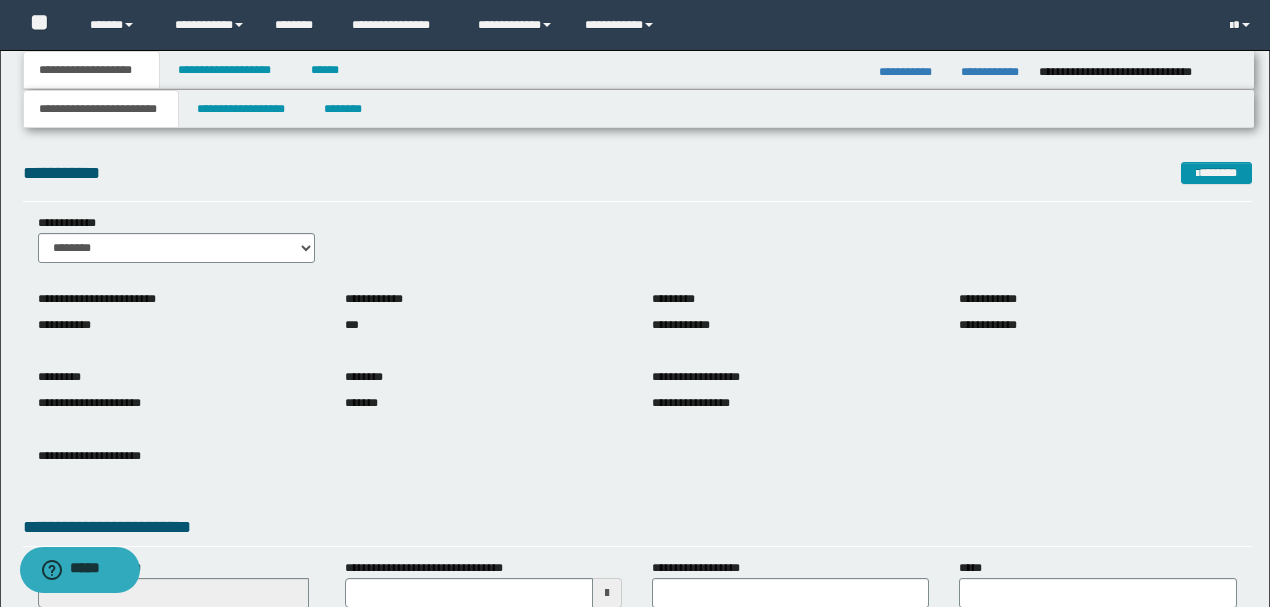 scroll, scrollTop: 275, scrollLeft: 0, axis: vertical 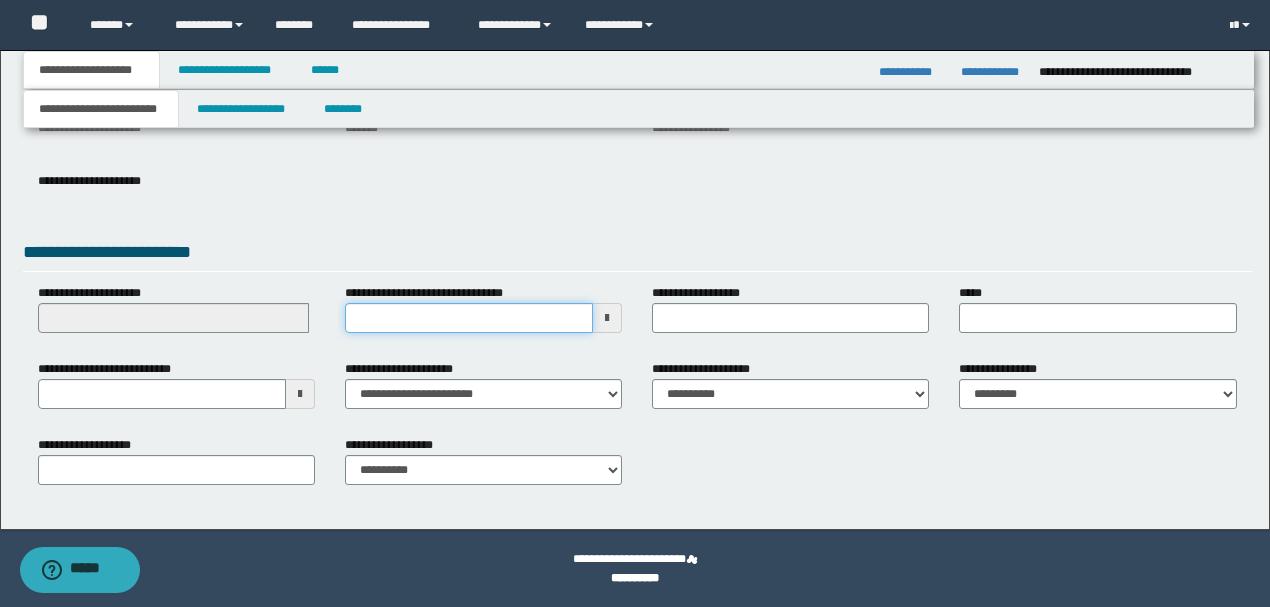 click on "**********" at bounding box center [469, 318] 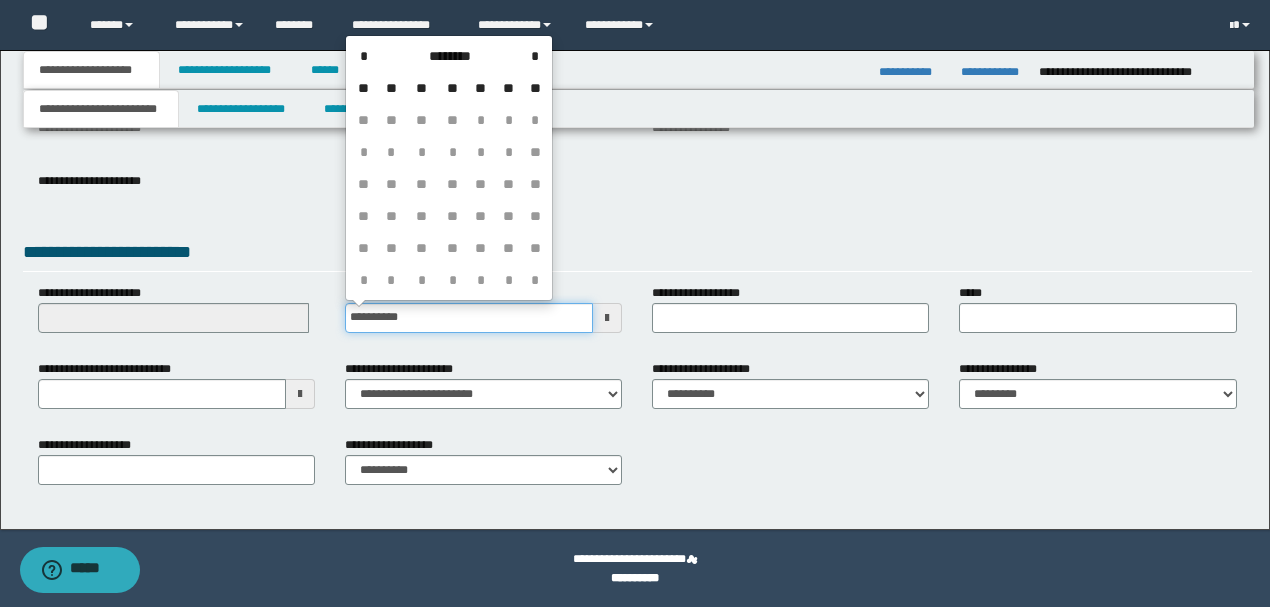 type on "**********" 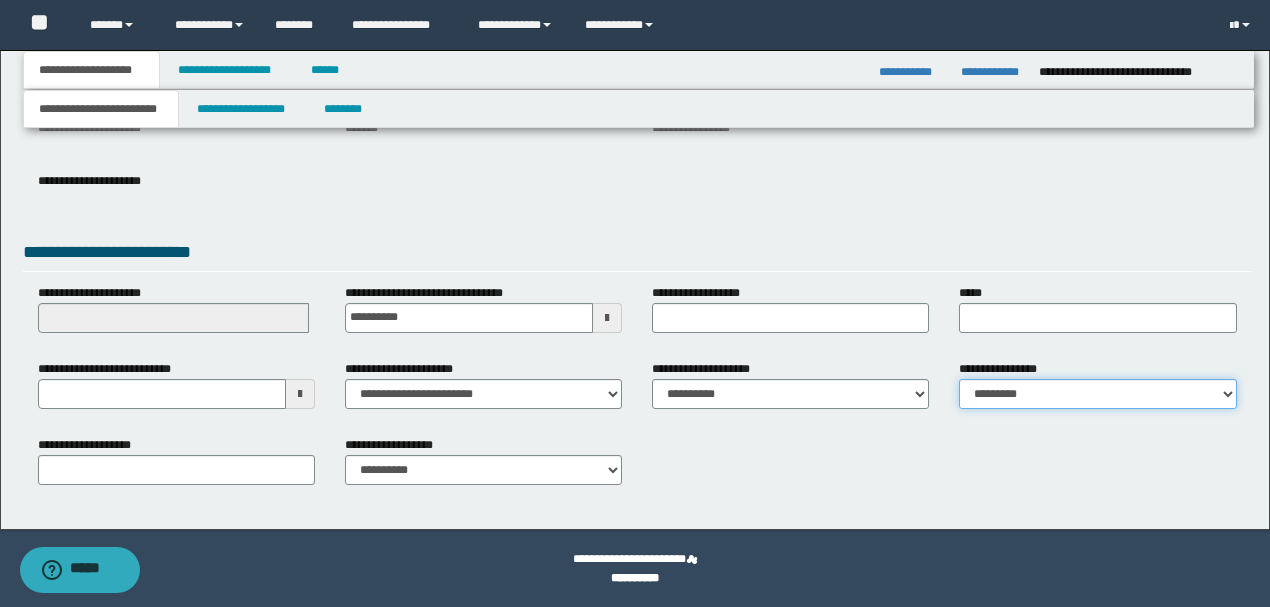 click on "**********" at bounding box center (1097, 394) 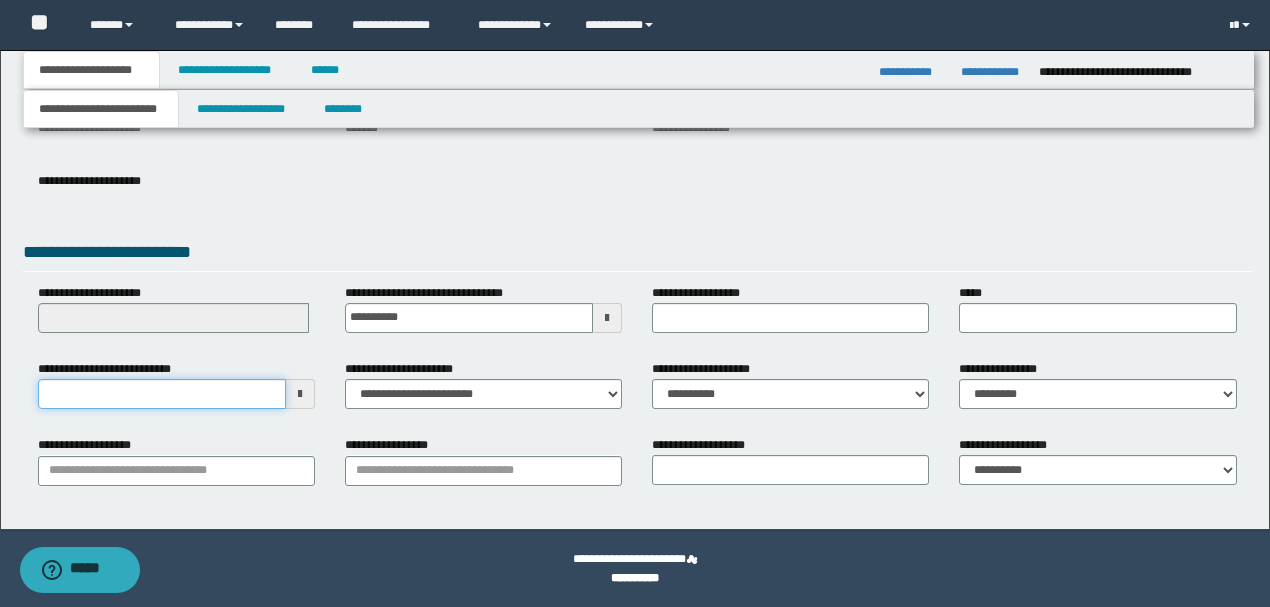 click on "**********" at bounding box center (162, 394) 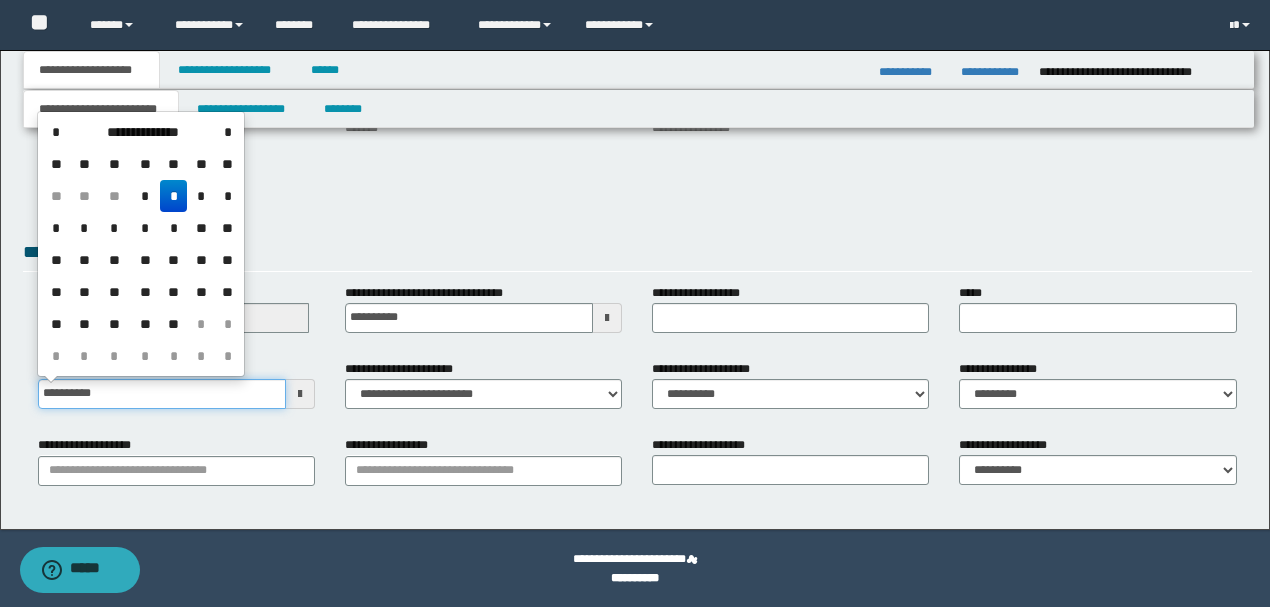 type on "**********" 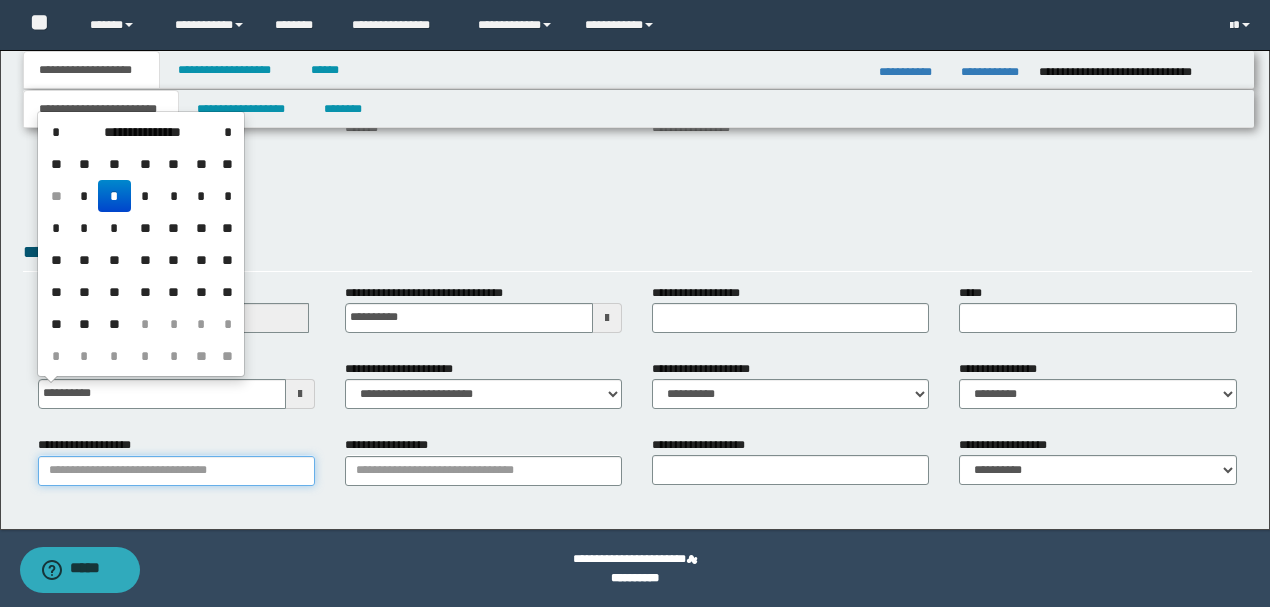 click on "**********" at bounding box center (176, 471) 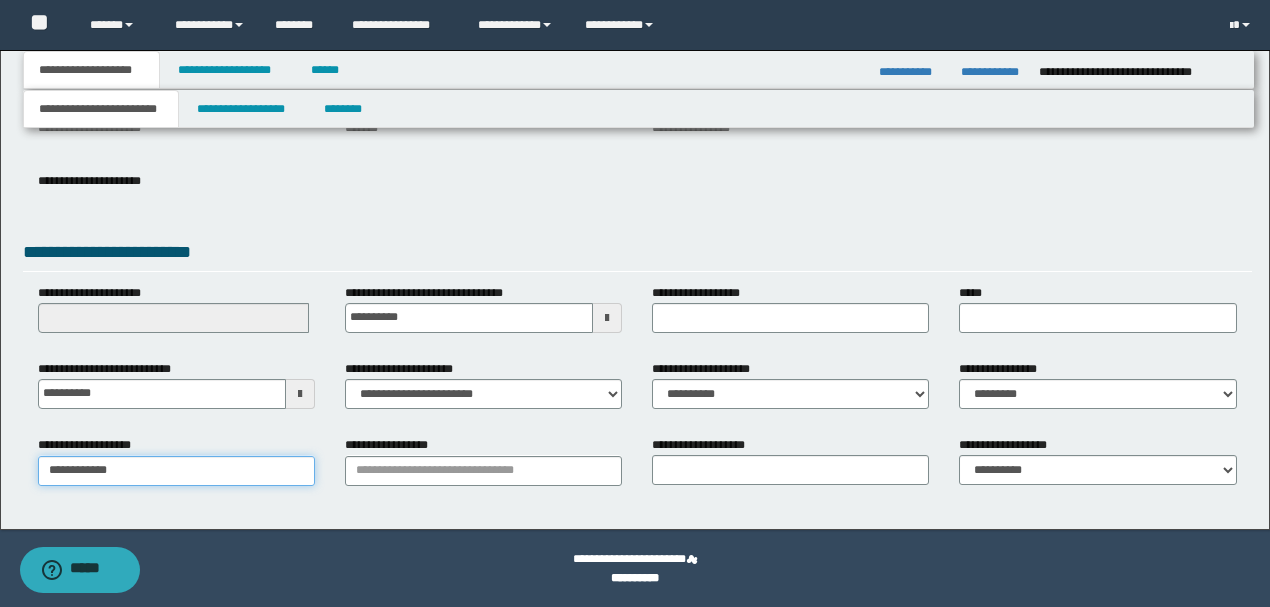 type on "**********" 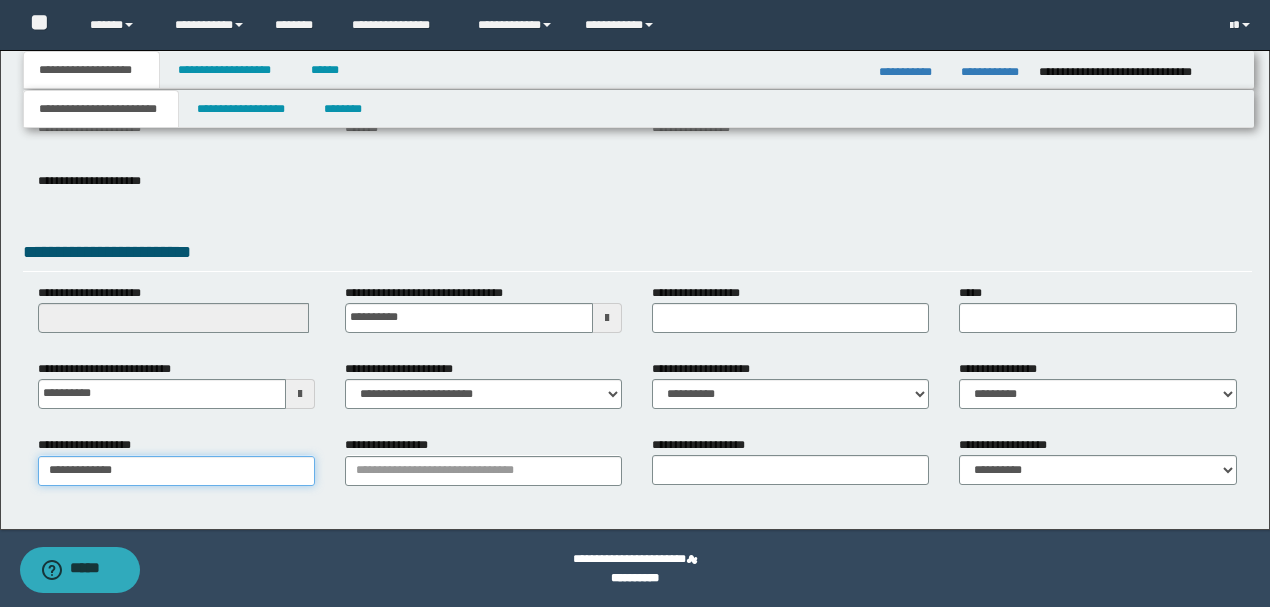 type on "**********" 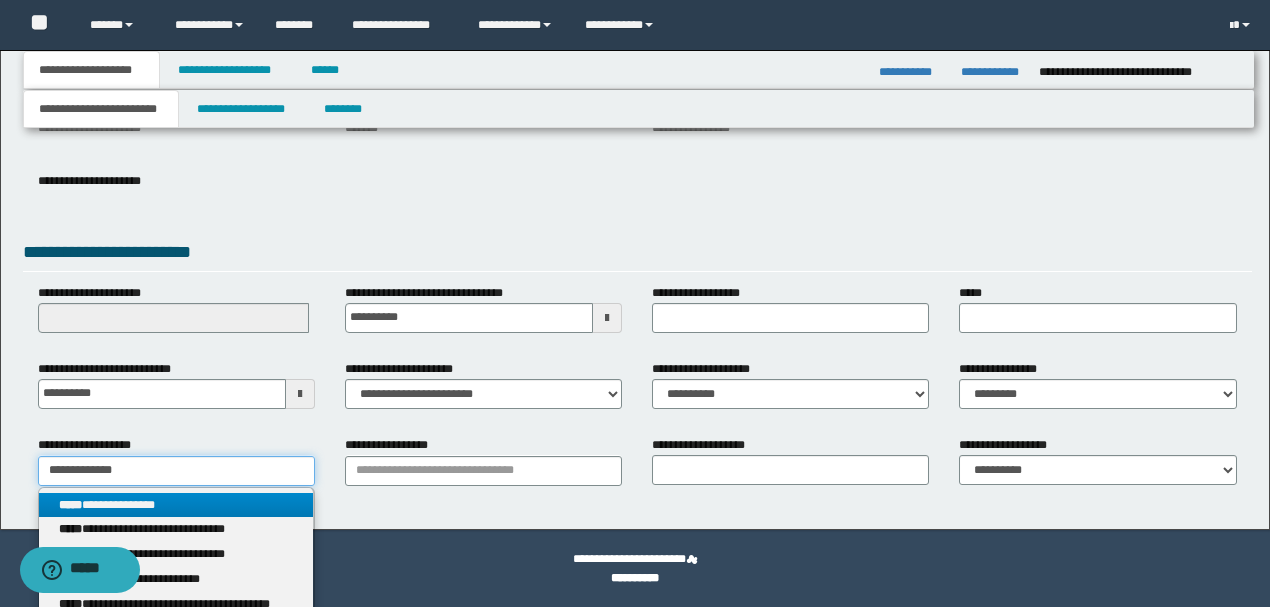 type on "**********" 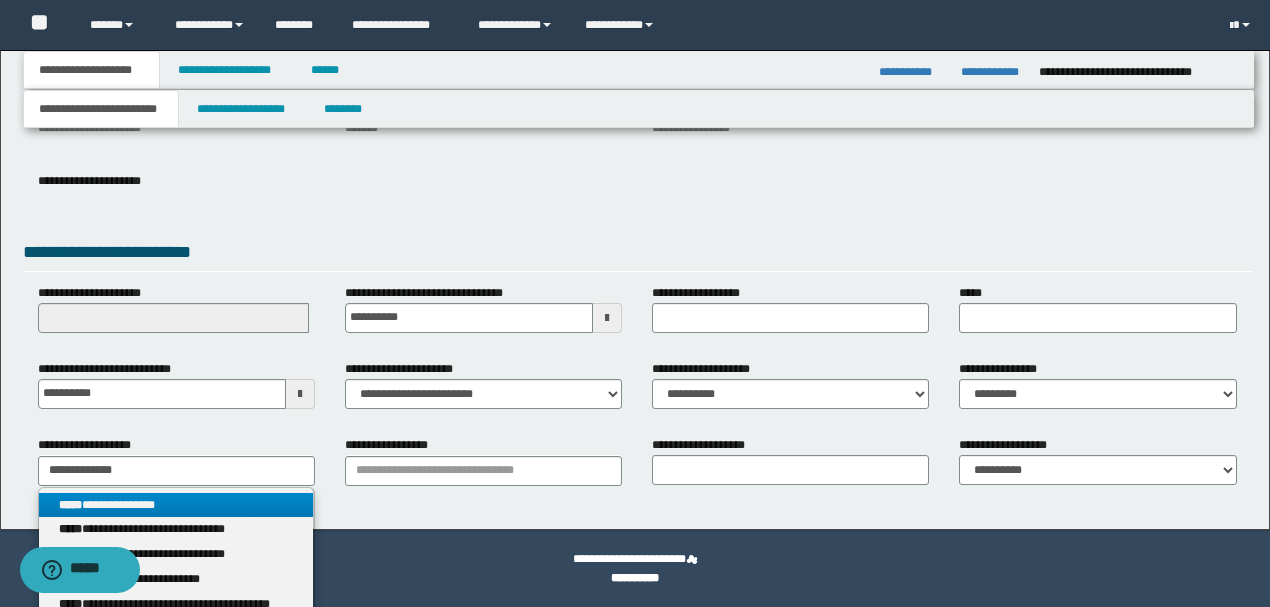 click on "**********" at bounding box center (176, 505) 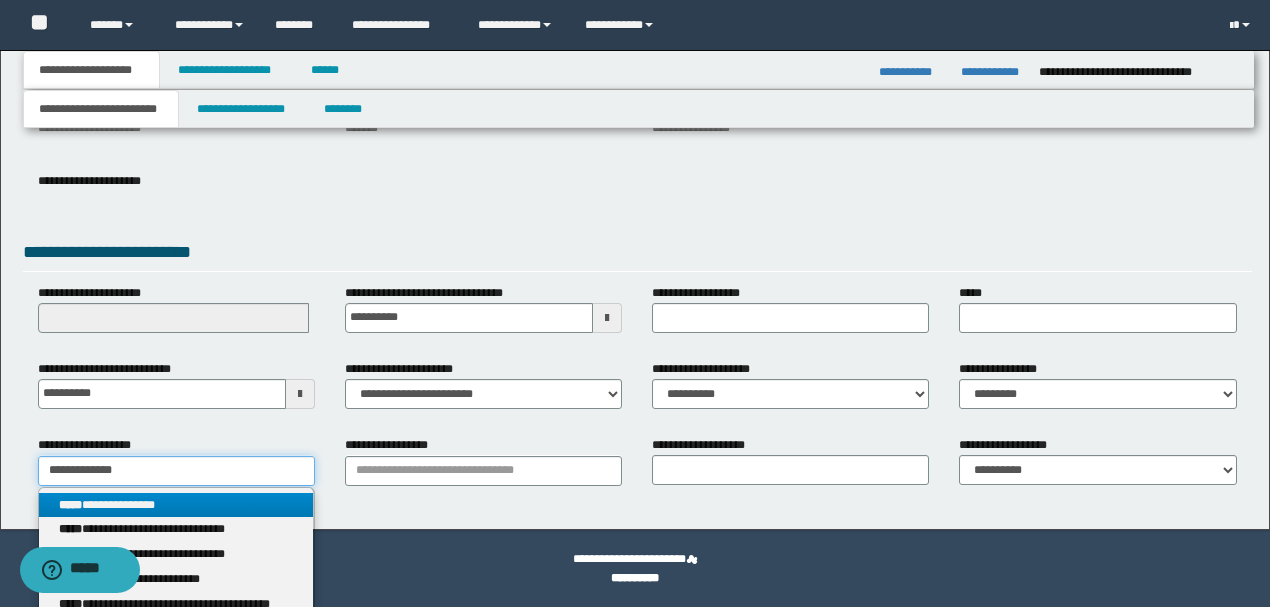 type 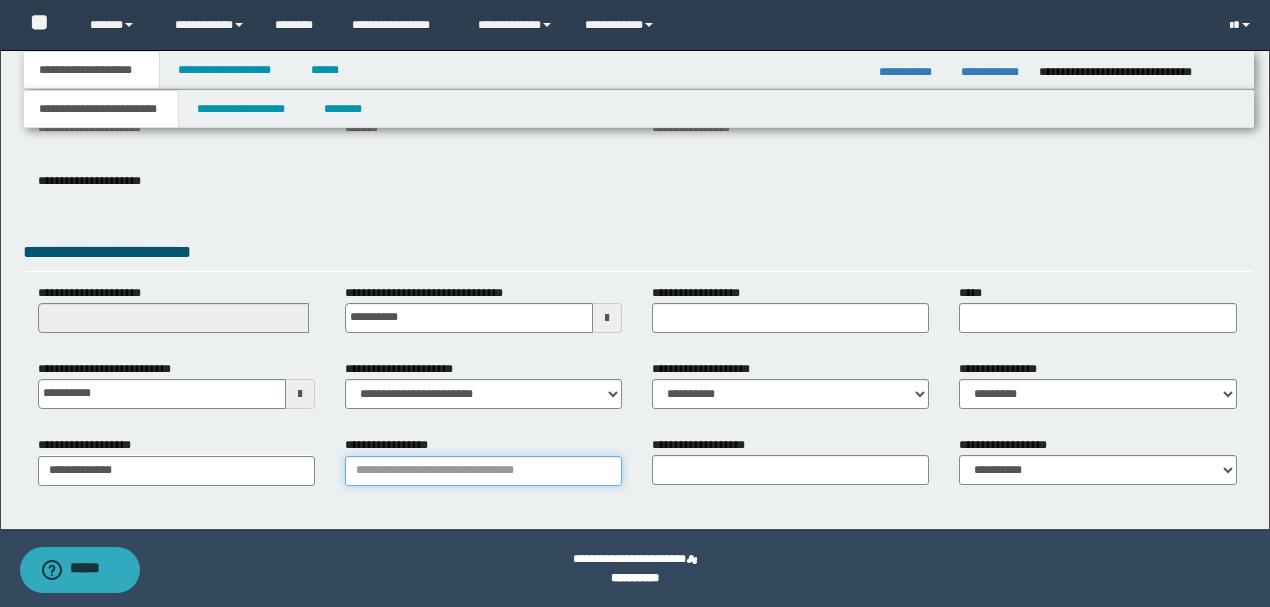 click on "**********" at bounding box center [483, 471] 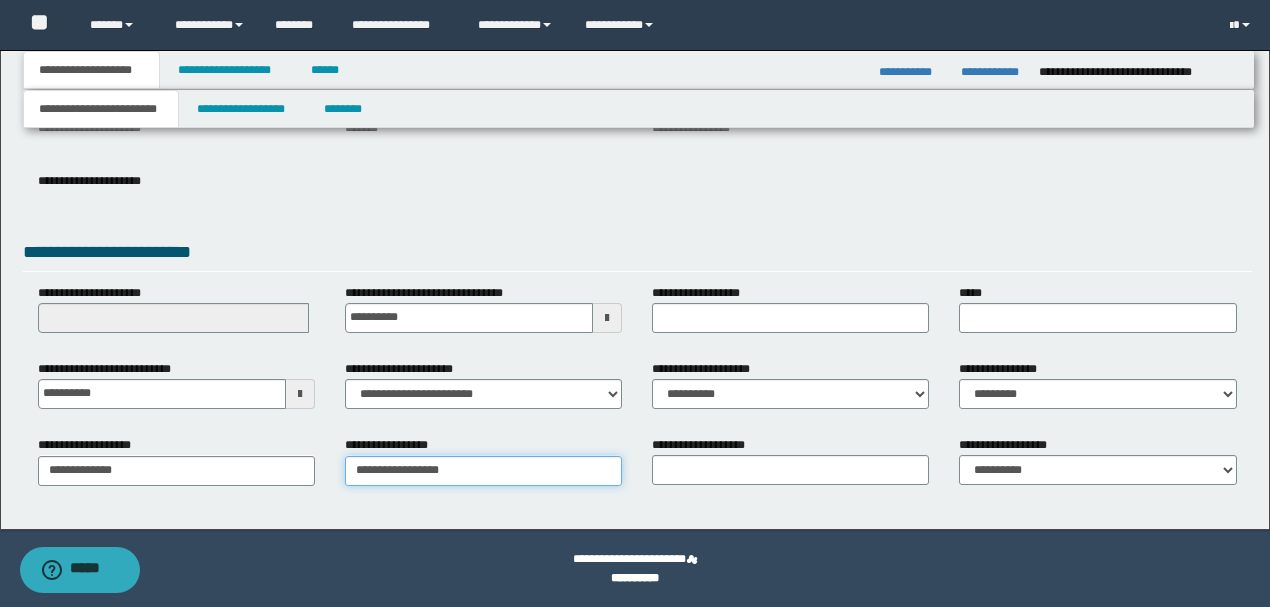 type on "**********" 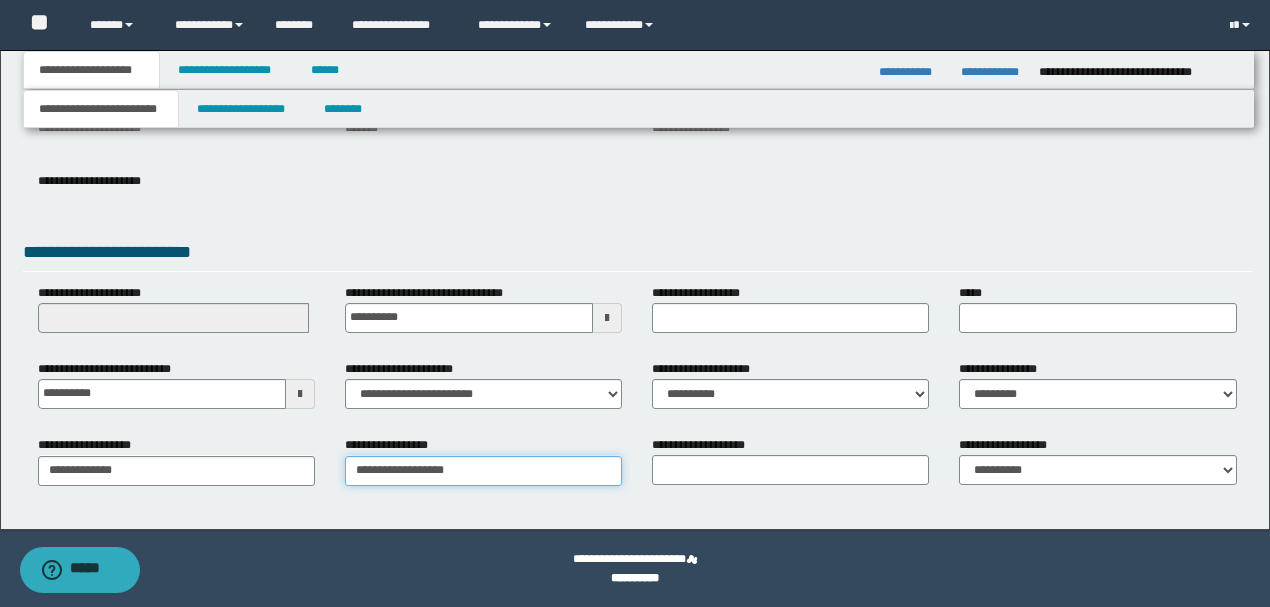 type on "**********" 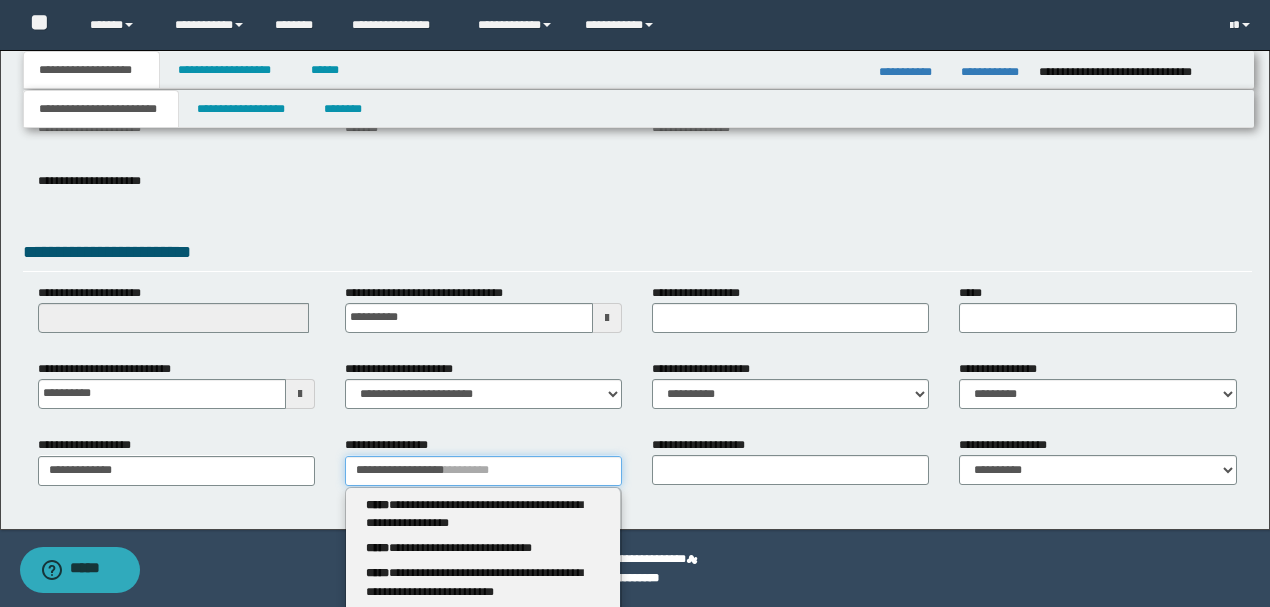 type 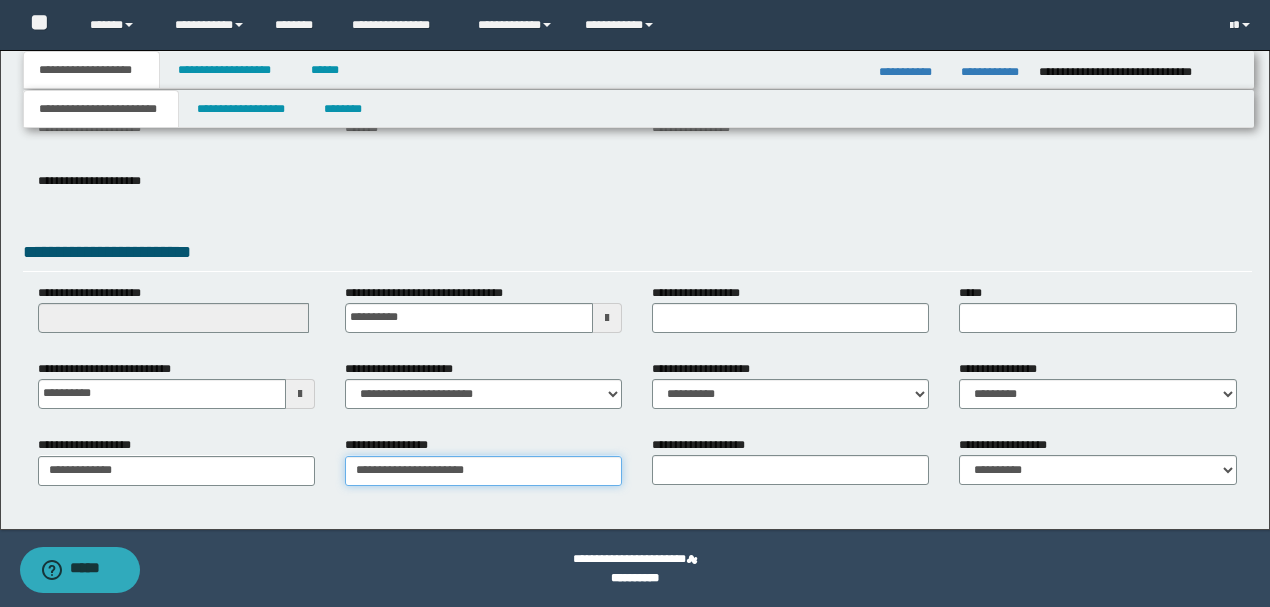 type on "**********" 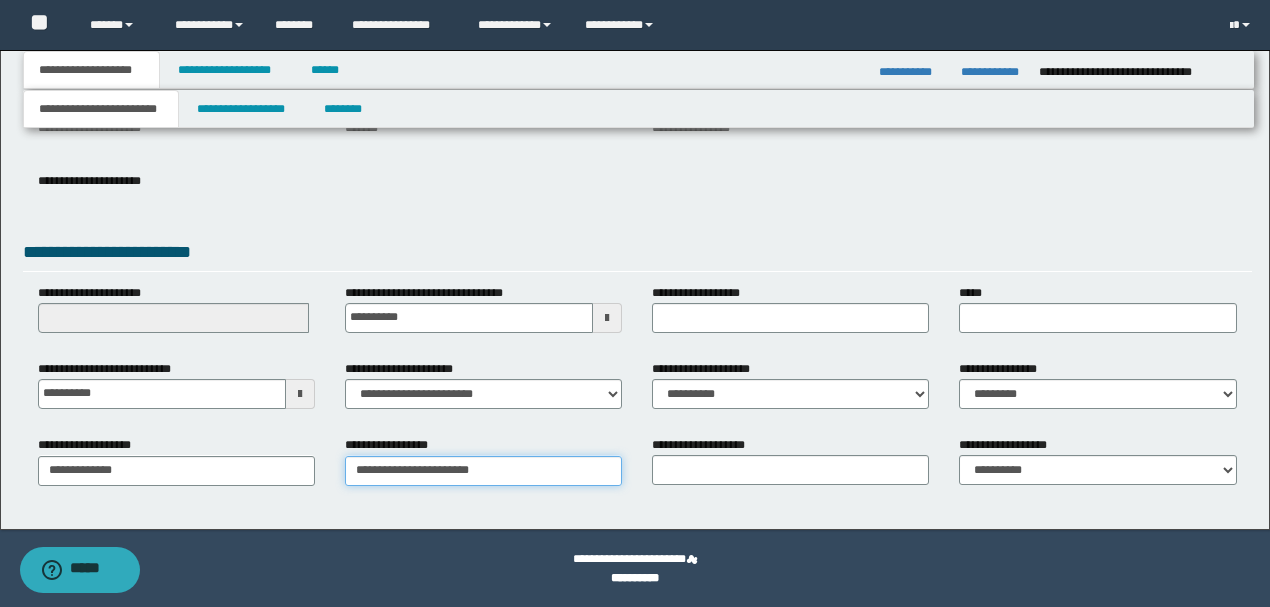type on "**********" 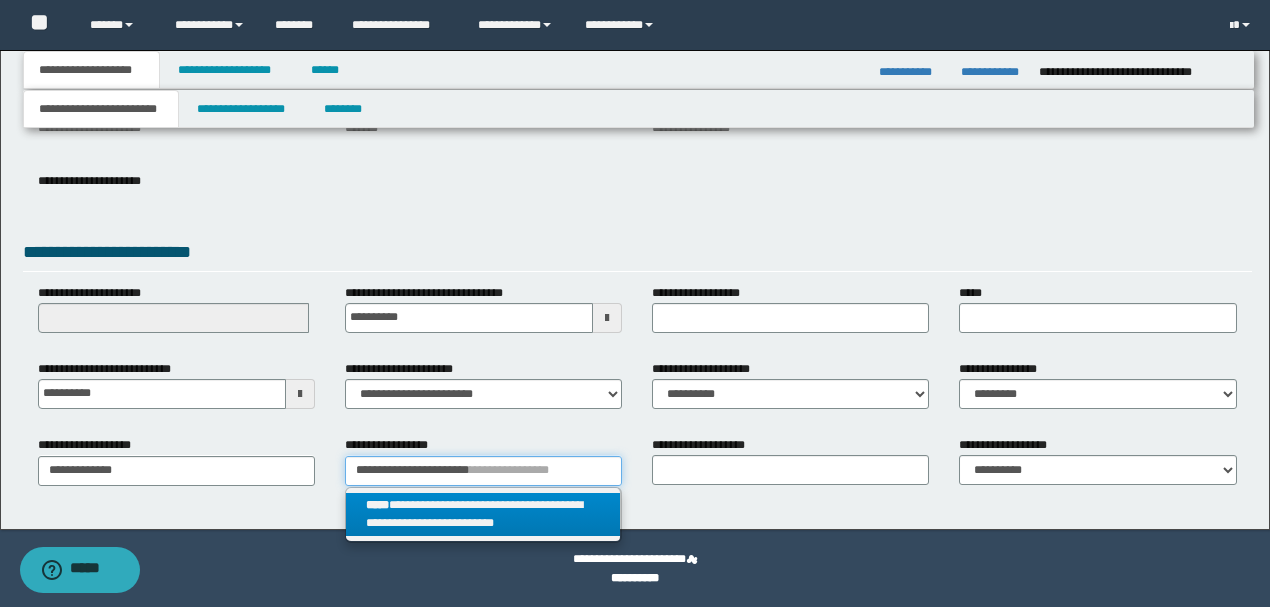 type on "**********" 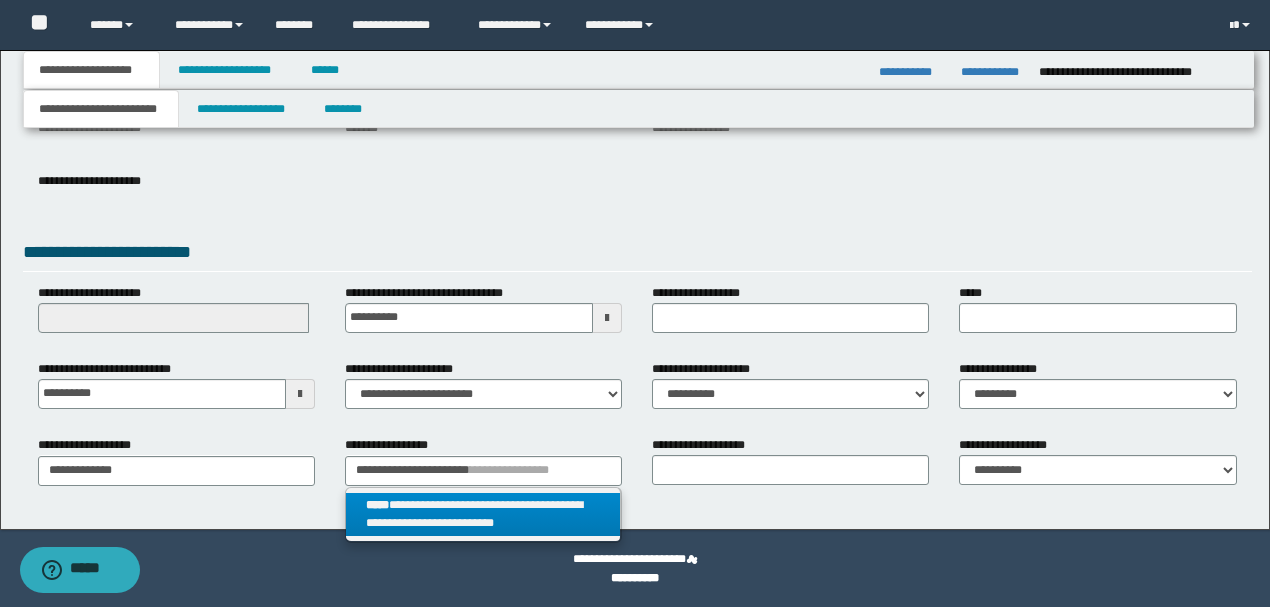 click on "**********" at bounding box center [483, 515] 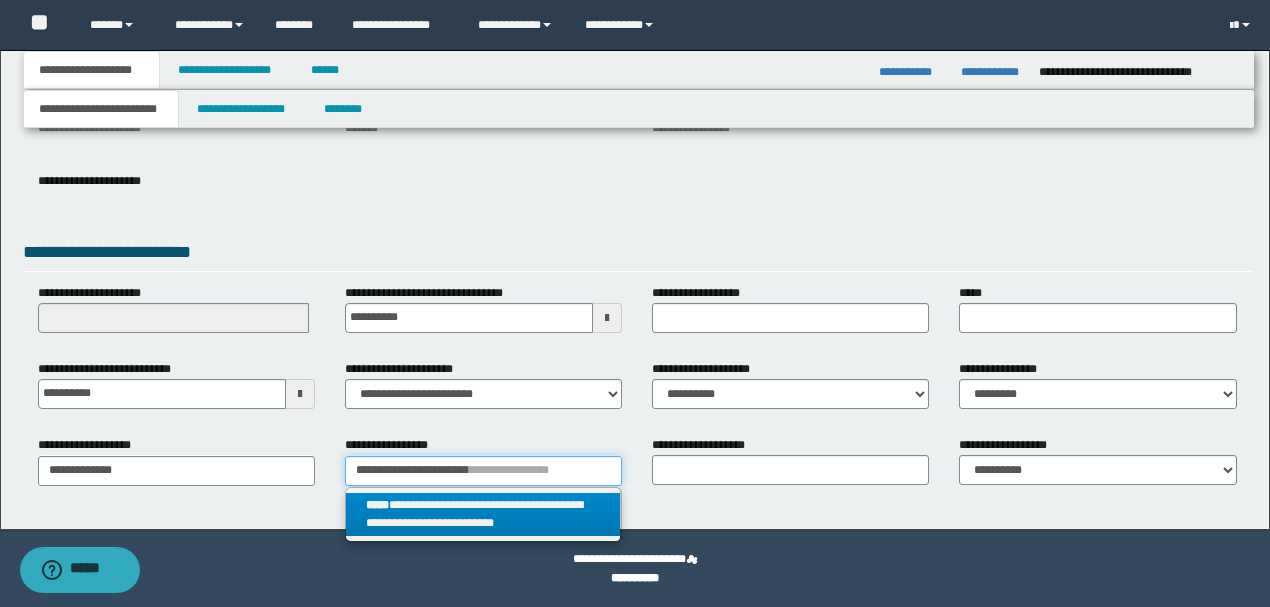 type 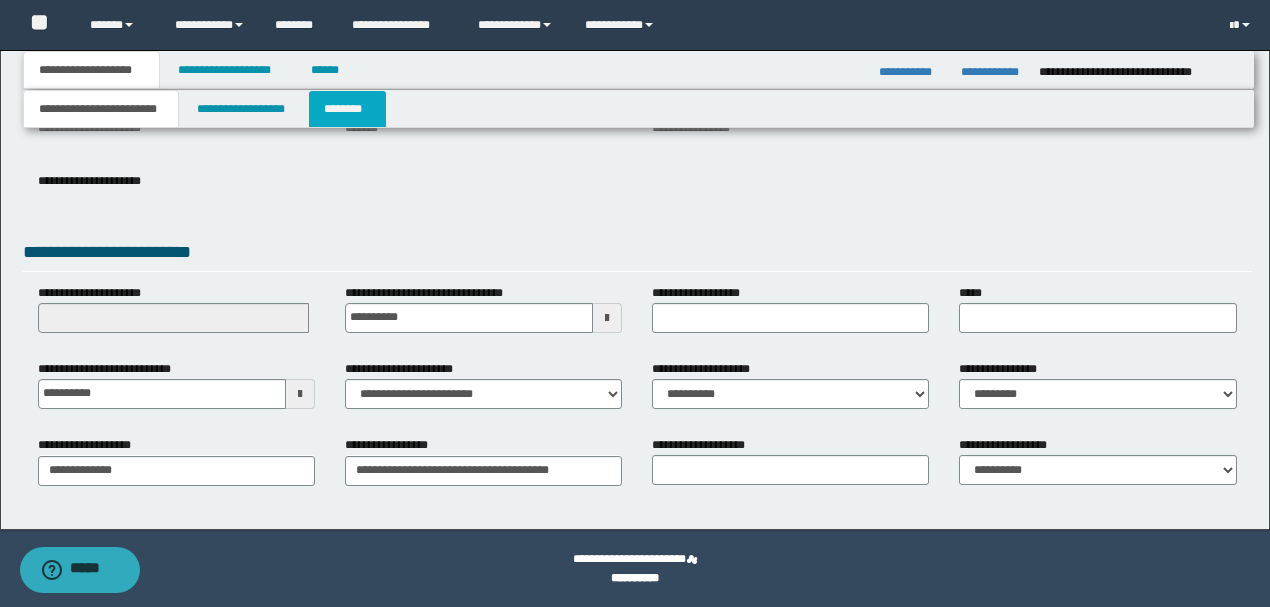 click on "********" at bounding box center [347, 109] 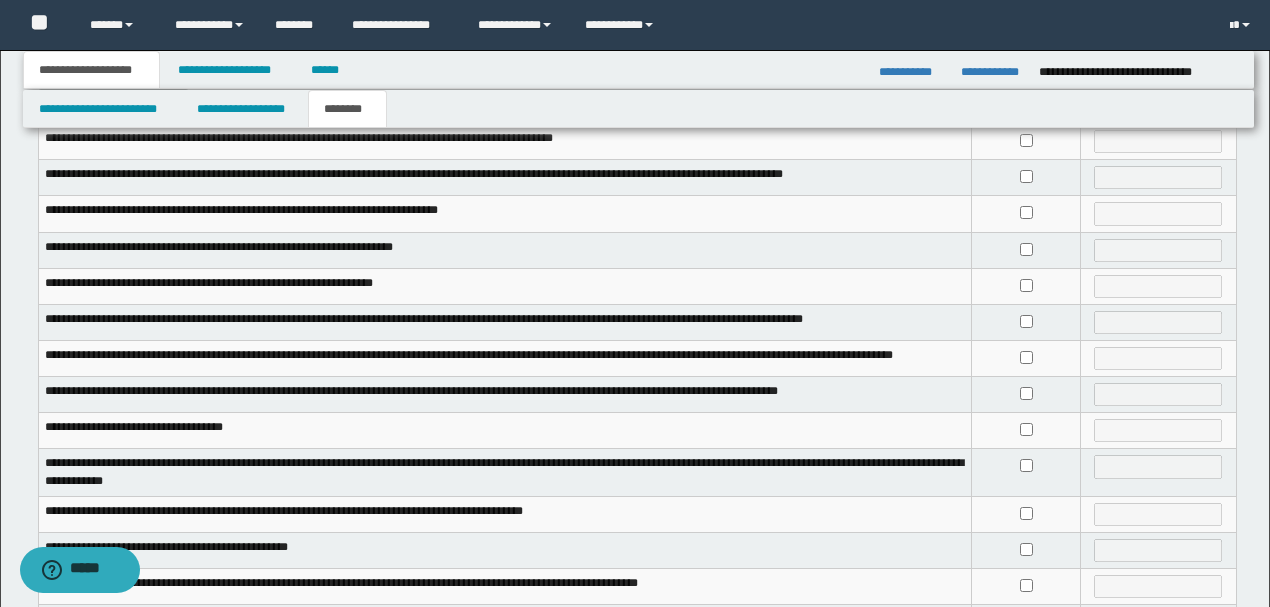 scroll, scrollTop: 333, scrollLeft: 0, axis: vertical 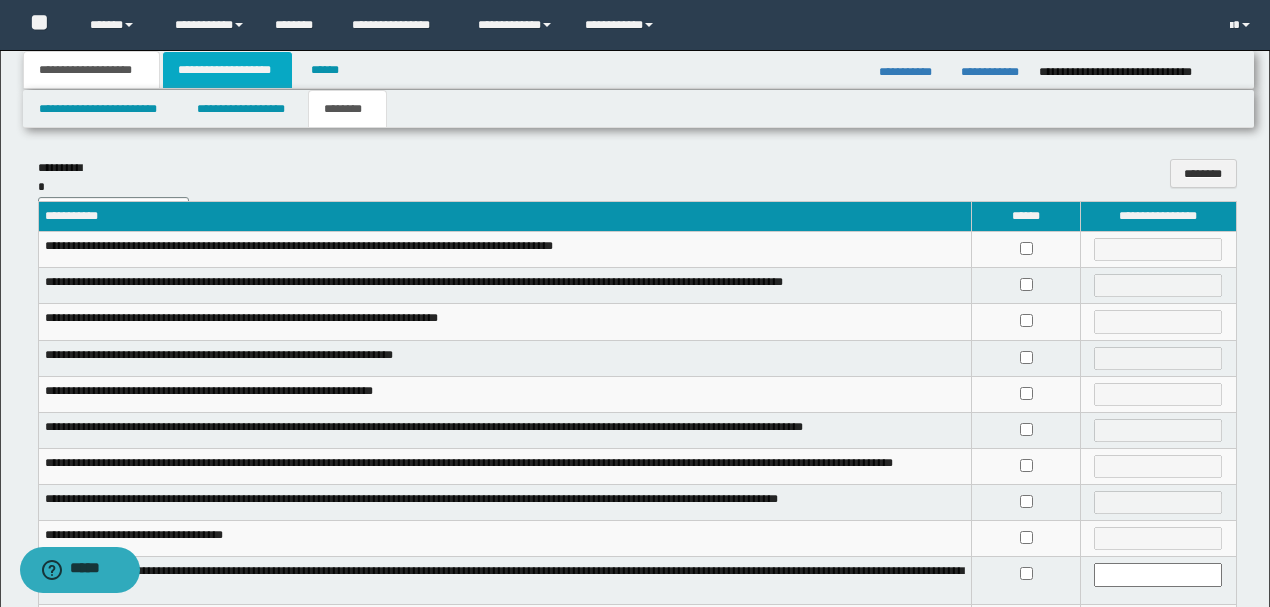 click on "**********" at bounding box center (227, 70) 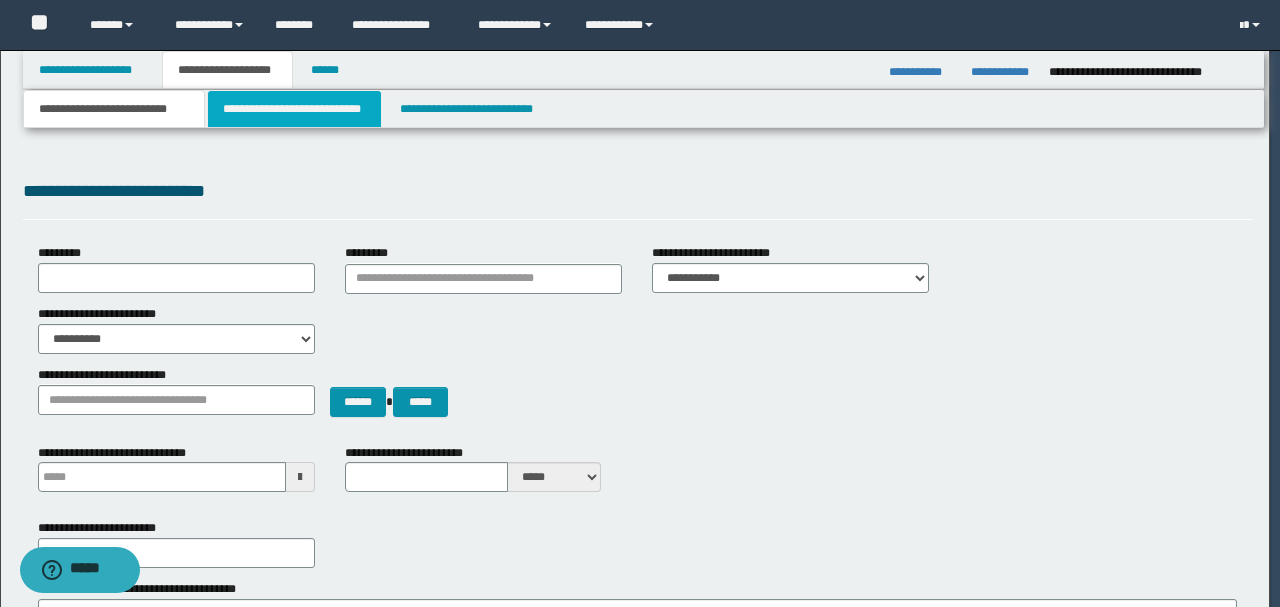 type 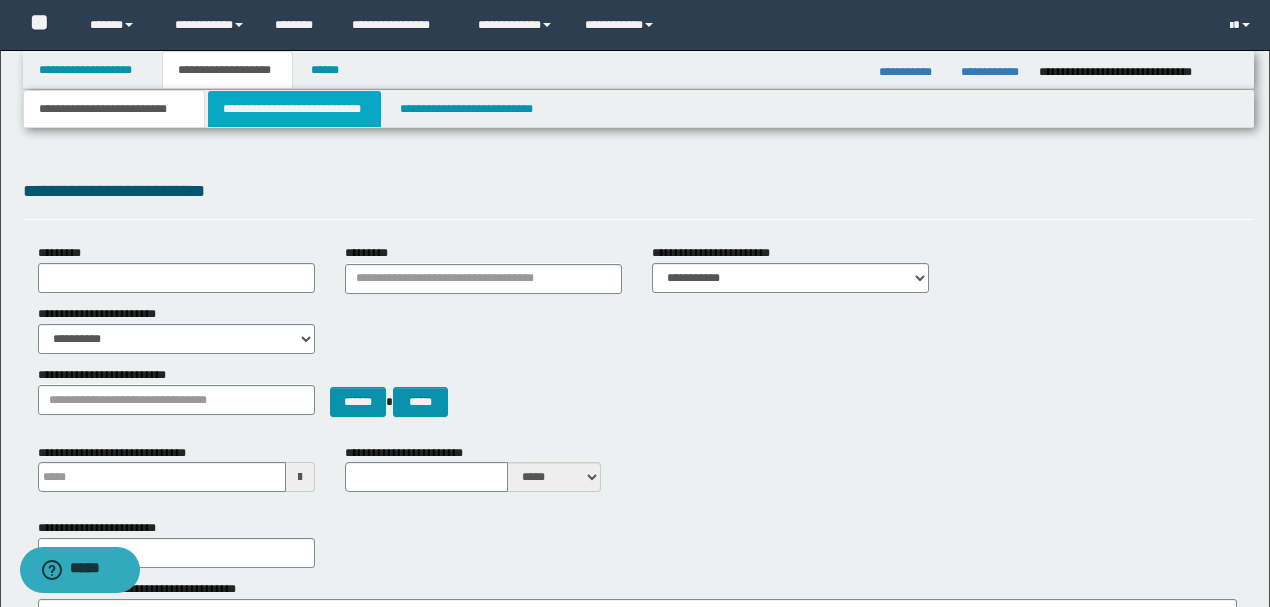 click on "**********" at bounding box center (294, 109) 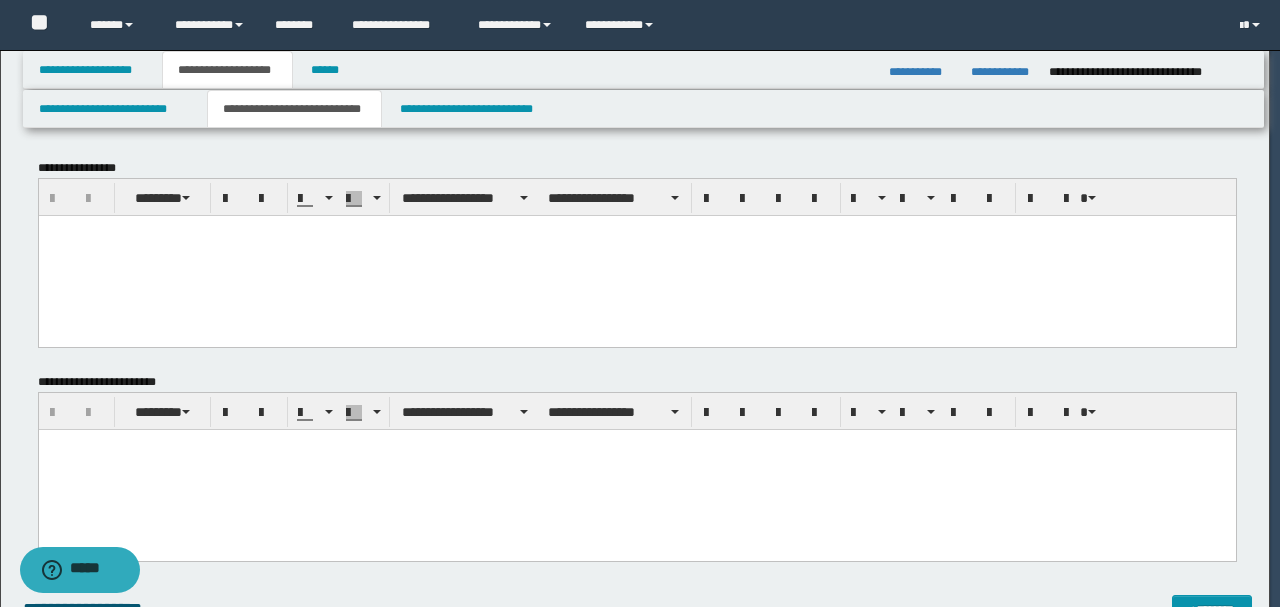 scroll, scrollTop: 0, scrollLeft: 0, axis: both 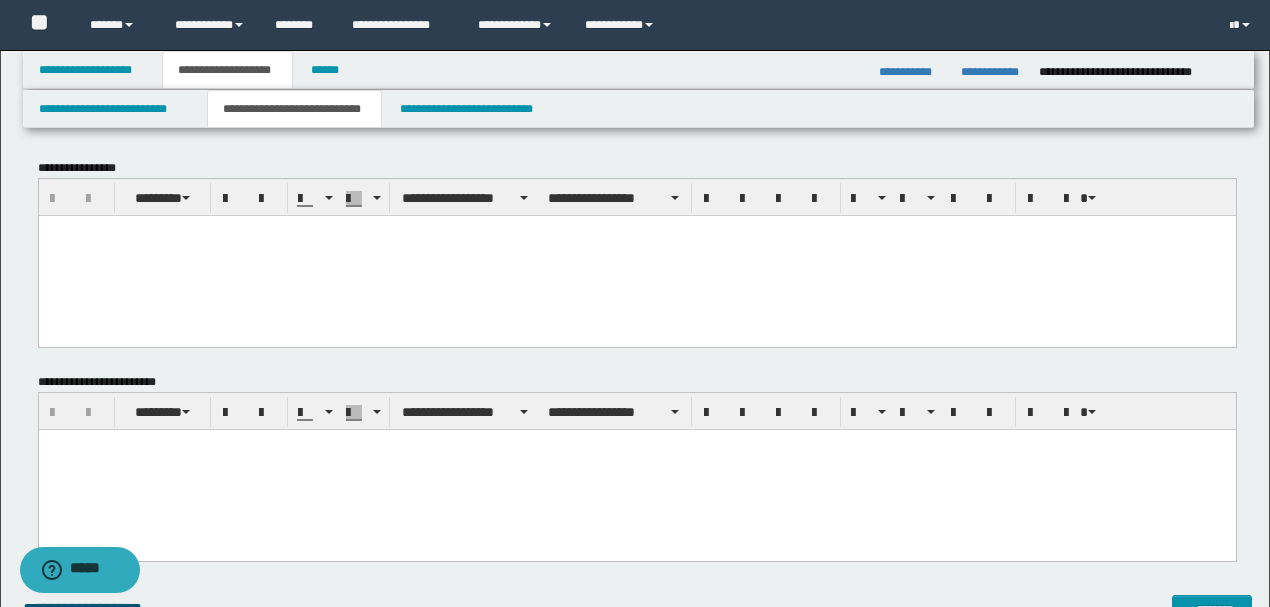 click at bounding box center [636, 470] 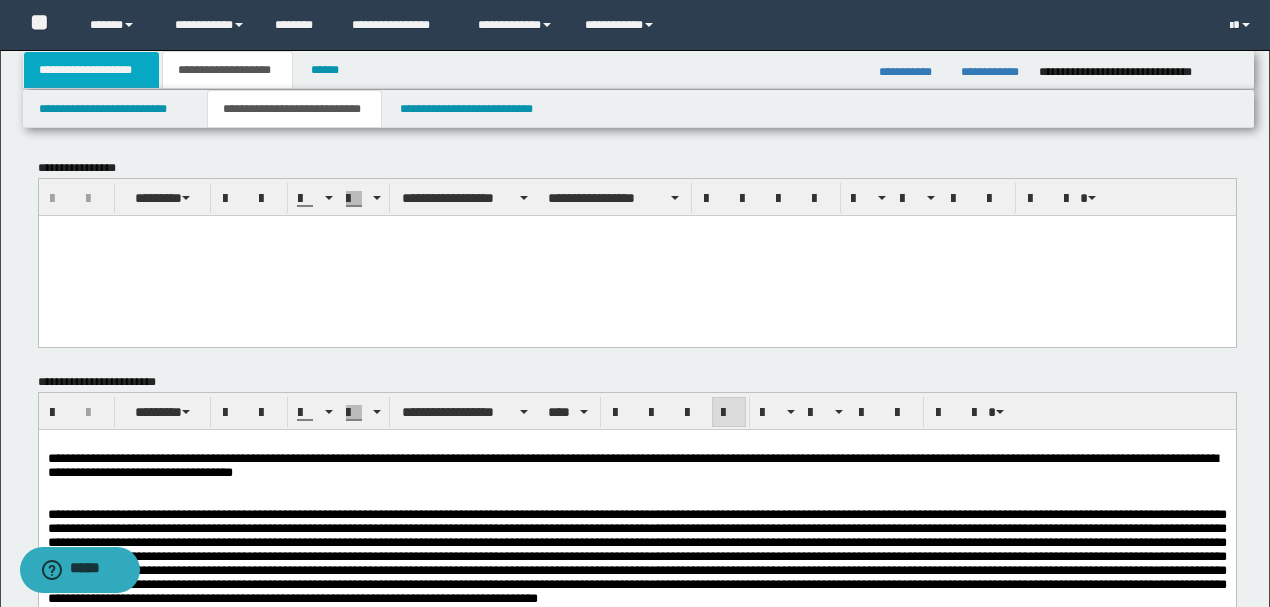 click on "**********" at bounding box center (92, 70) 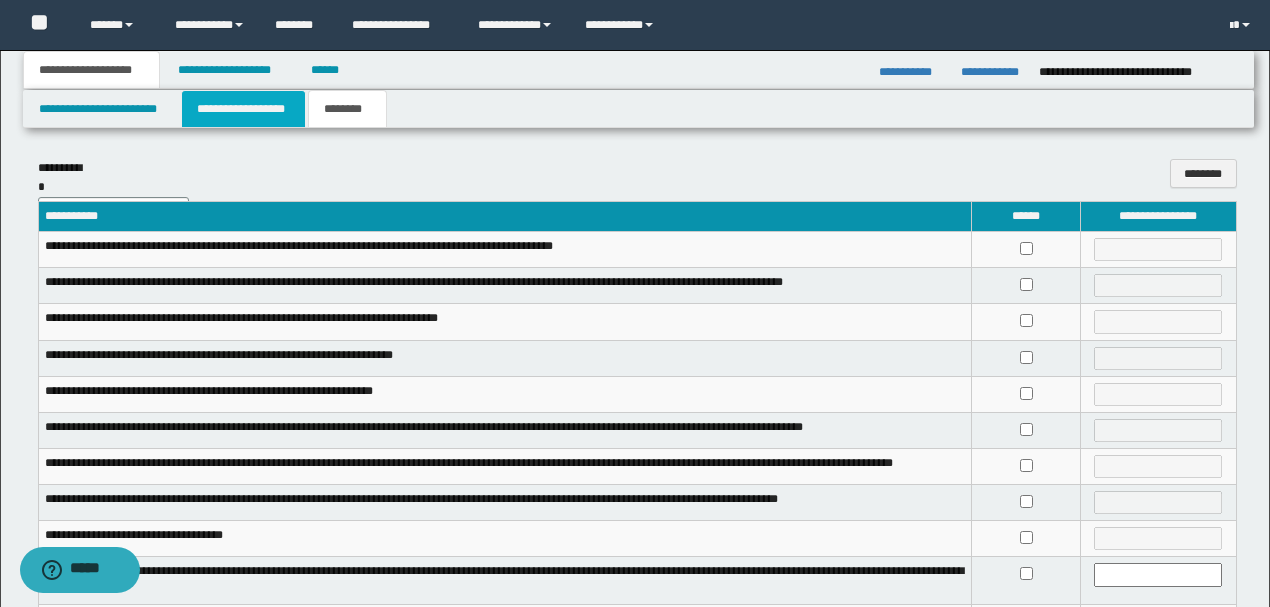 click on "**********" at bounding box center [243, 109] 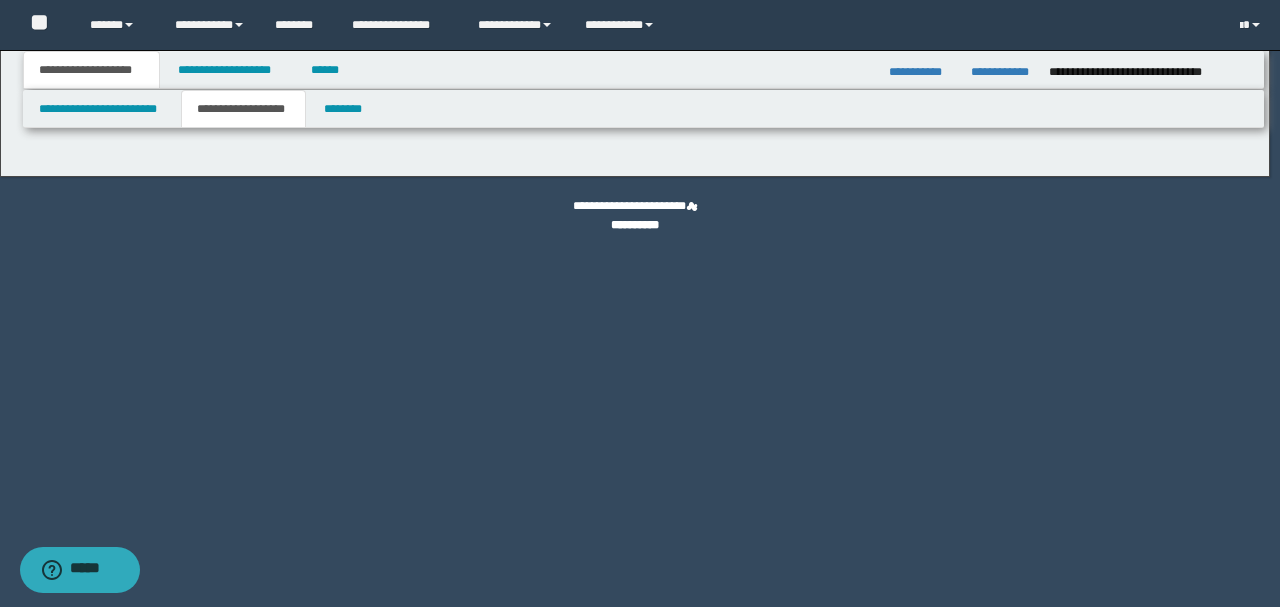 type on "********" 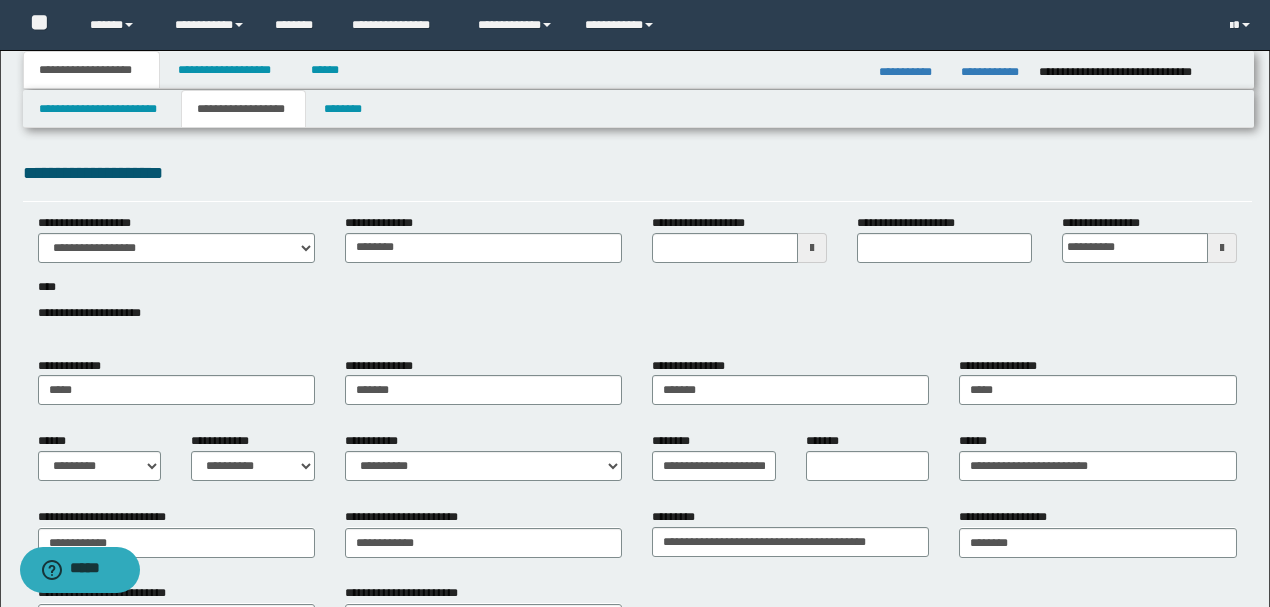 drag, startPoint x: 798, startPoint y: 174, endPoint x: 786, endPoint y: 190, distance: 20 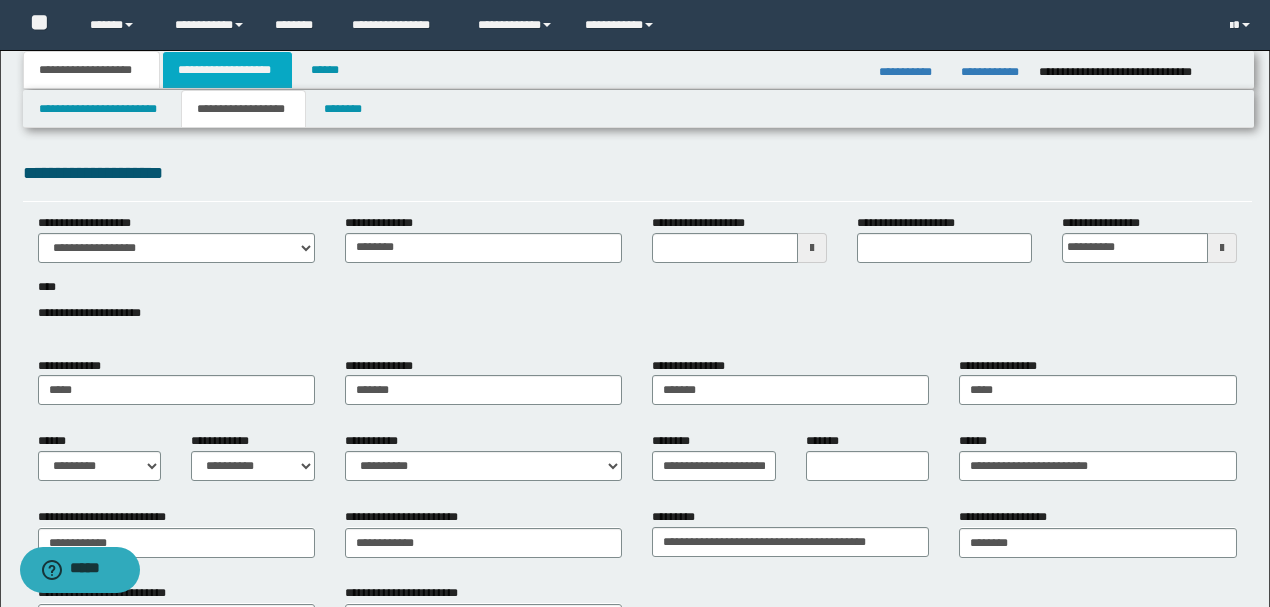 click on "**********" at bounding box center (227, 70) 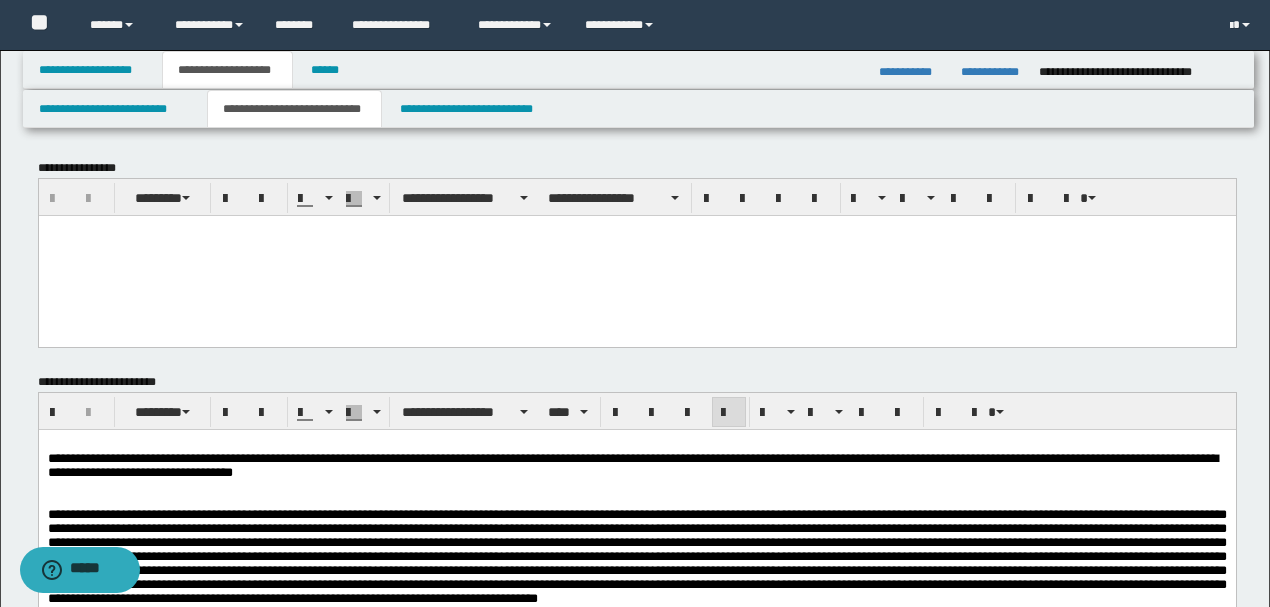 click at bounding box center [636, 255] 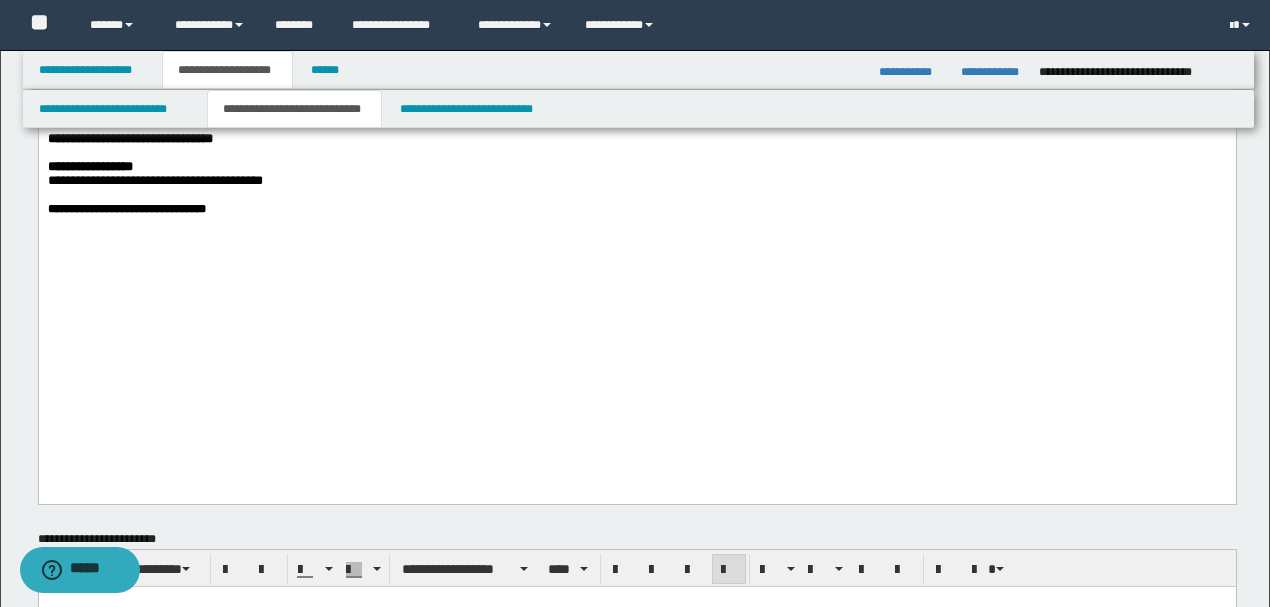 scroll, scrollTop: 1133, scrollLeft: 0, axis: vertical 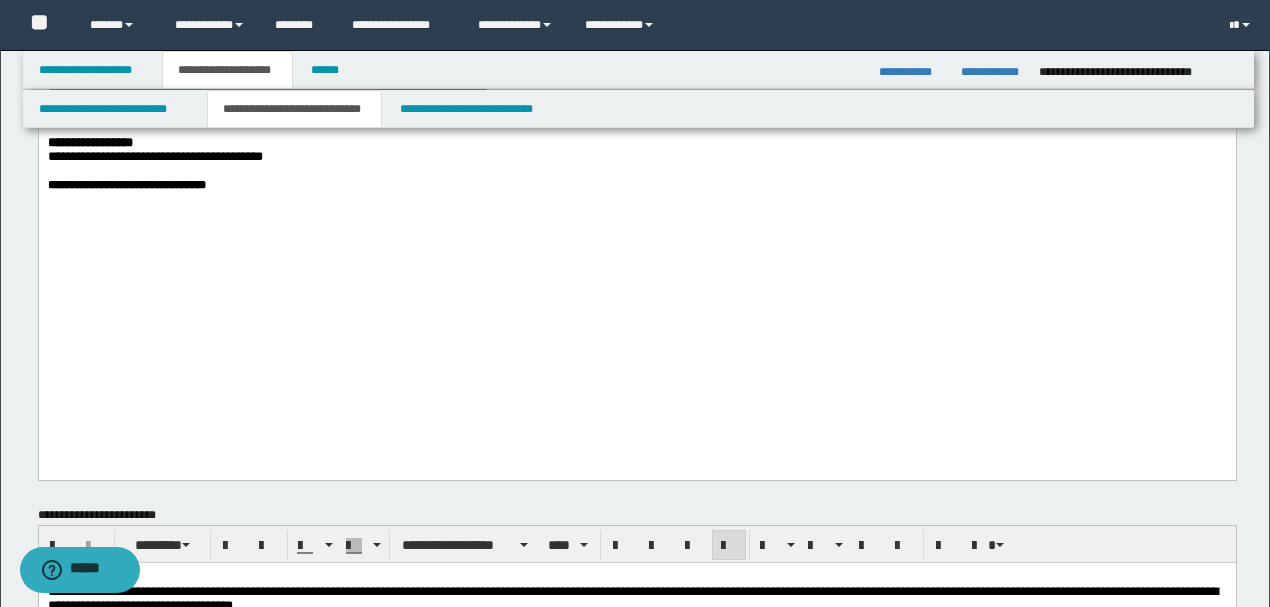 drag, startPoint x: 128, startPoint y: 366, endPoint x: 368, endPoint y: 370, distance: 240.03333 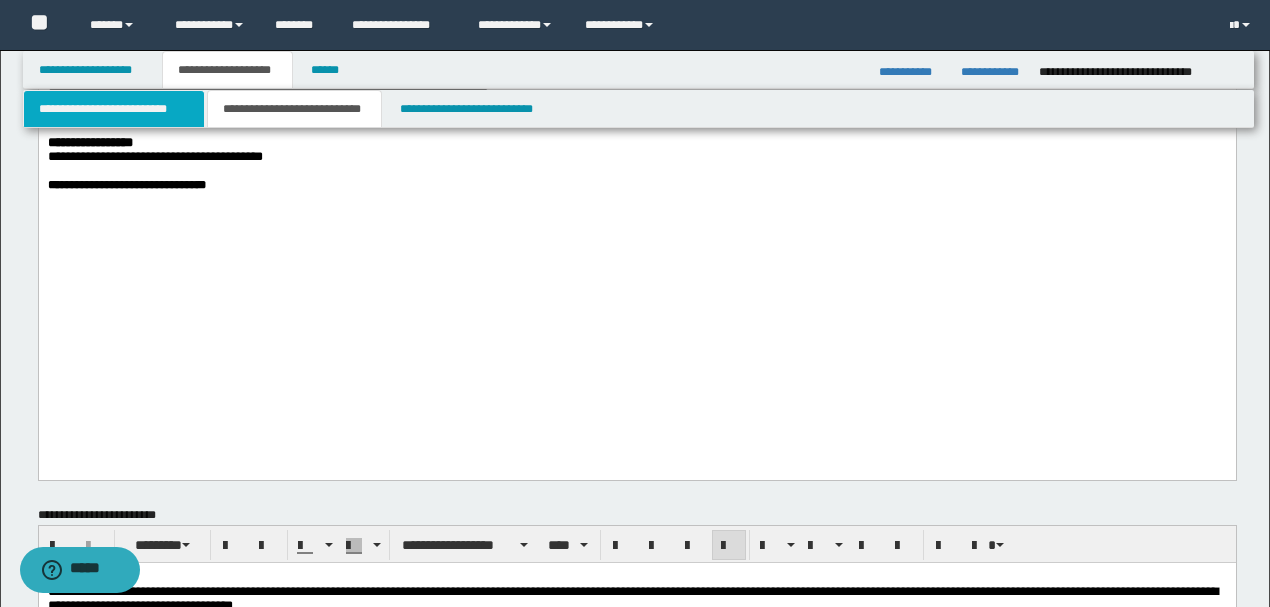 click on "**********" at bounding box center (114, 109) 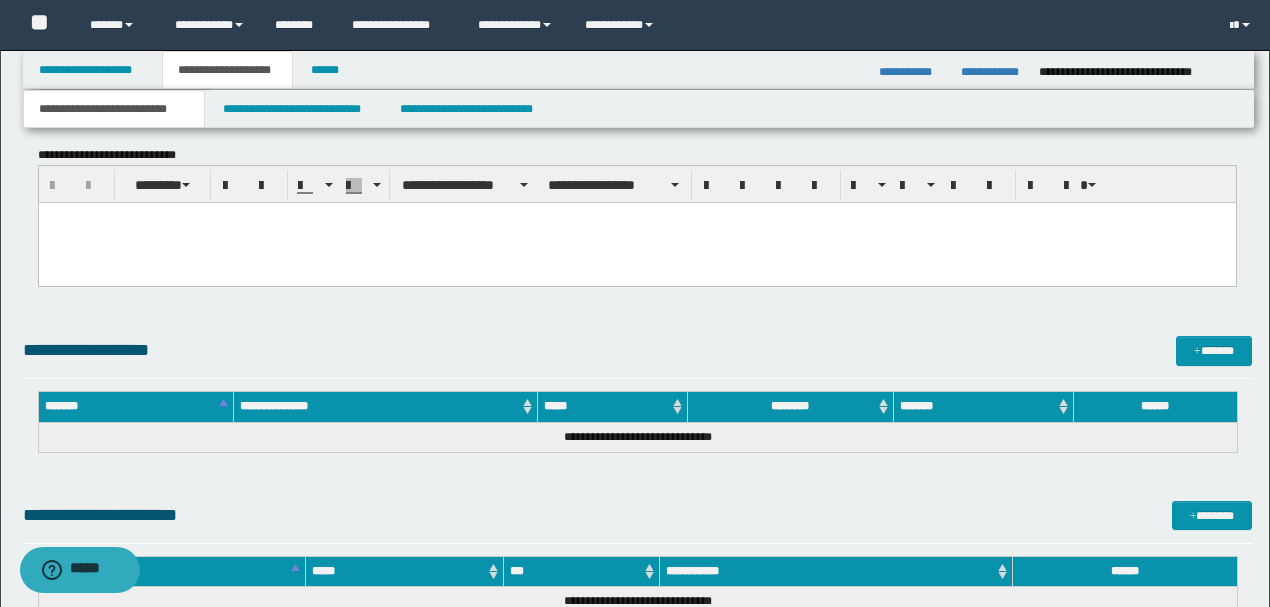 scroll, scrollTop: 933, scrollLeft: 0, axis: vertical 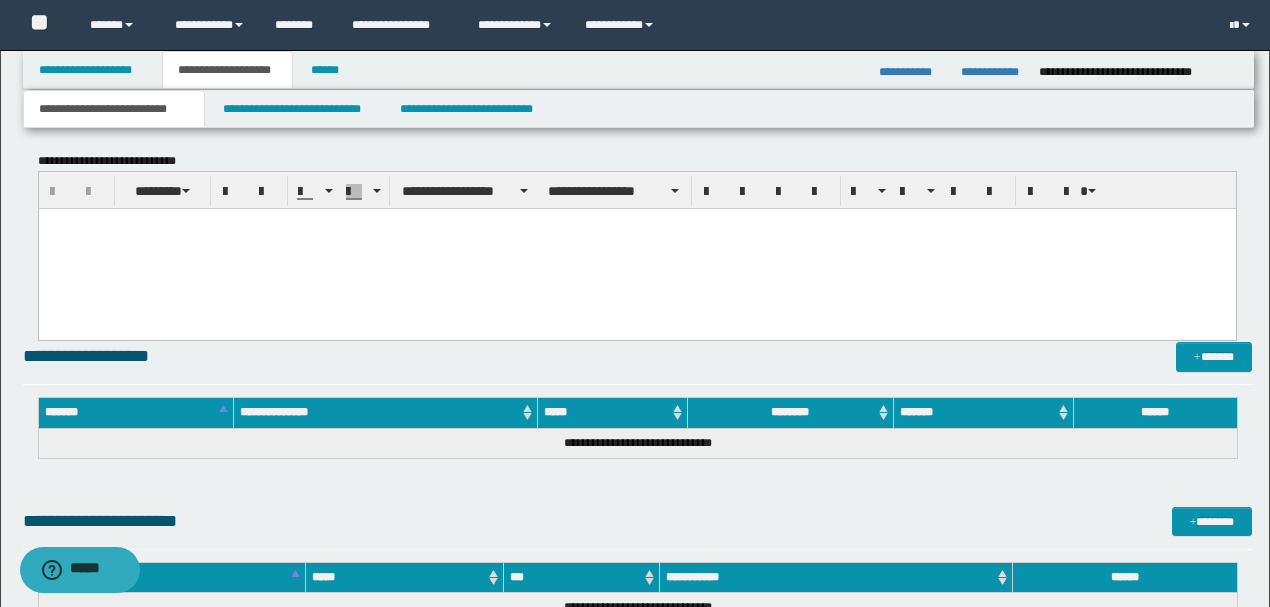 click at bounding box center (636, 249) 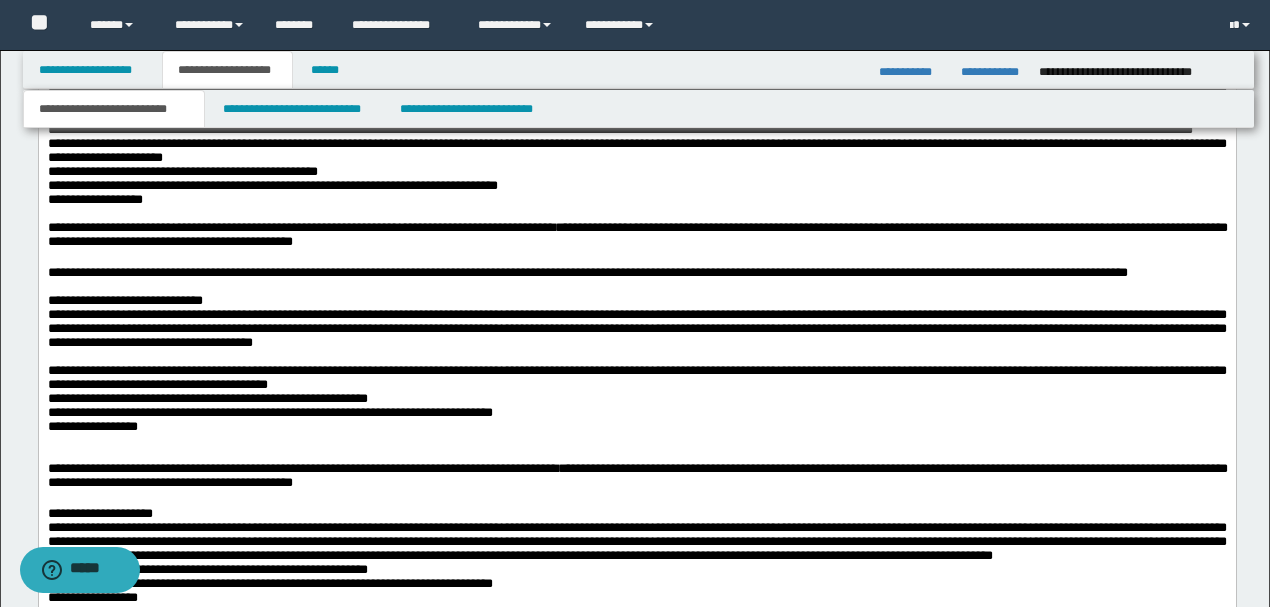 scroll, scrollTop: 2200, scrollLeft: 0, axis: vertical 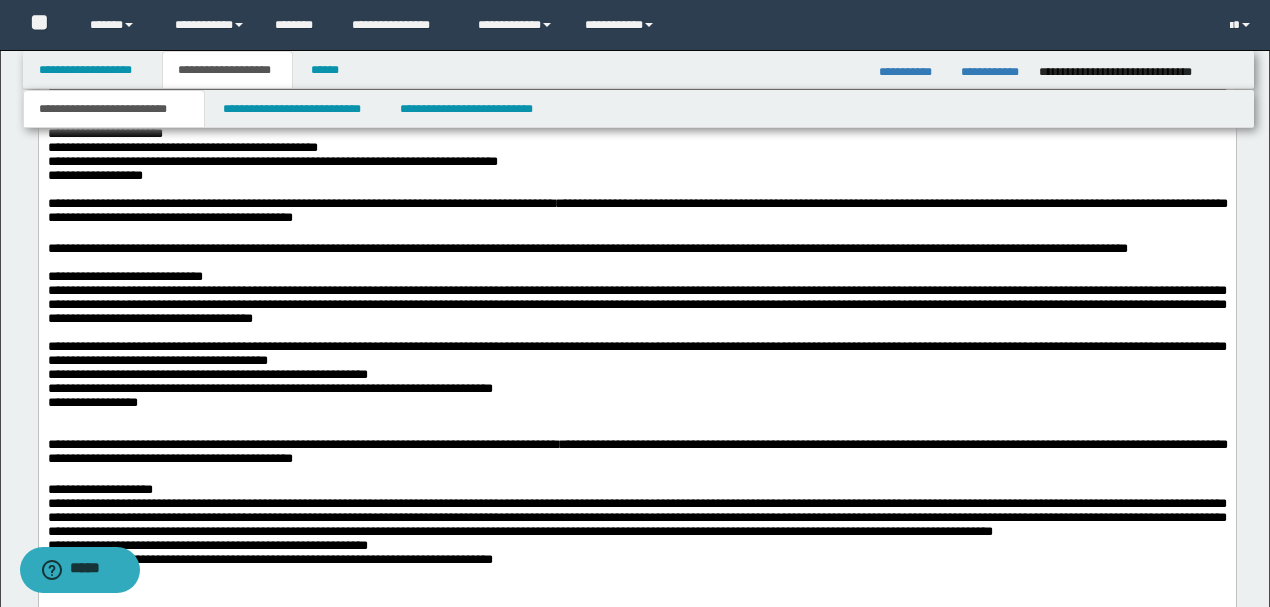 click at bounding box center [636, 236] 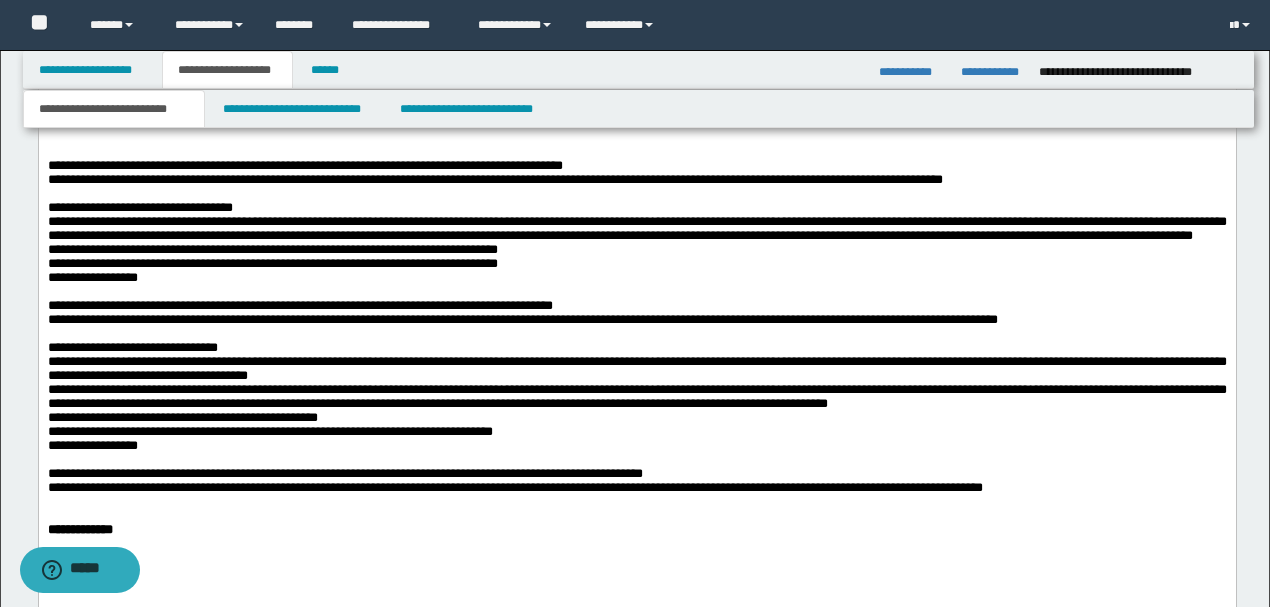 scroll, scrollTop: 2666, scrollLeft: 0, axis: vertical 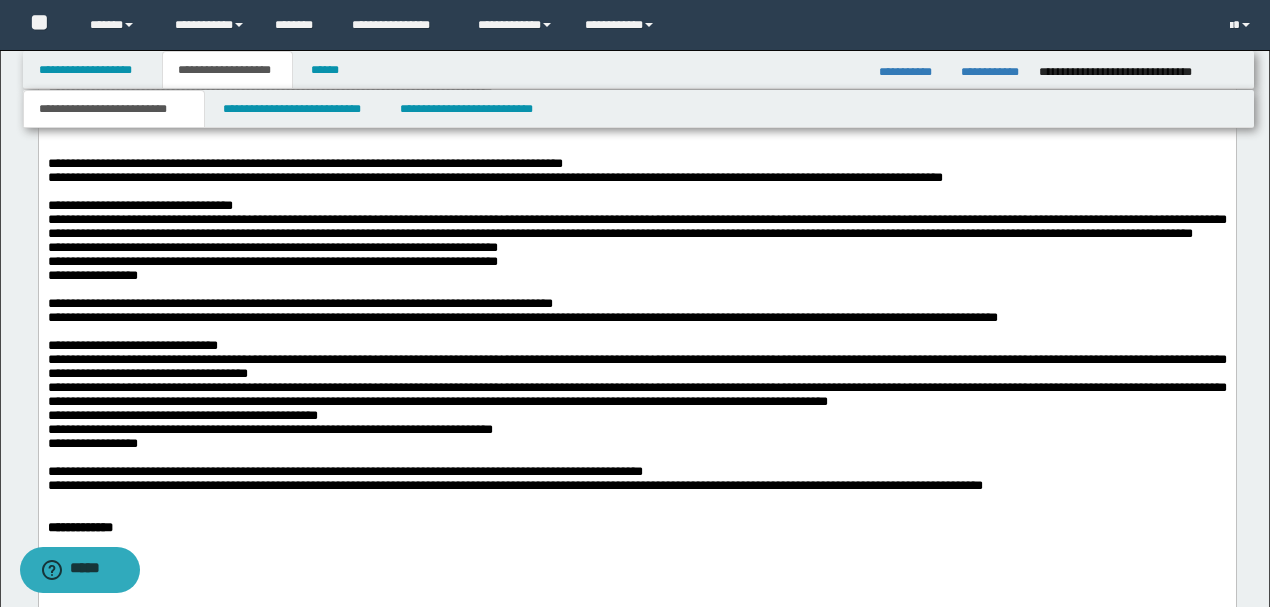 click on "**********" at bounding box center [636, 165] 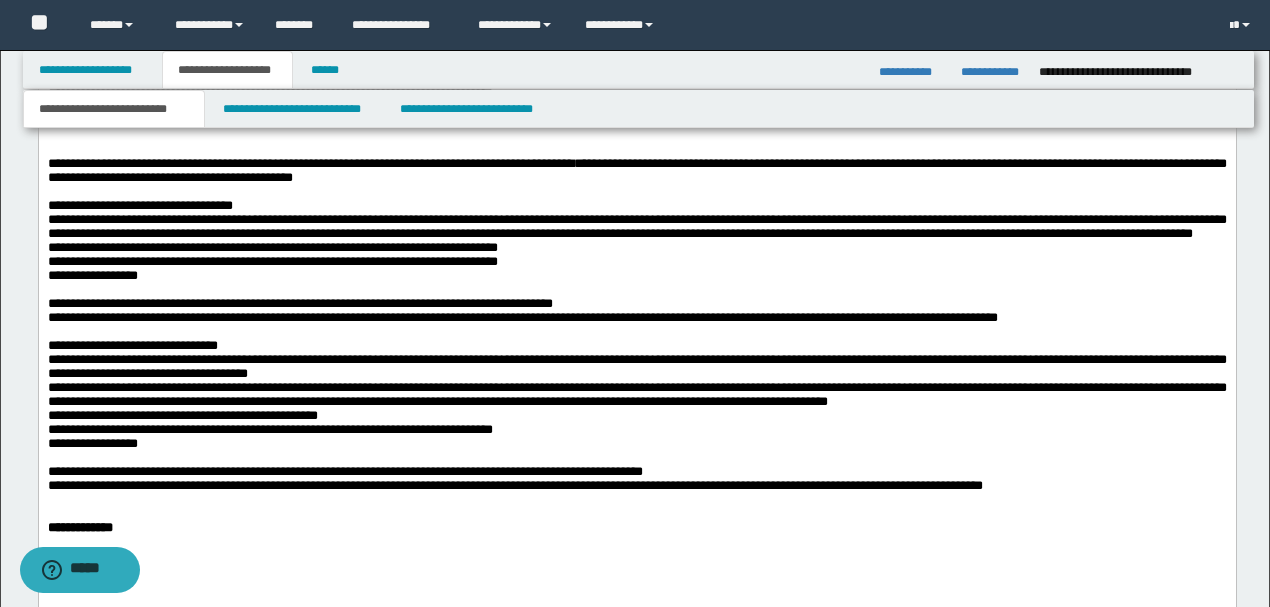 click at bounding box center [636, 123] 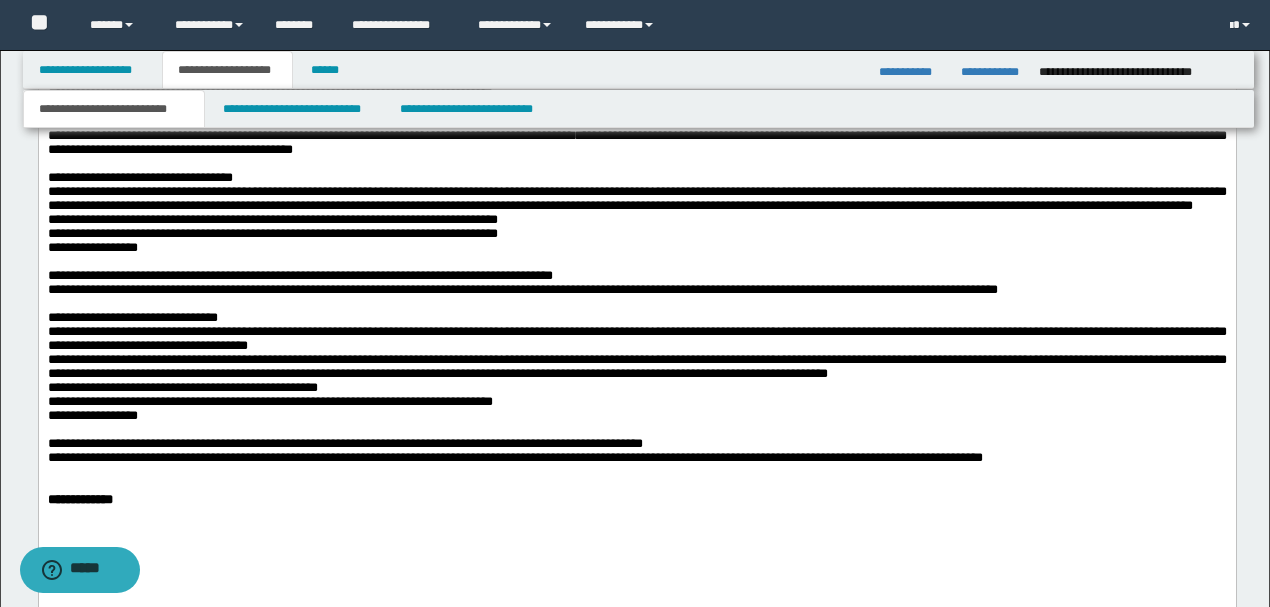 click at bounding box center [636, 165] 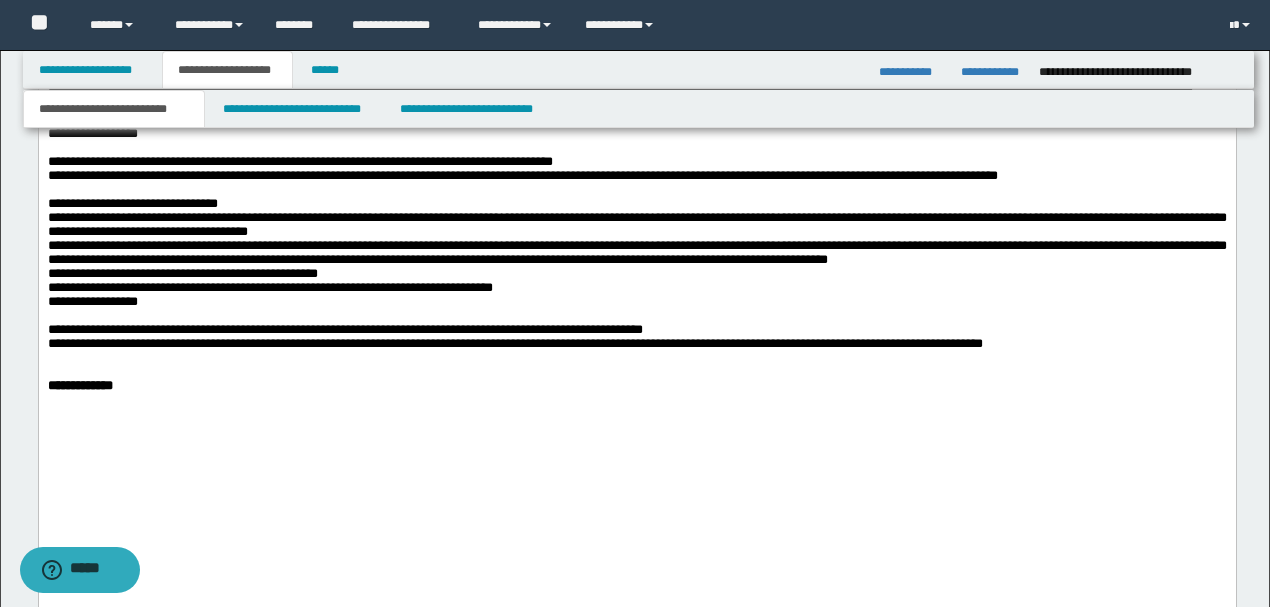scroll, scrollTop: 2866, scrollLeft: 0, axis: vertical 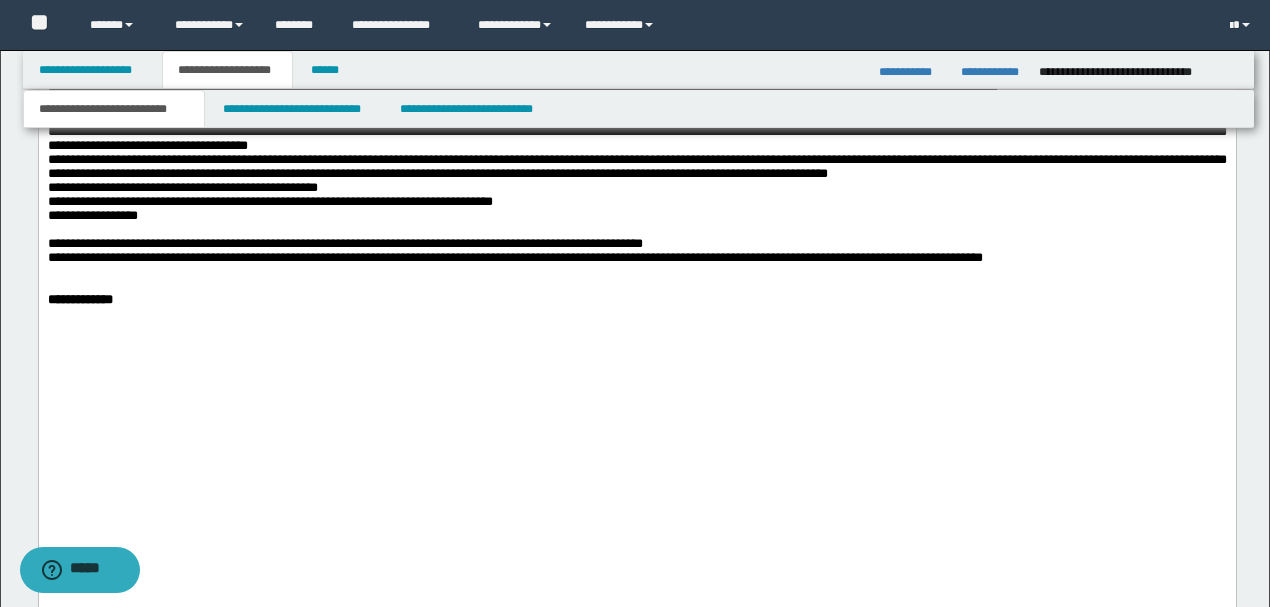 click on "**********" at bounding box center (637, -571) 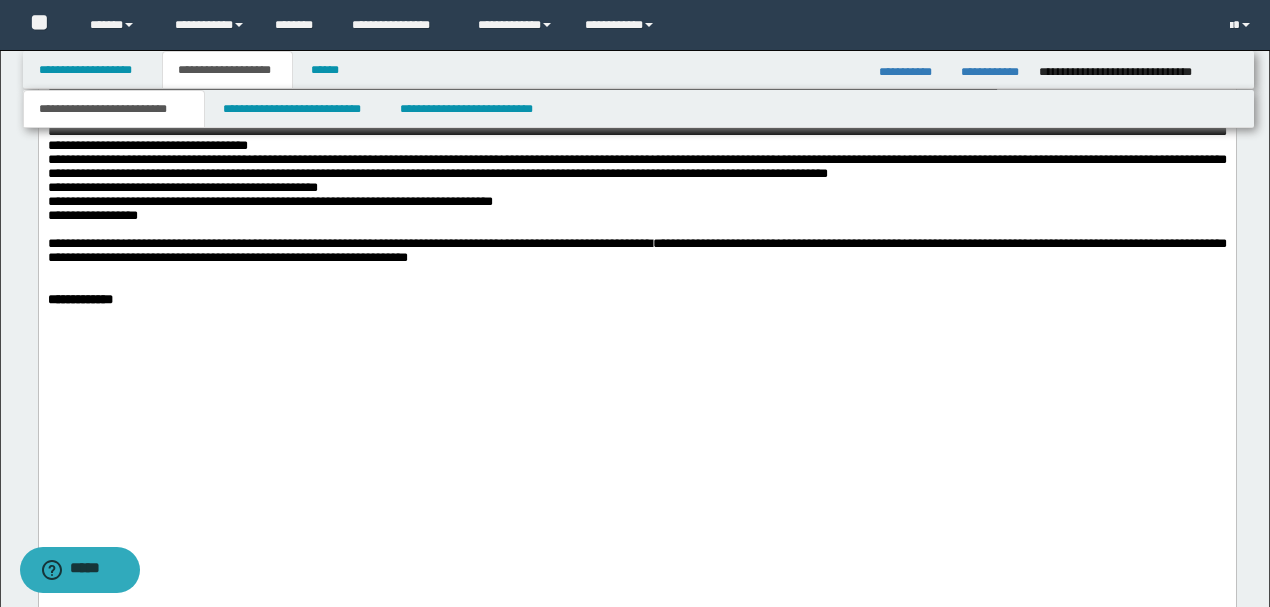 click on "**********" at bounding box center [636, 251] 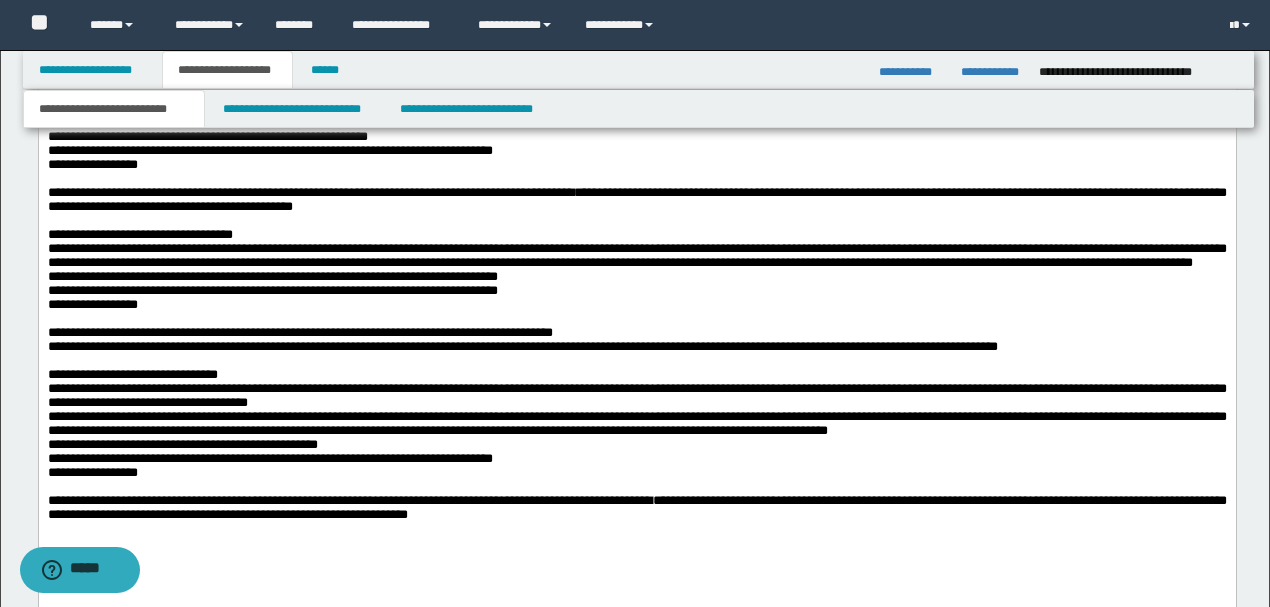 scroll, scrollTop: 2600, scrollLeft: 0, axis: vertical 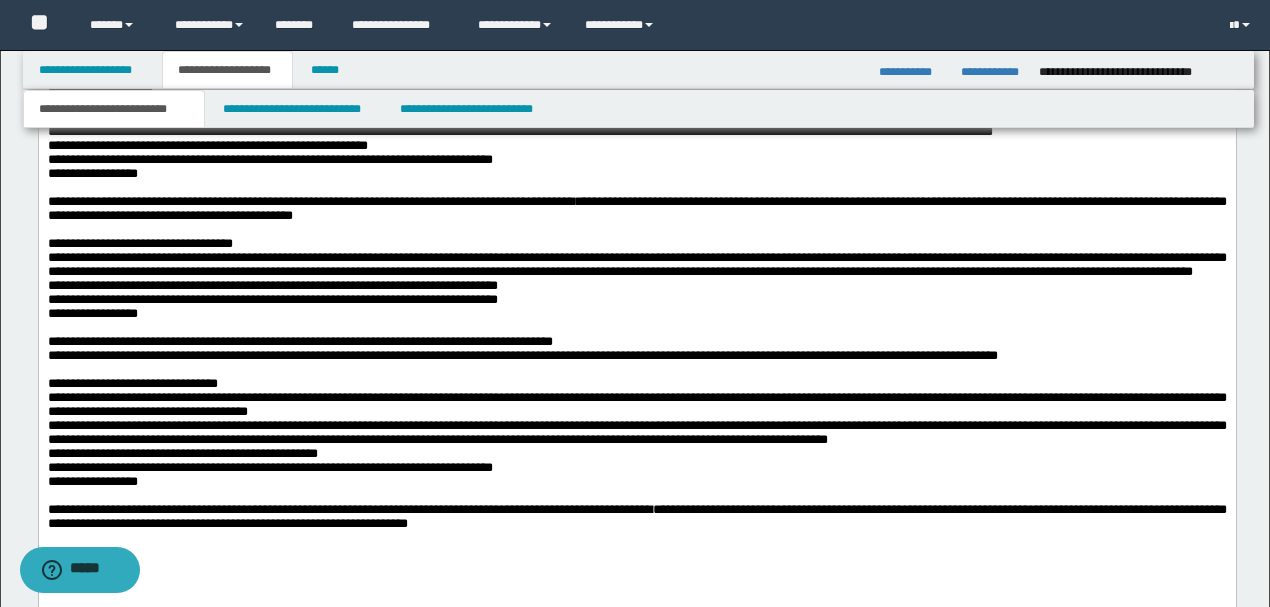 click on "**********" at bounding box center [636, 161] 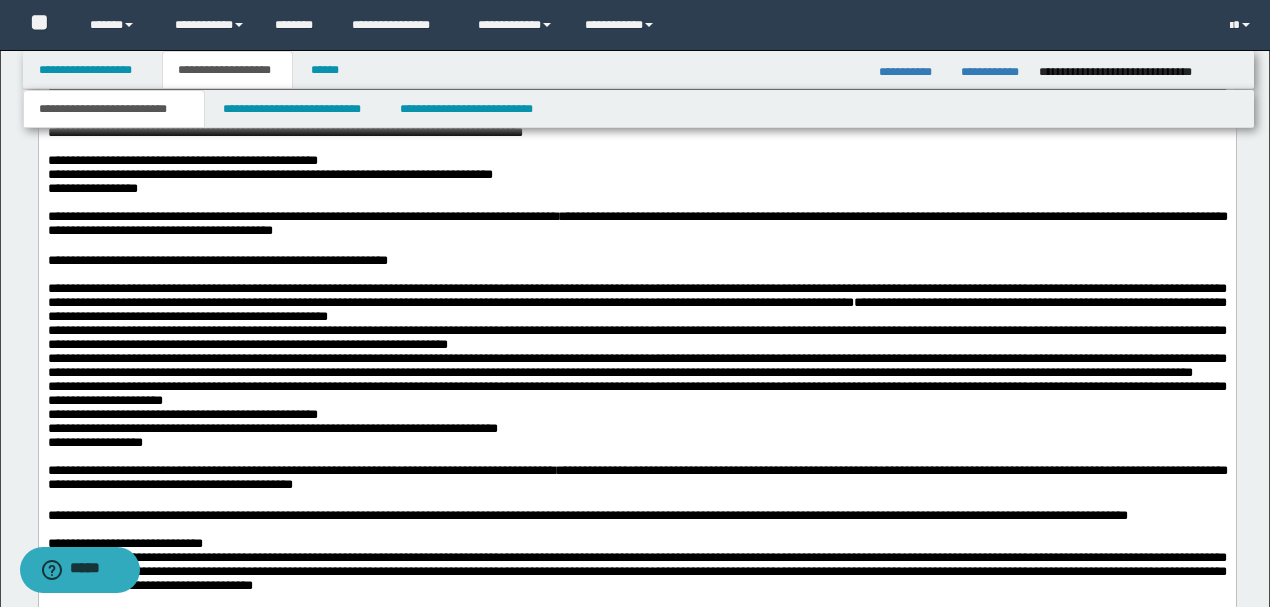 scroll, scrollTop: 1866, scrollLeft: 0, axis: vertical 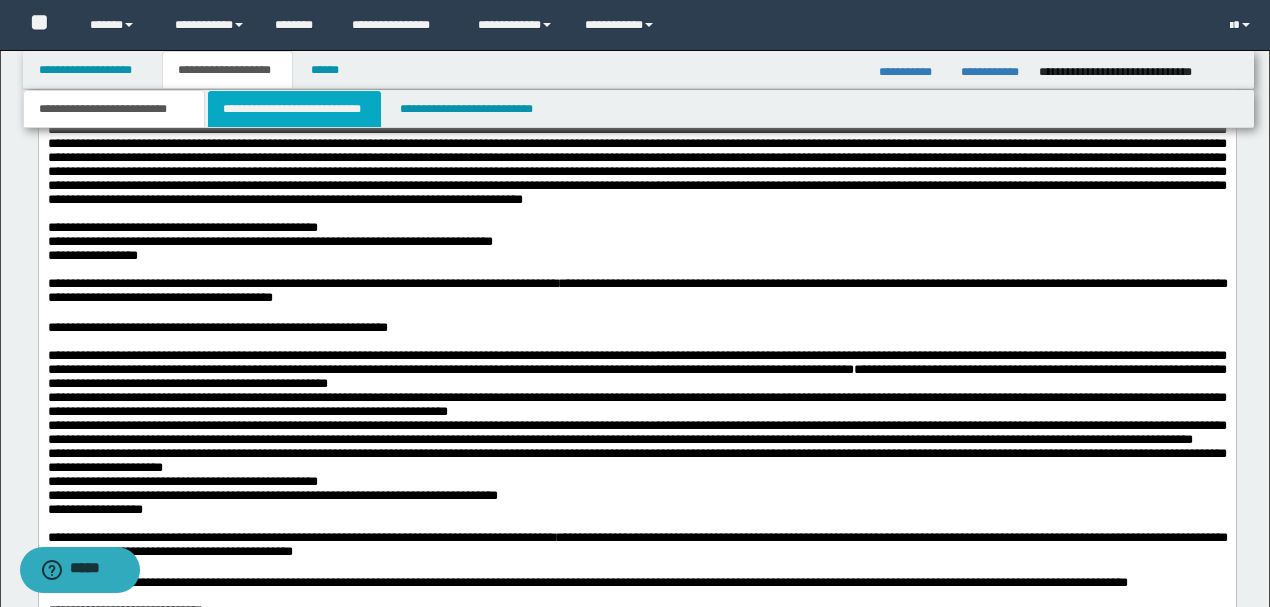 click on "**********" at bounding box center (294, 109) 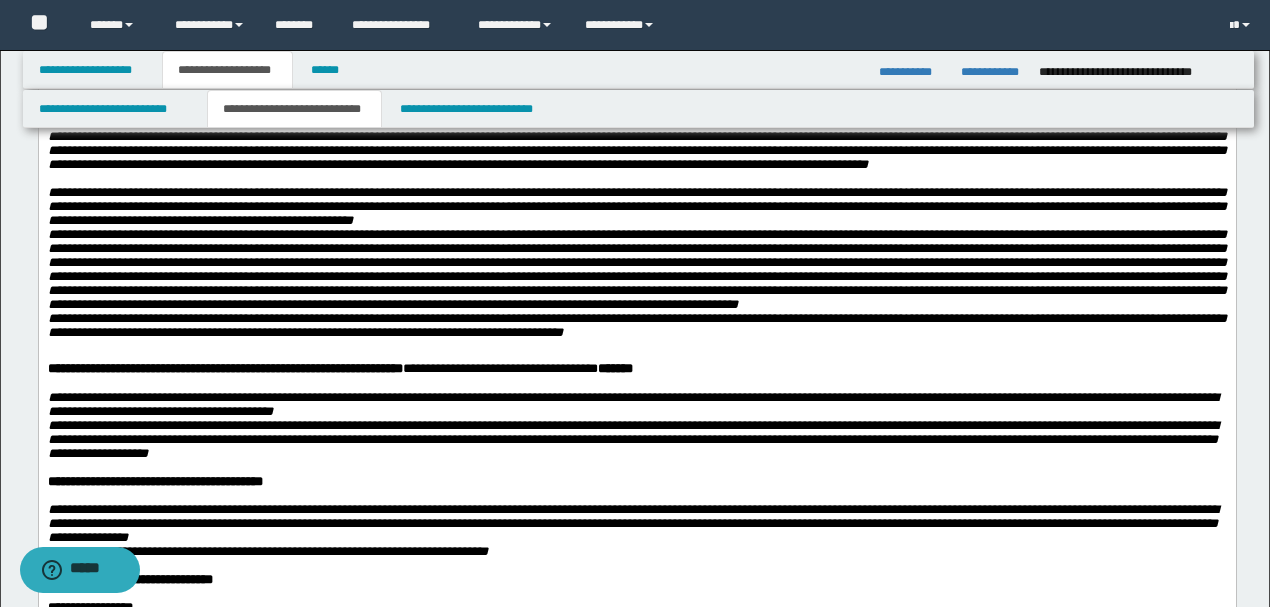 scroll, scrollTop: 466, scrollLeft: 0, axis: vertical 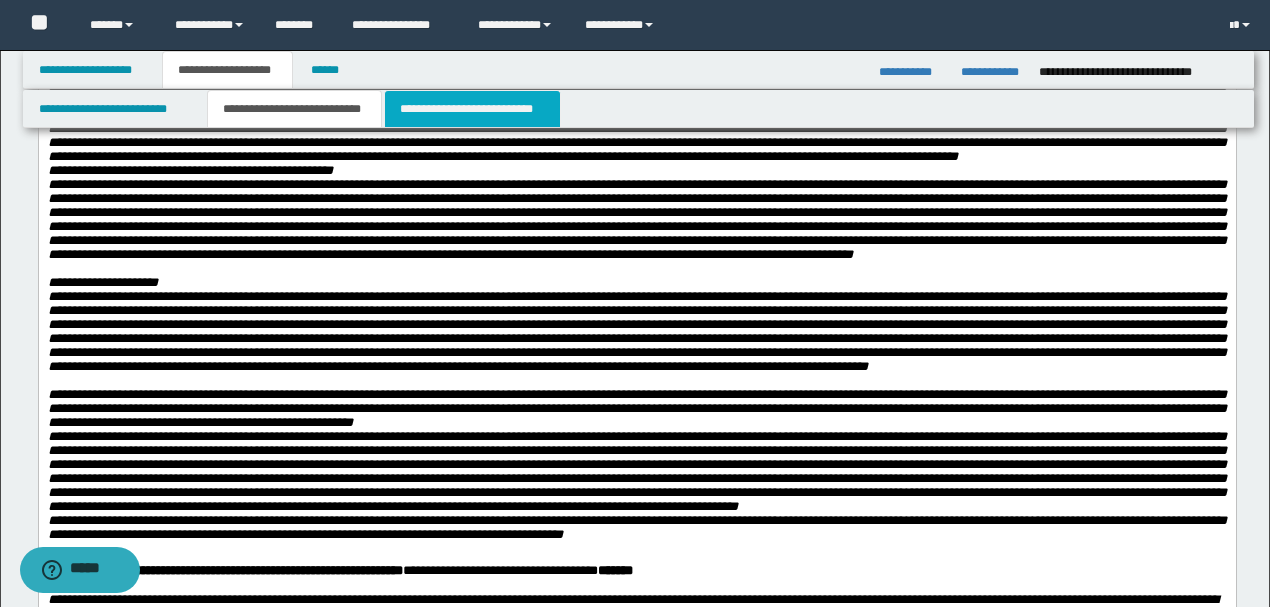 click on "**********" at bounding box center [472, 109] 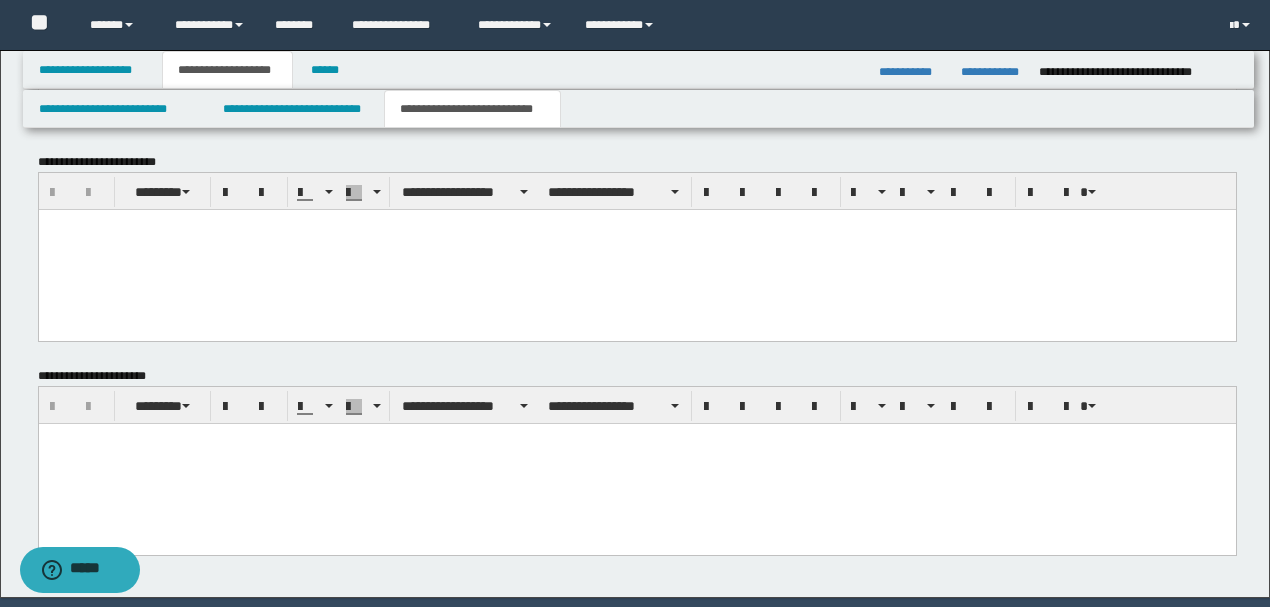 scroll, scrollTop: 896, scrollLeft: 0, axis: vertical 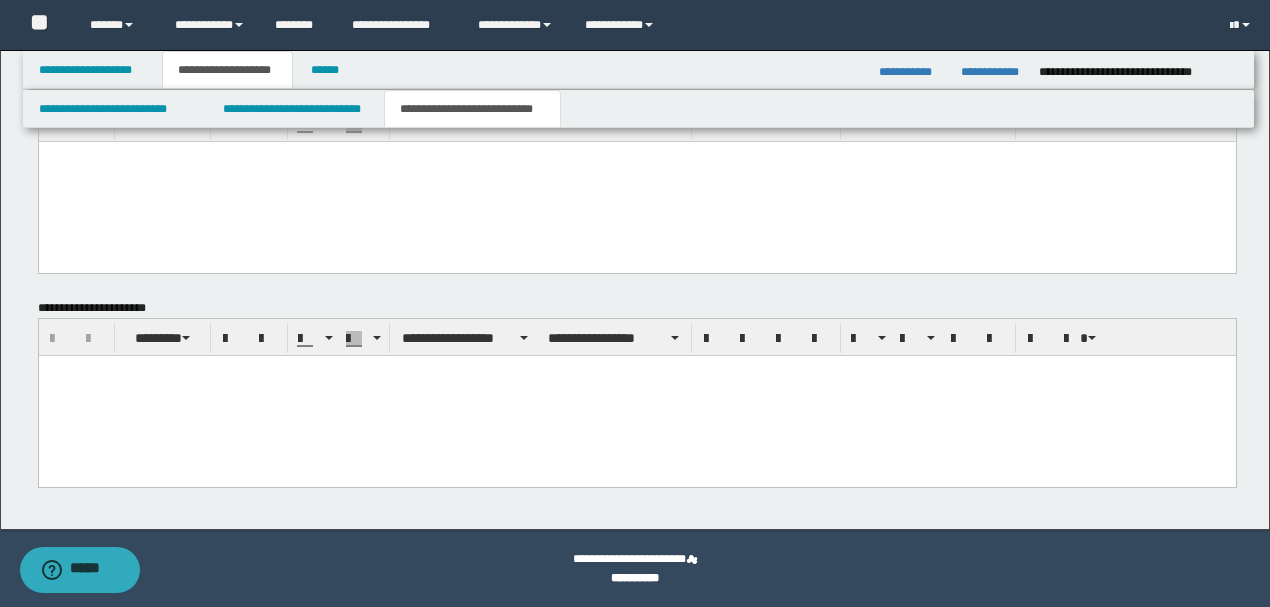 drag, startPoint x: 548, startPoint y: 424, endPoint x: 528, endPoint y: 396, distance: 34.4093 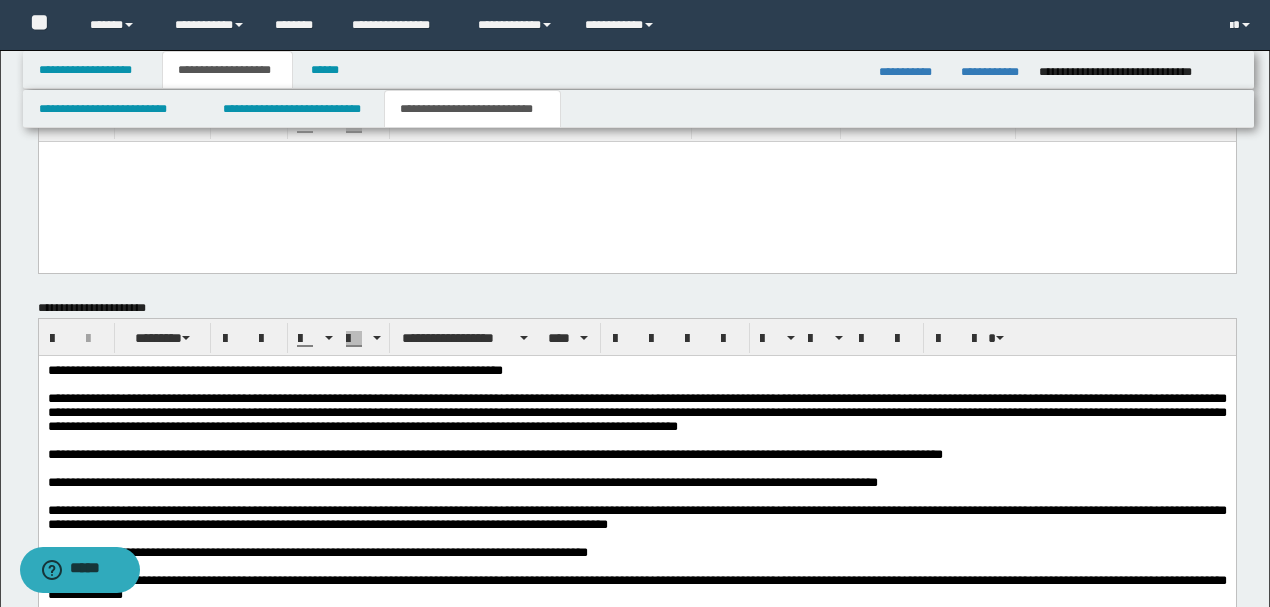 click at bounding box center [636, 181] 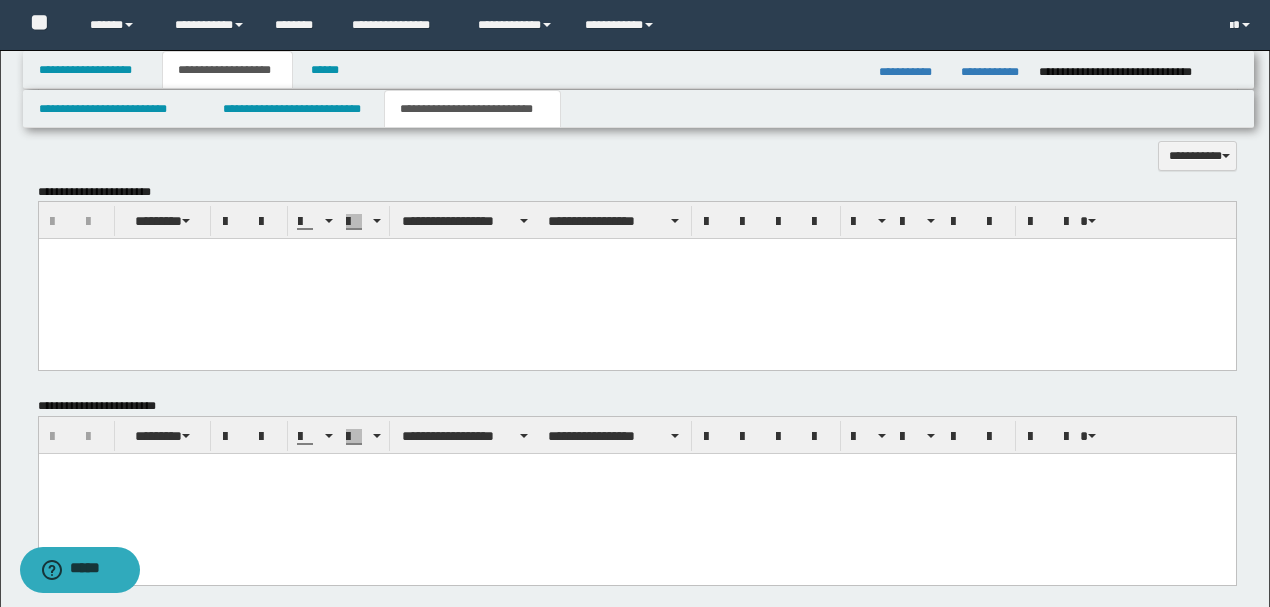 scroll, scrollTop: 563, scrollLeft: 0, axis: vertical 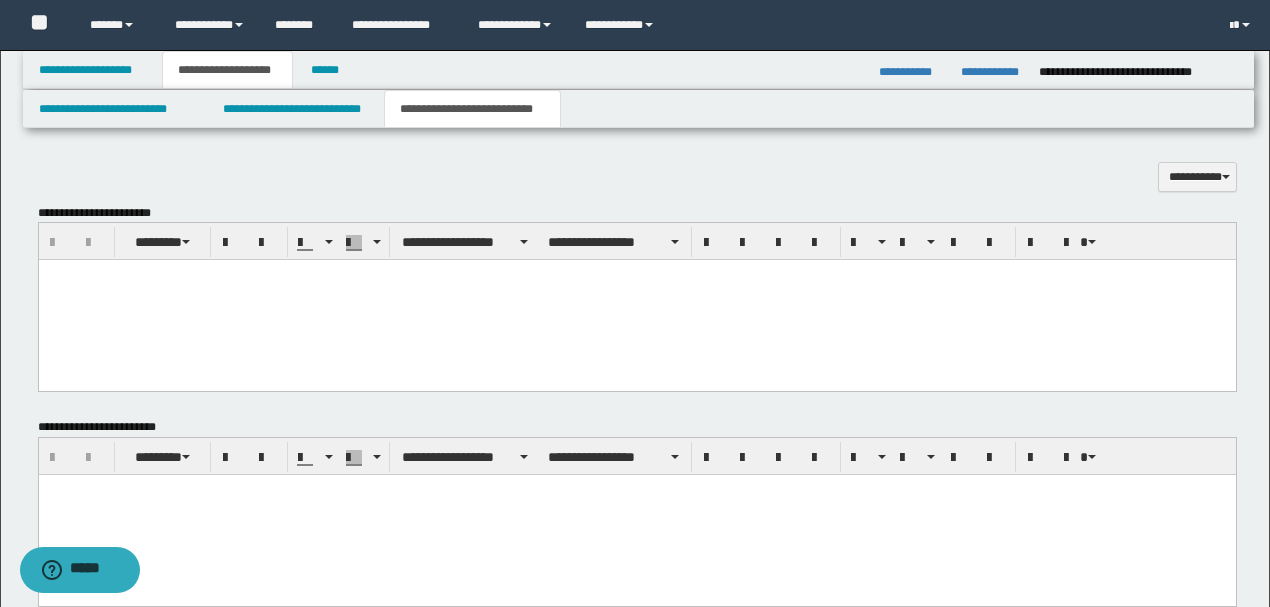 drag, startPoint x: 254, startPoint y: 319, endPoint x: 254, endPoint y: 276, distance: 43 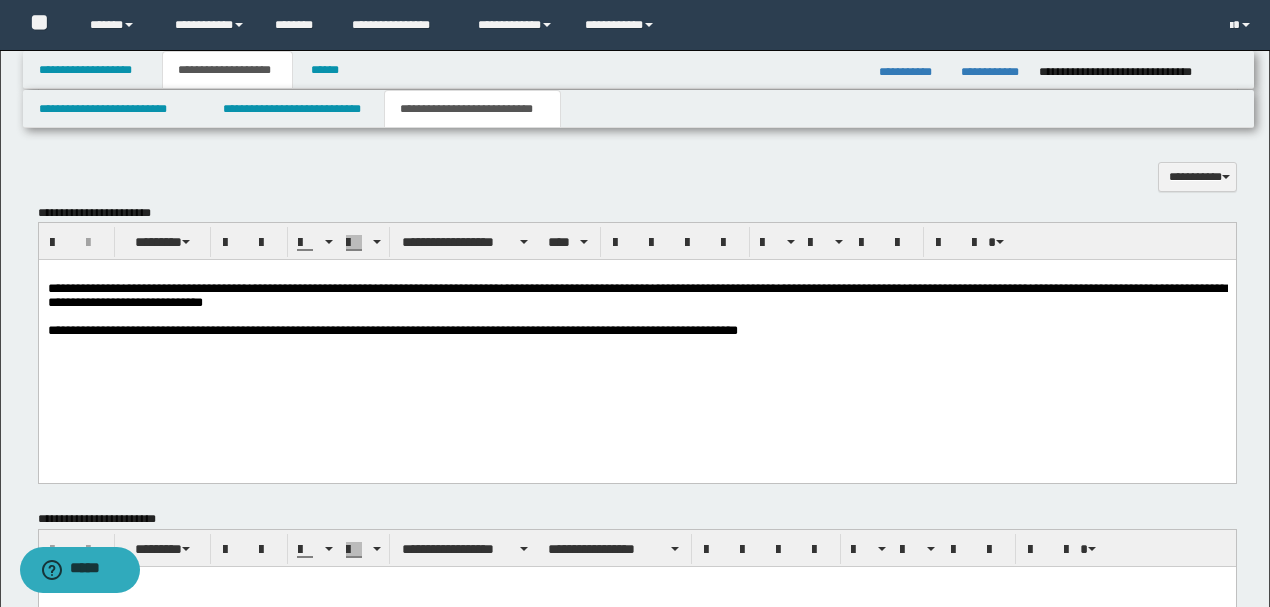 drag, startPoint x: 131, startPoint y: 347, endPoint x: 742, endPoint y: 330, distance: 611.23645 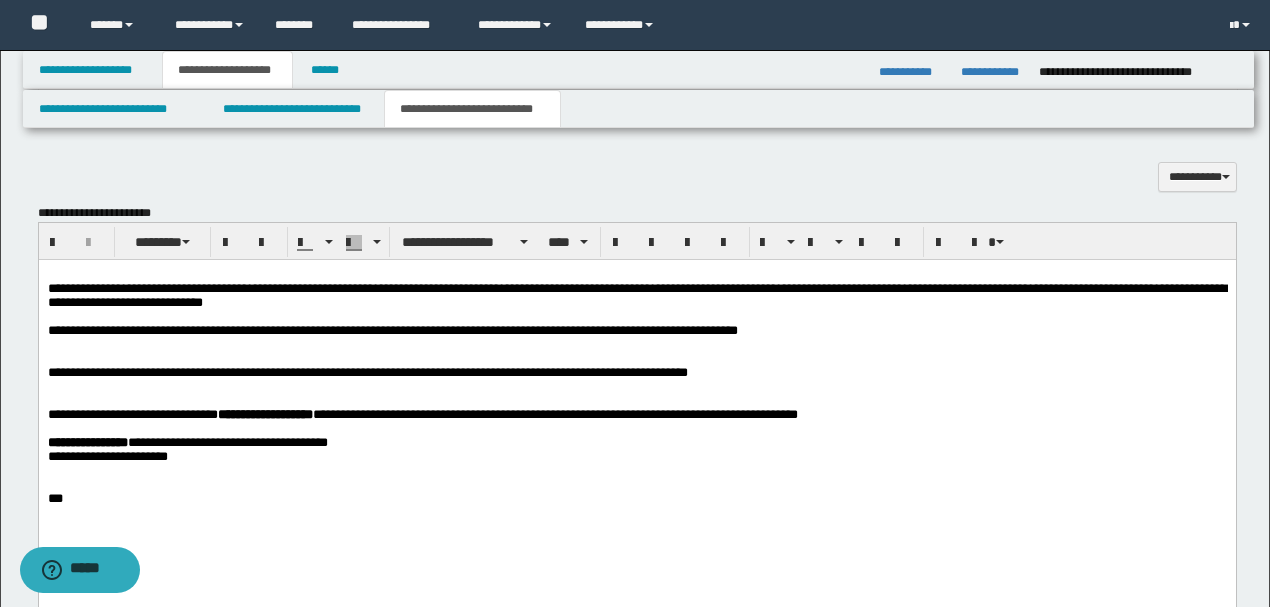 click at bounding box center (636, 345) 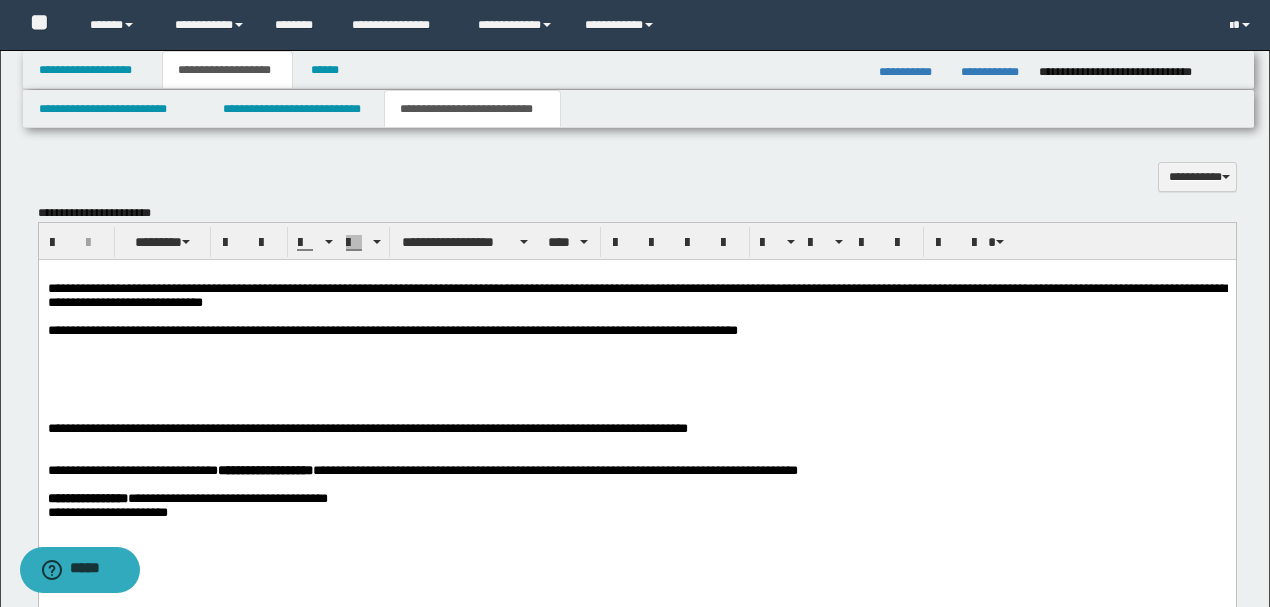 click at bounding box center [636, 401] 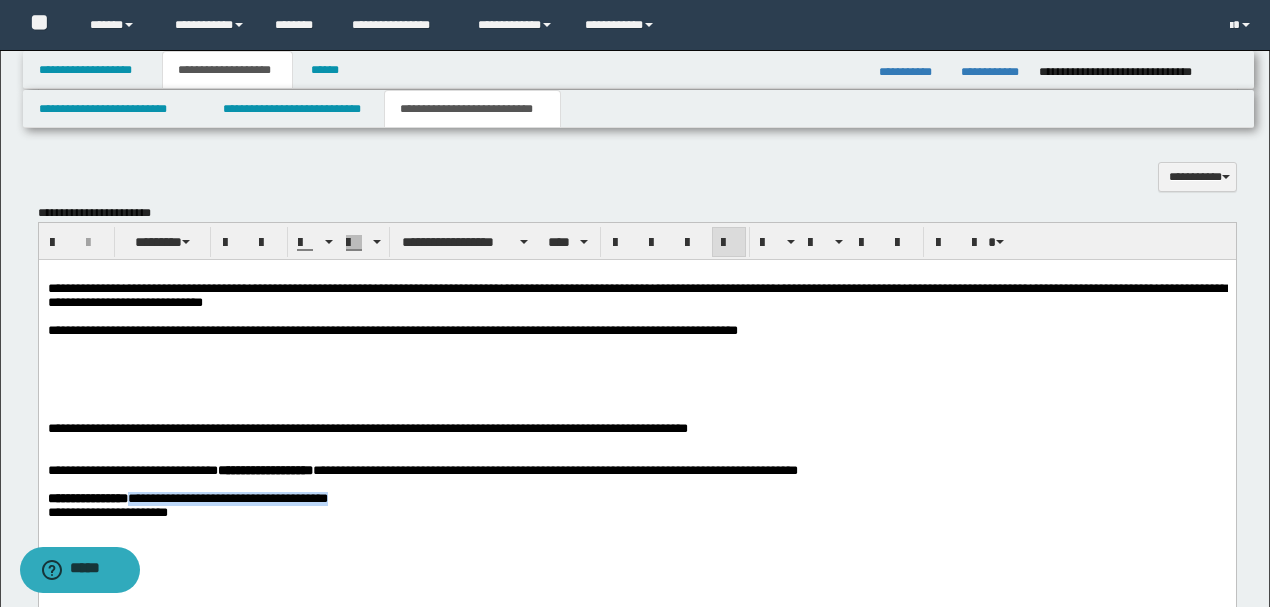 drag, startPoint x: 386, startPoint y: 522, endPoint x: 134, endPoint y: 515, distance: 252.0972 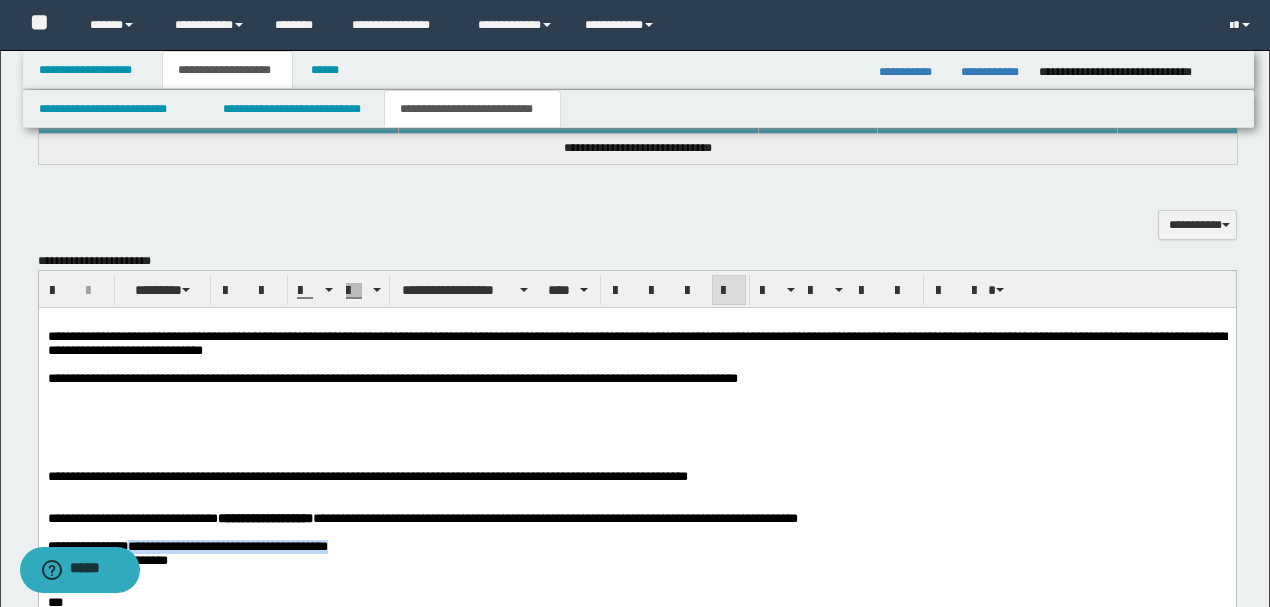 scroll, scrollTop: 230, scrollLeft: 0, axis: vertical 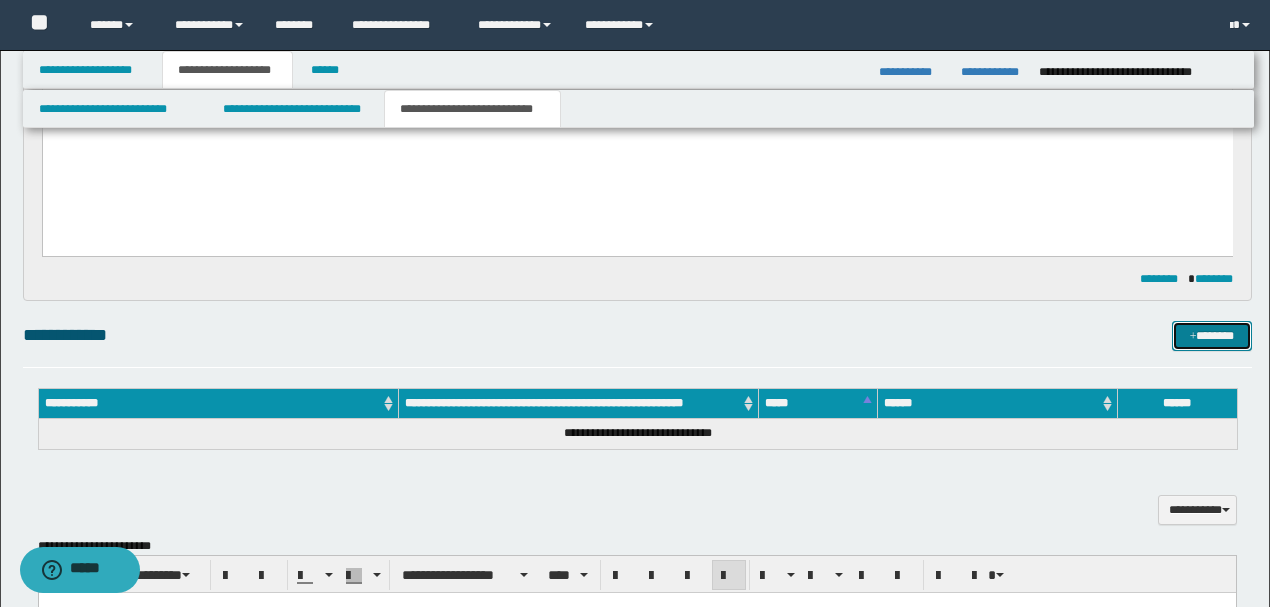 click on "*******" at bounding box center [1211, 335] 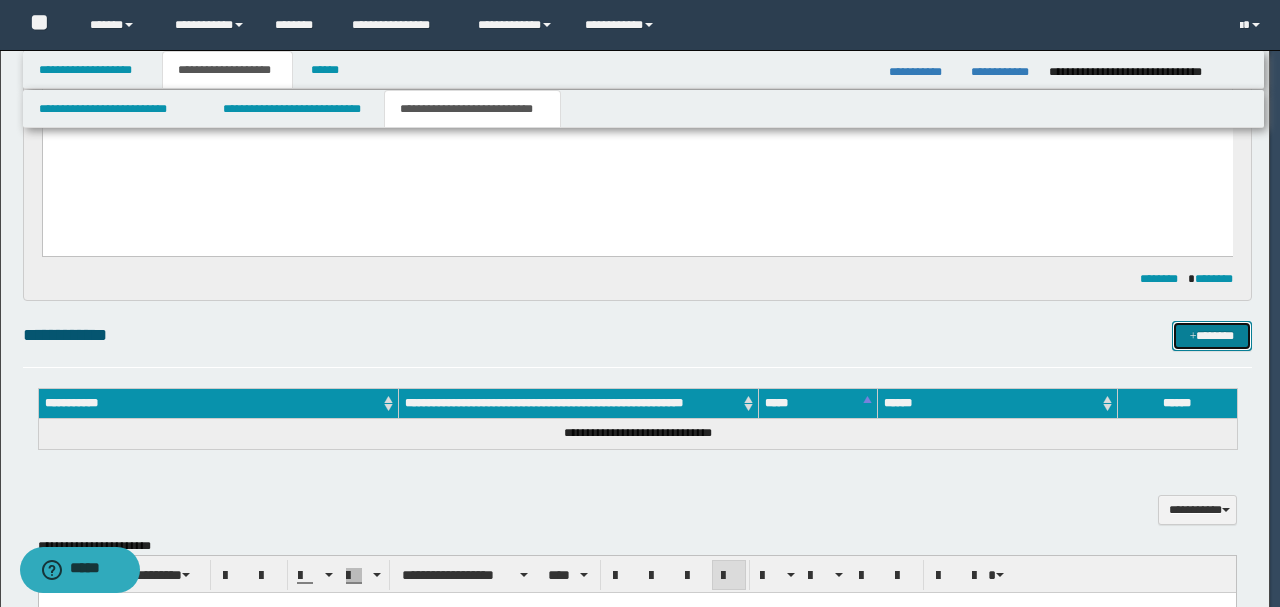 type 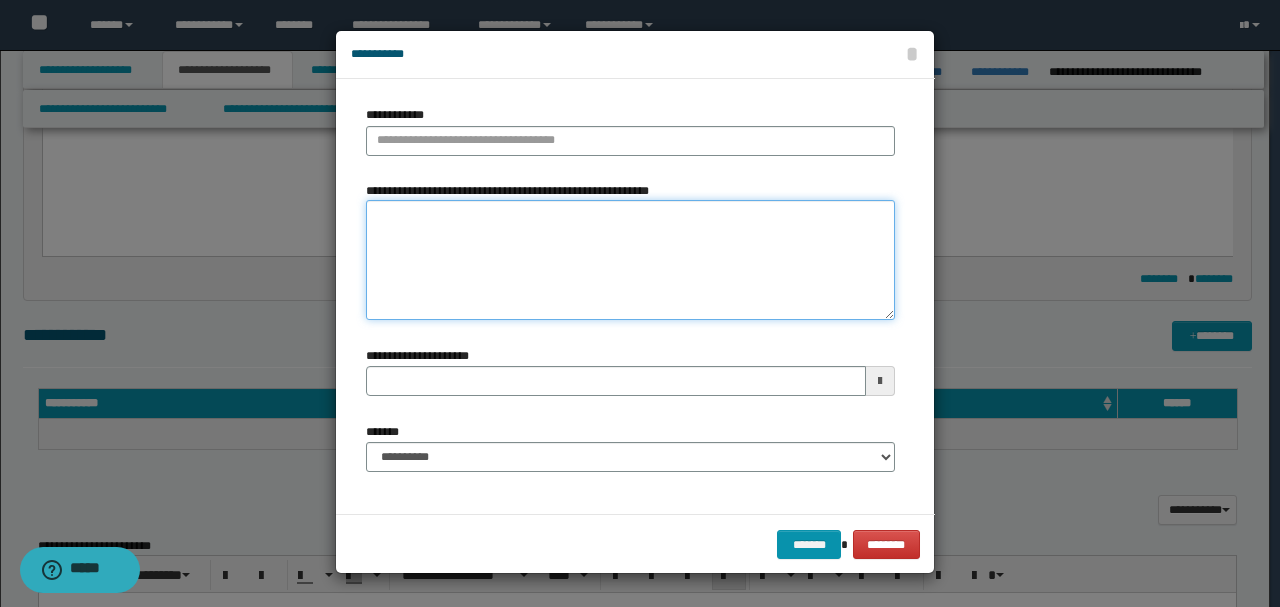 click on "**********" at bounding box center (630, 260) 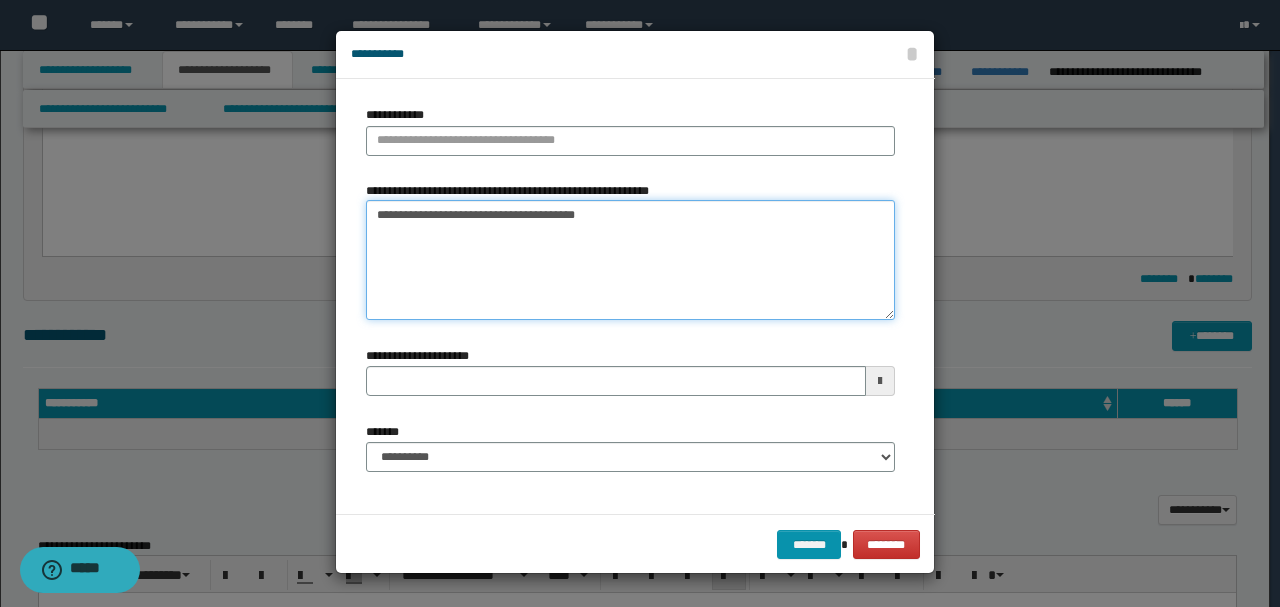 drag, startPoint x: 549, startPoint y: 208, endPoint x: 273, endPoint y: 209, distance: 276.0018 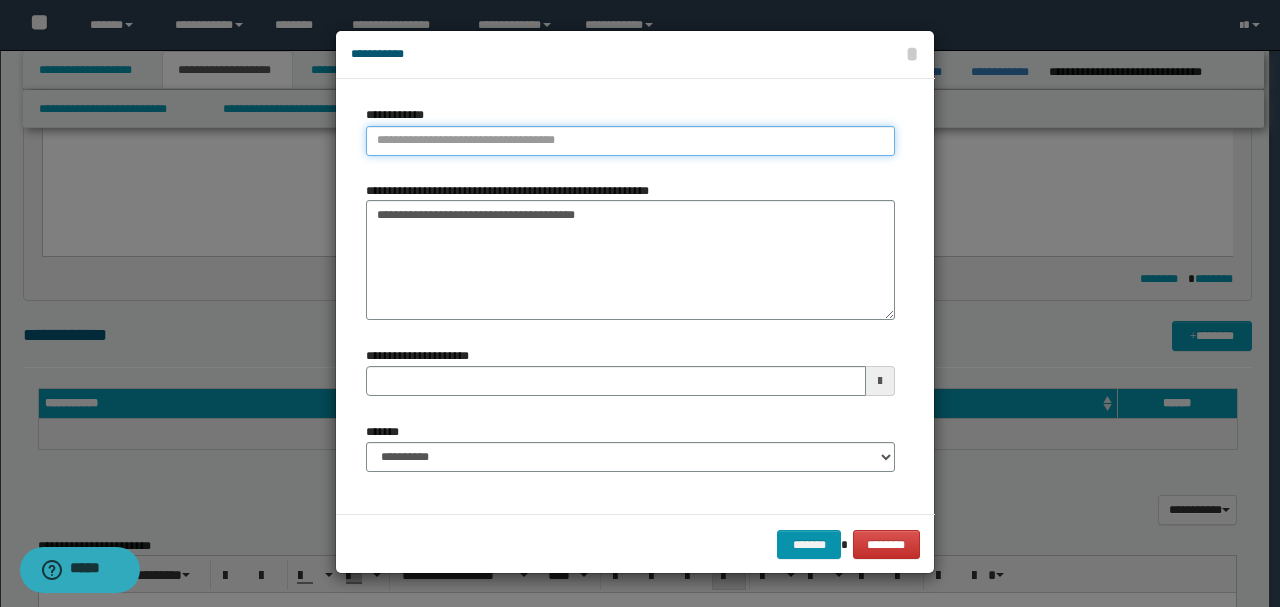 click on "**********" at bounding box center [630, 141] 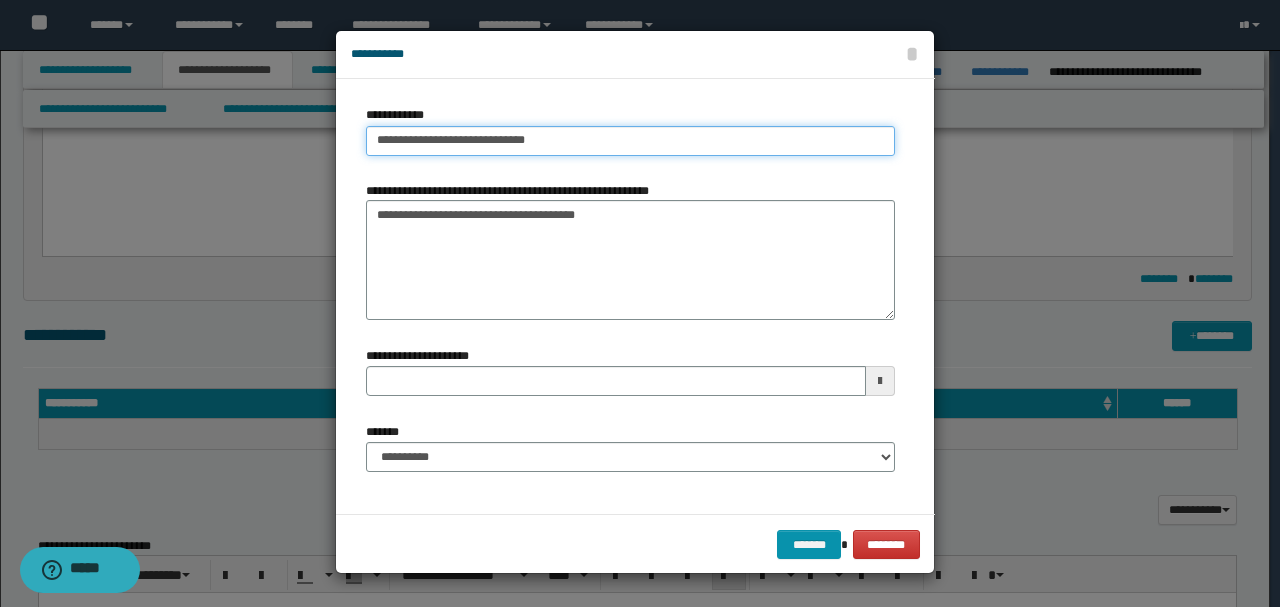 type on "**********" 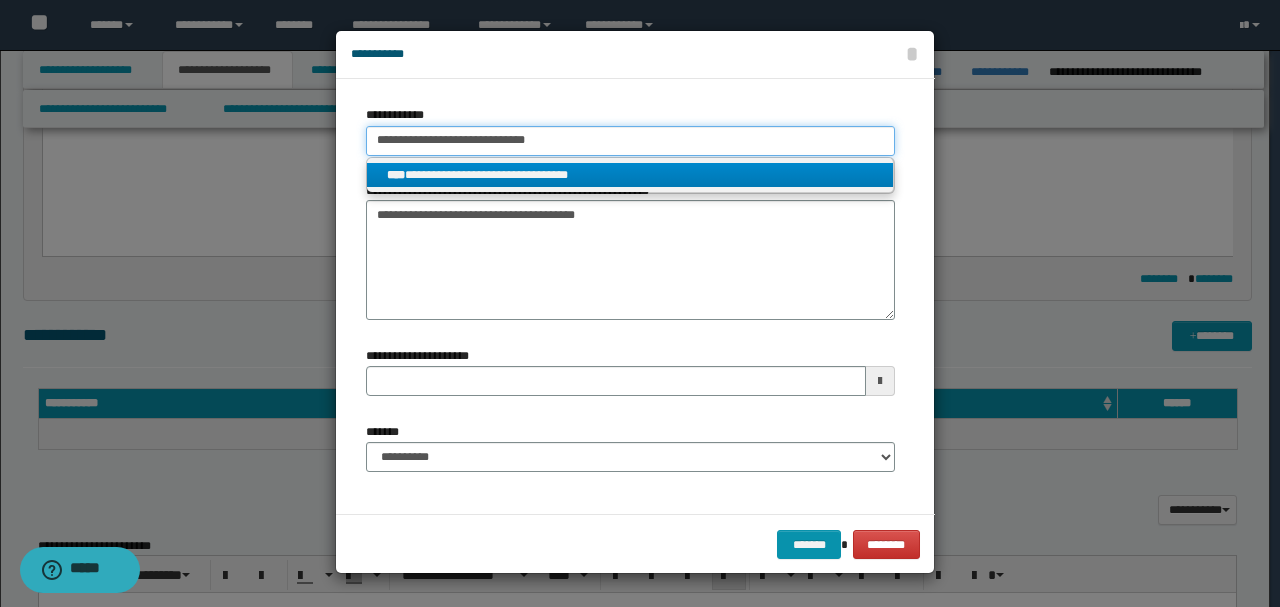 type on "**********" 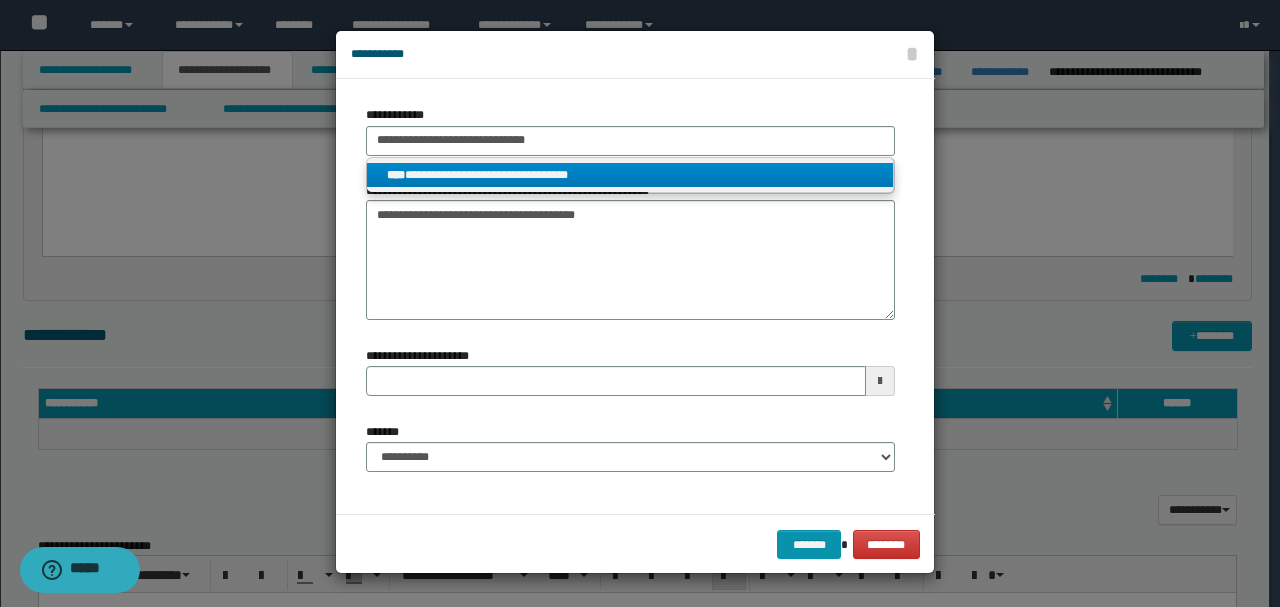 click on "**********" at bounding box center (630, 175) 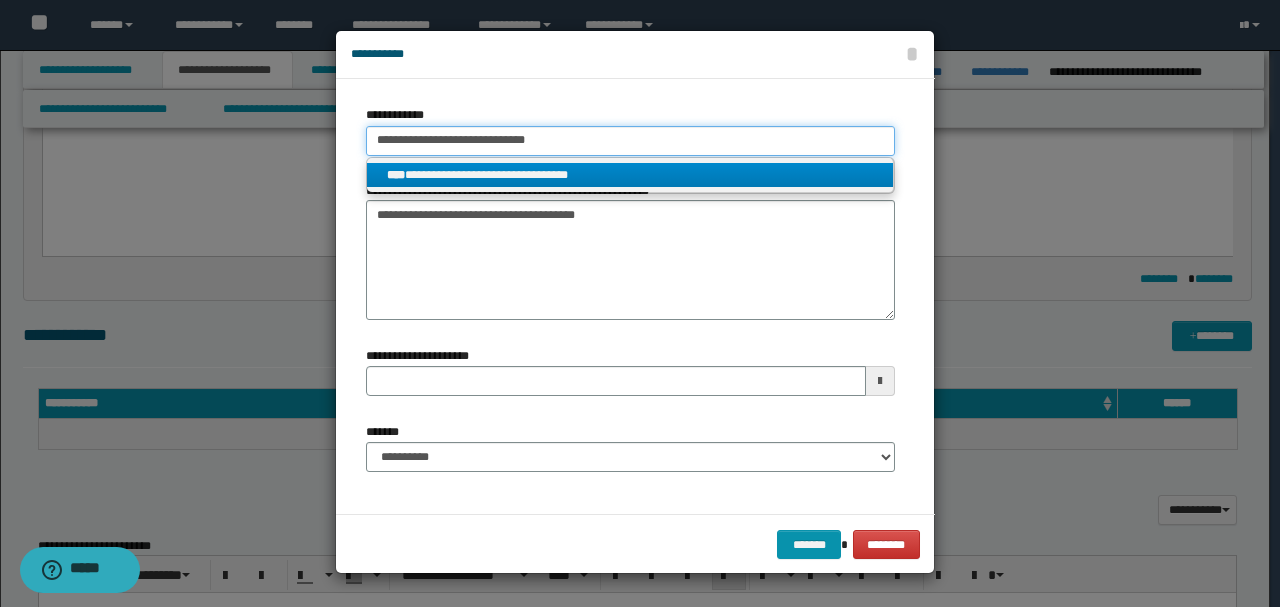 type 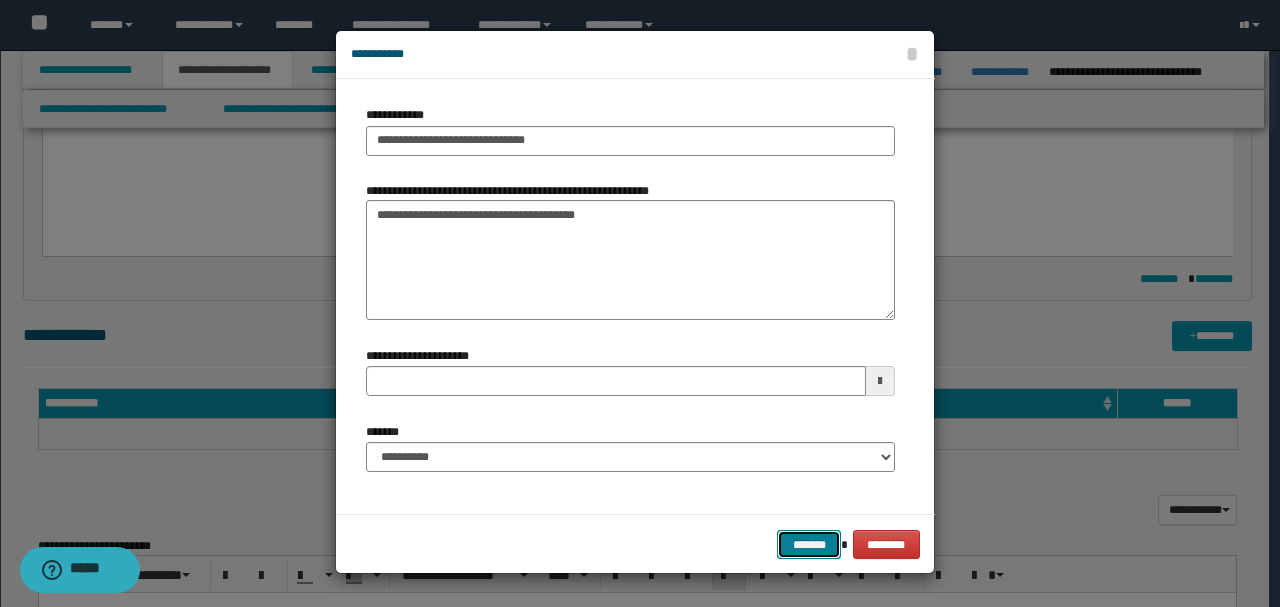 click on "*******" at bounding box center (809, 544) 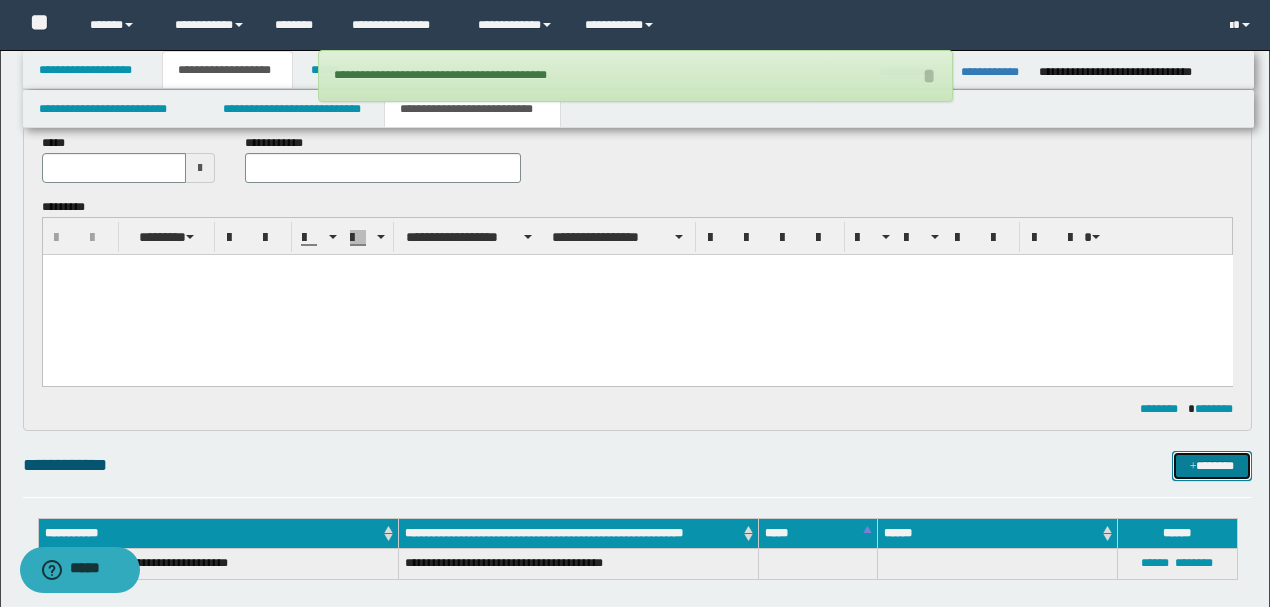 scroll, scrollTop: 0, scrollLeft: 0, axis: both 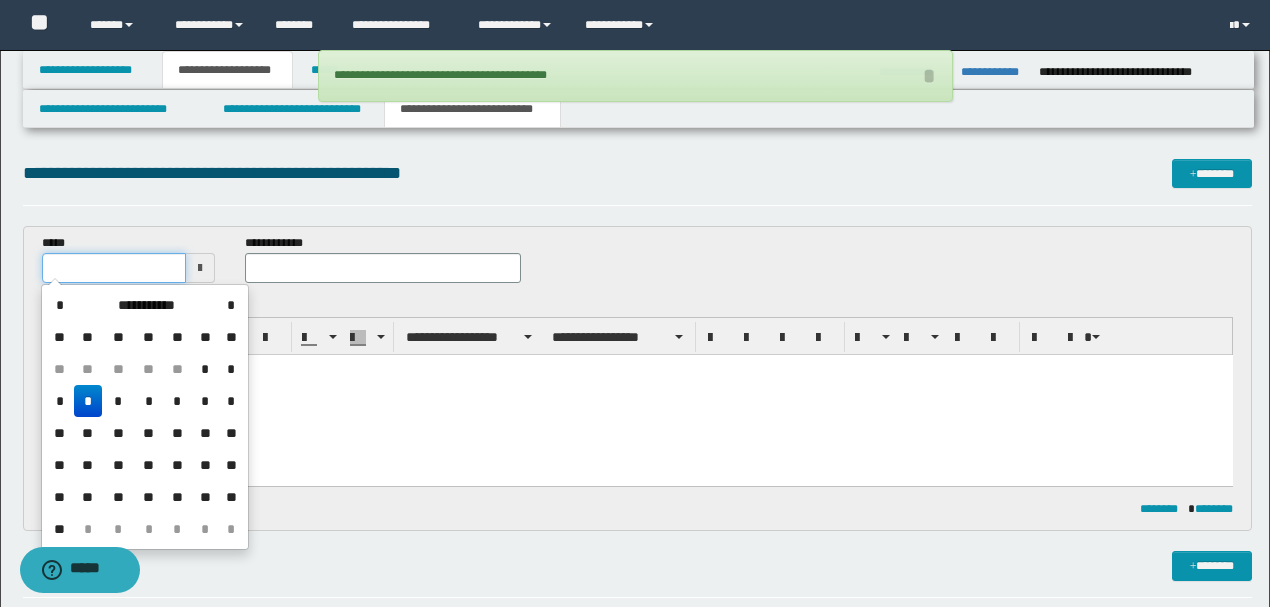 drag, startPoint x: 155, startPoint y: 270, endPoint x: 1109, endPoint y: 492, distance: 979.4897 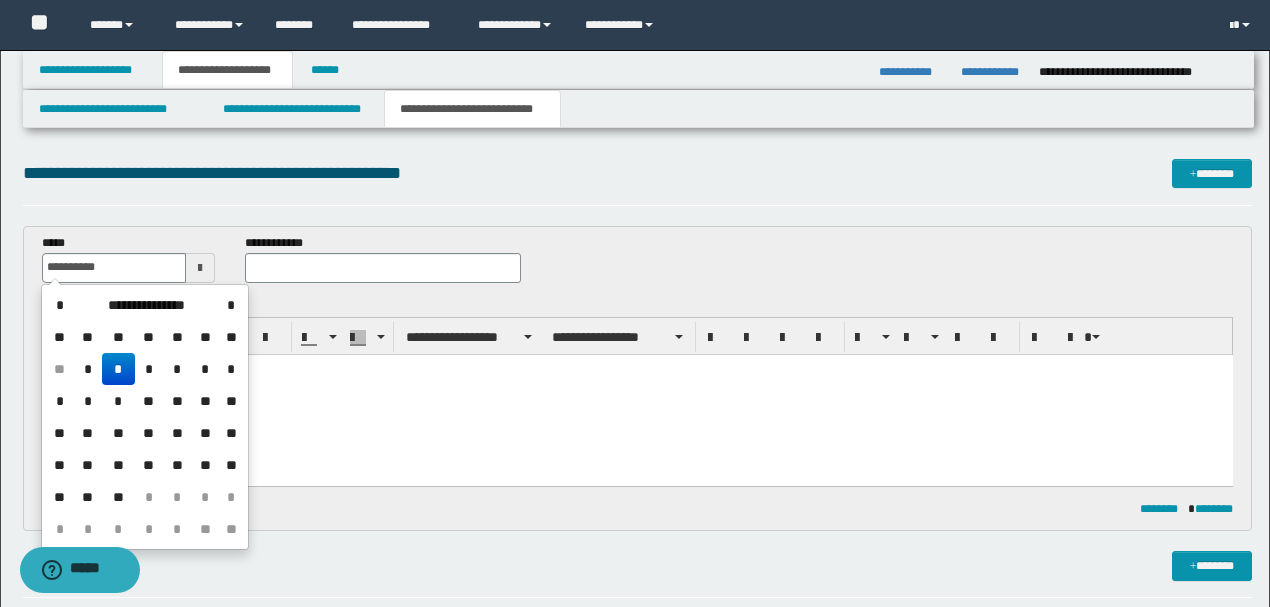 type on "**********" 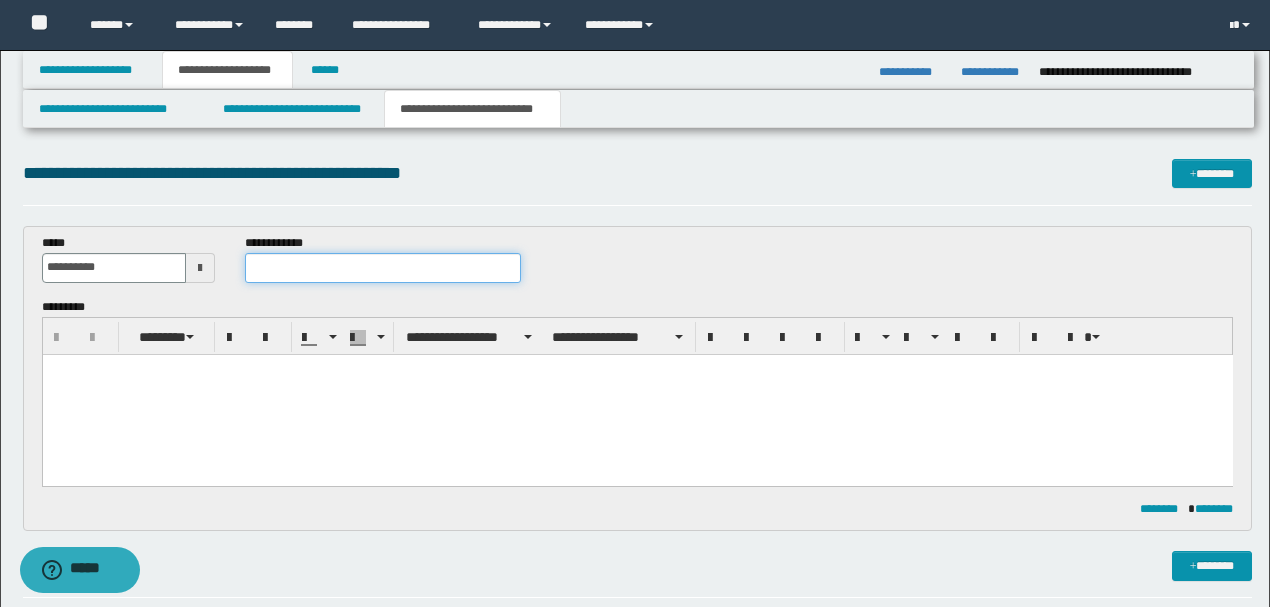 click at bounding box center (382, 268) 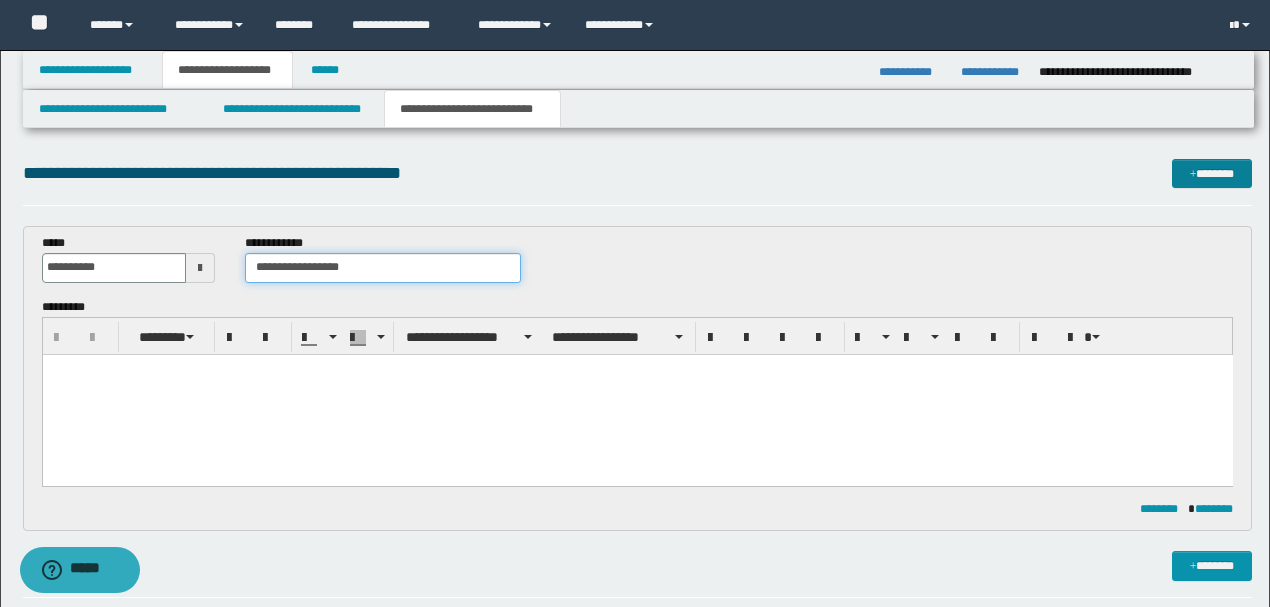 type on "**********" 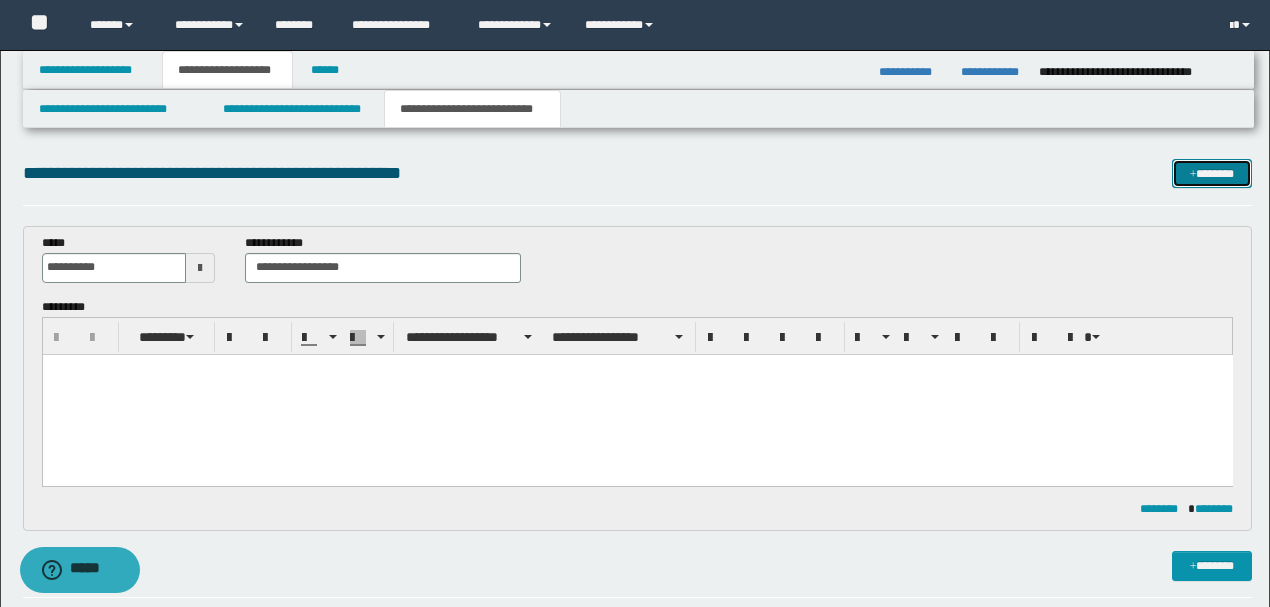 click on "*******" at bounding box center (1211, 173) 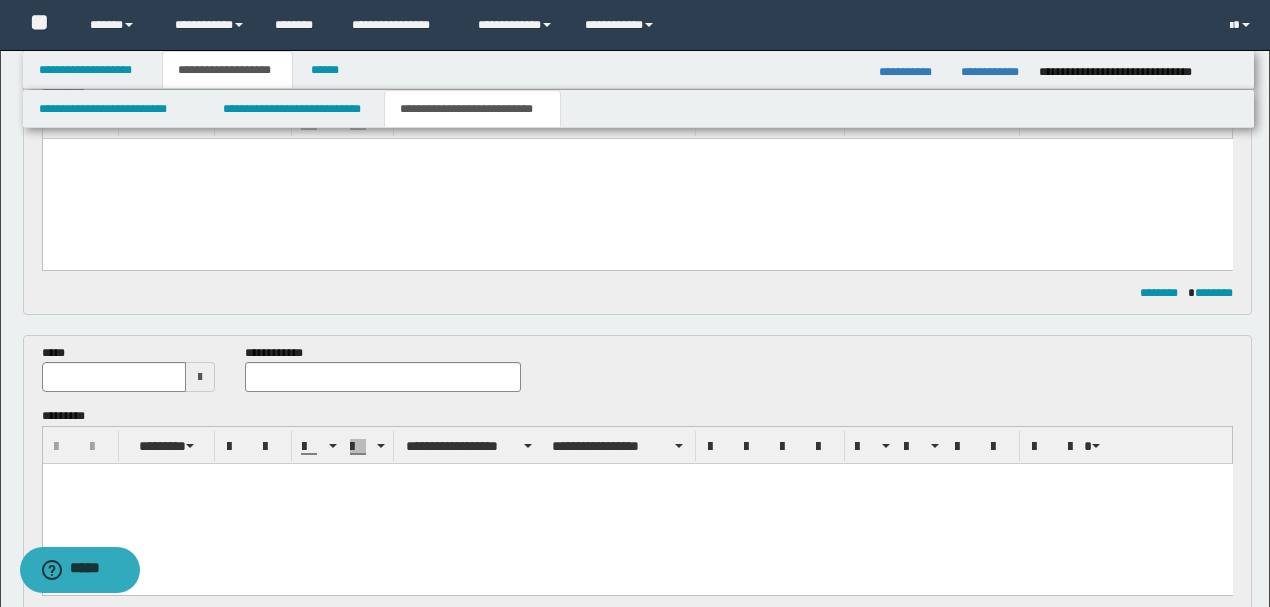 scroll, scrollTop: 211, scrollLeft: 0, axis: vertical 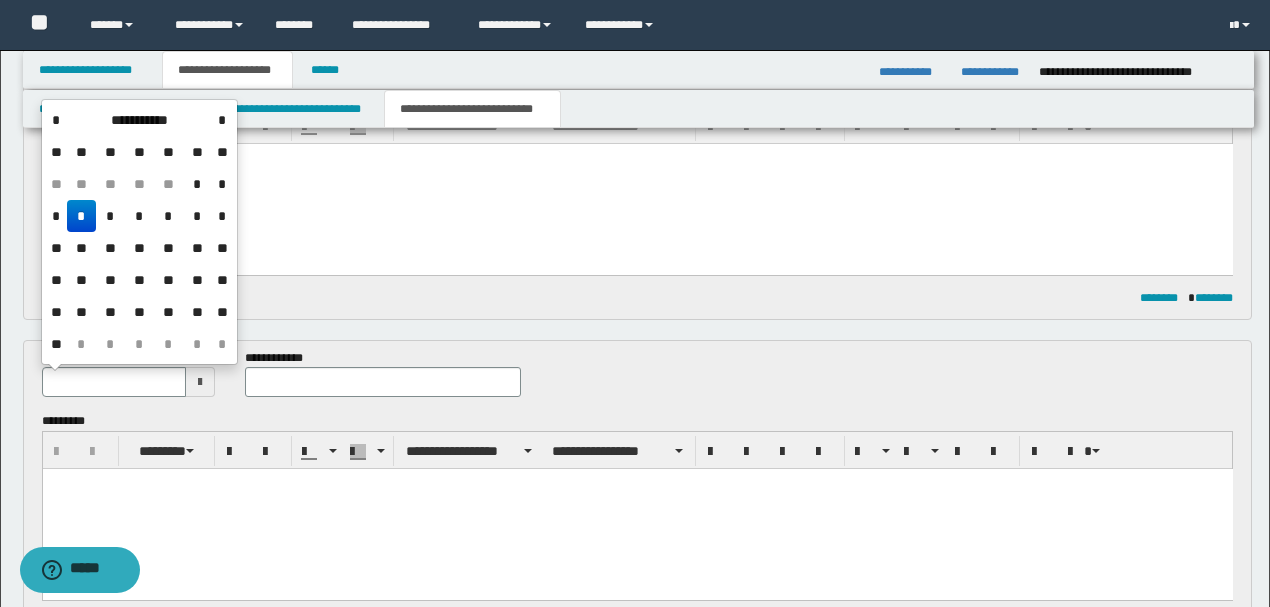 click at bounding box center [114, 382] 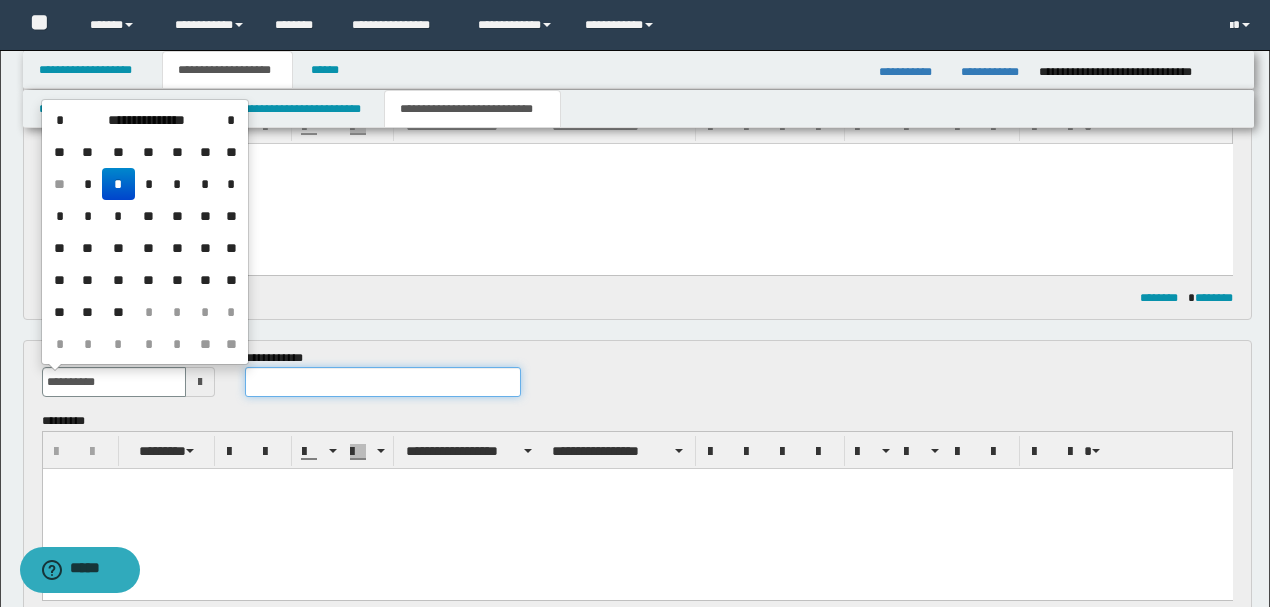 type on "**********" 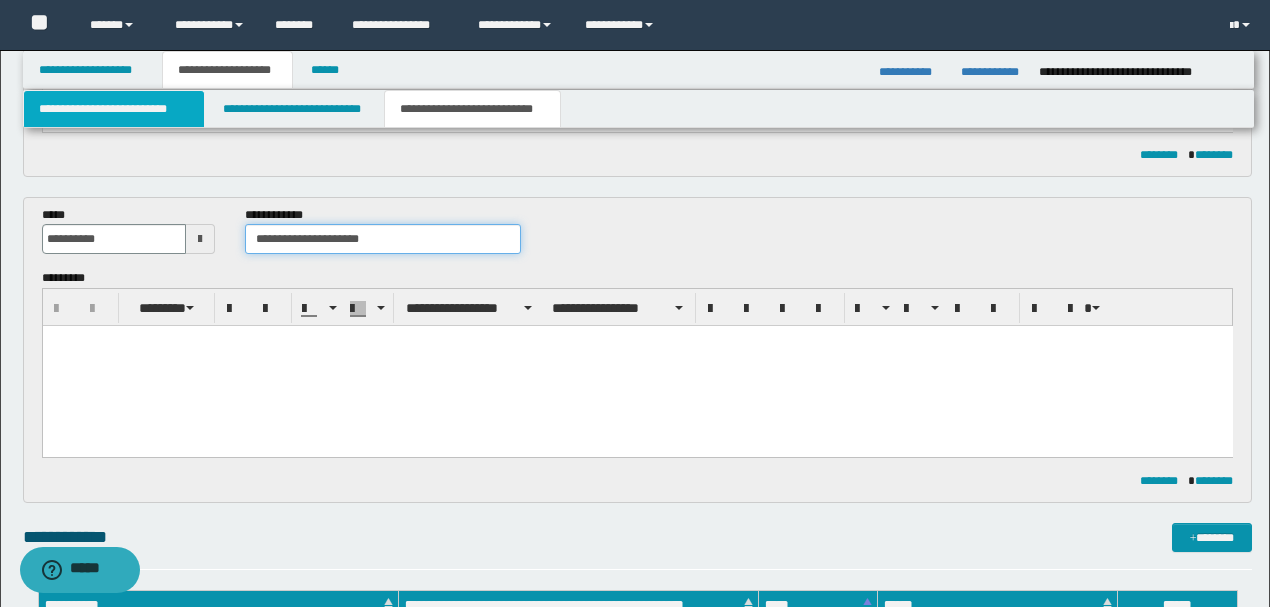 scroll, scrollTop: 344, scrollLeft: 0, axis: vertical 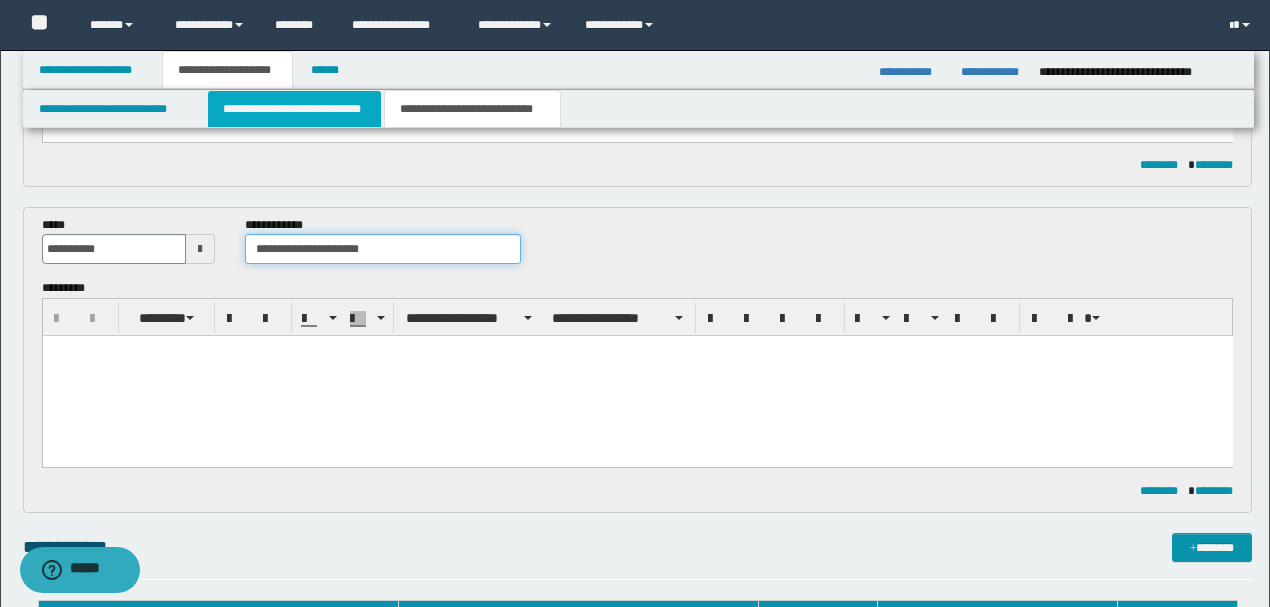 type on "**********" 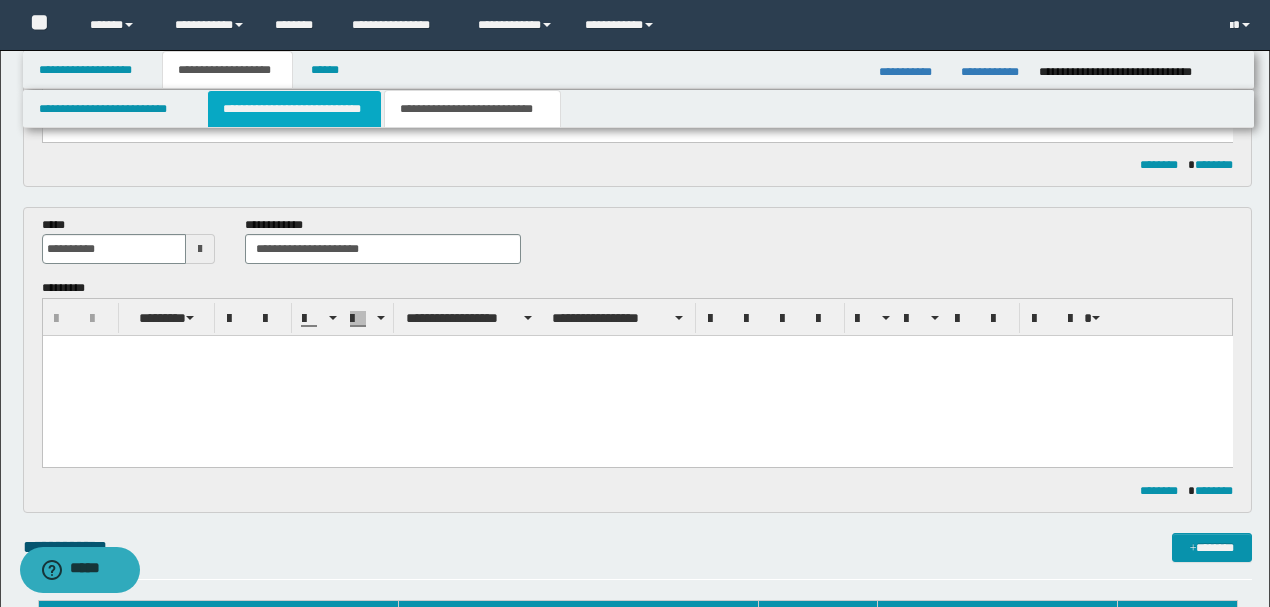 click on "**********" at bounding box center (294, 109) 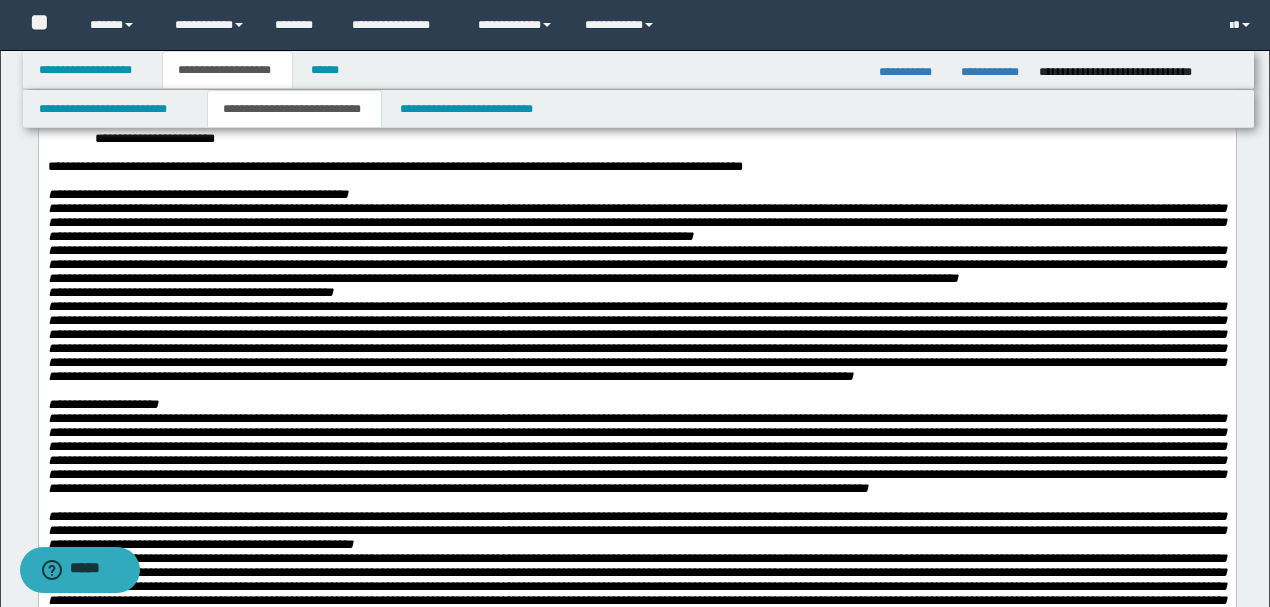 click at bounding box center (636, 341) 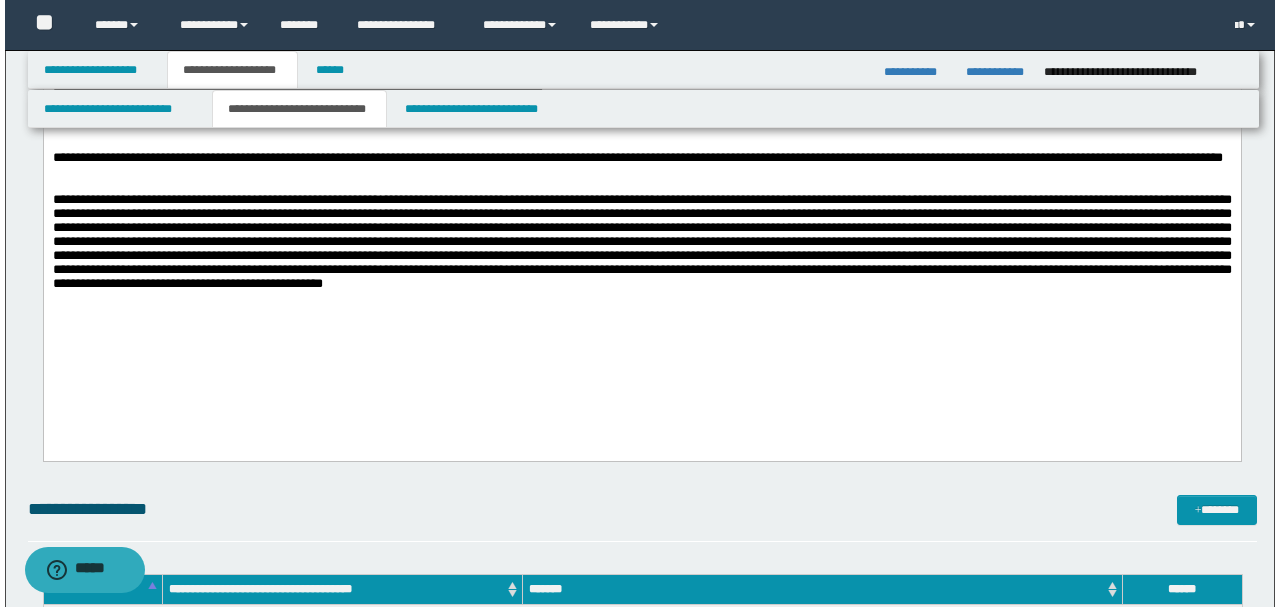 scroll, scrollTop: 1744, scrollLeft: 0, axis: vertical 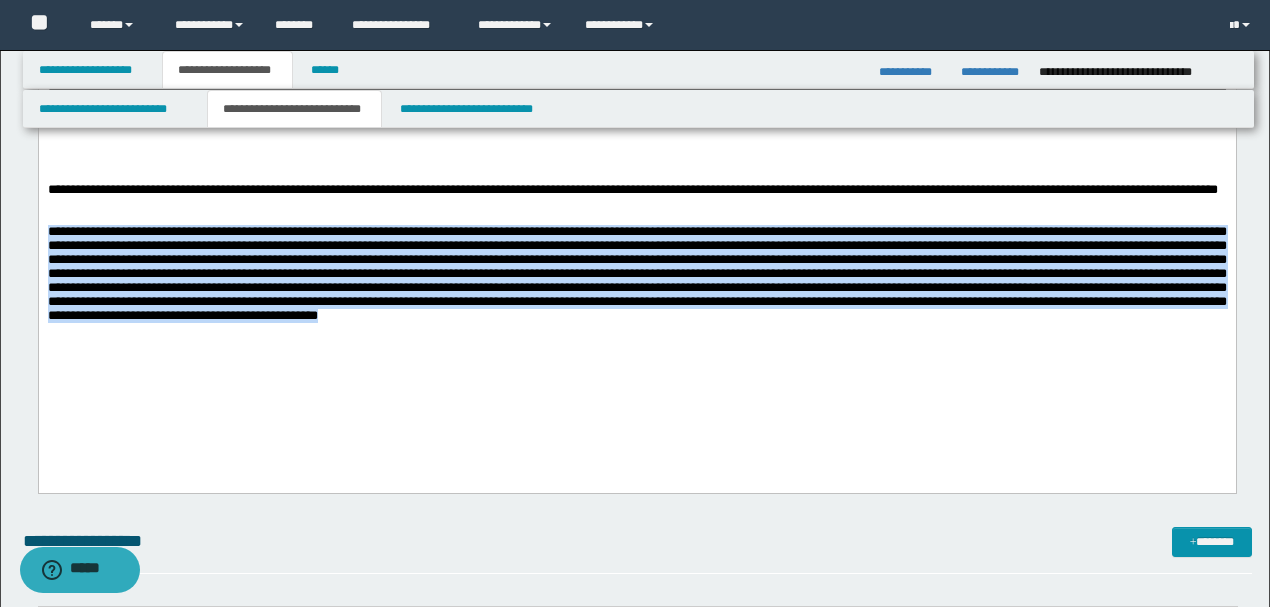 drag, startPoint x: 1002, startPoint y: 381, endPoint x: 38, endPoint y: 229, distance: 975.90985 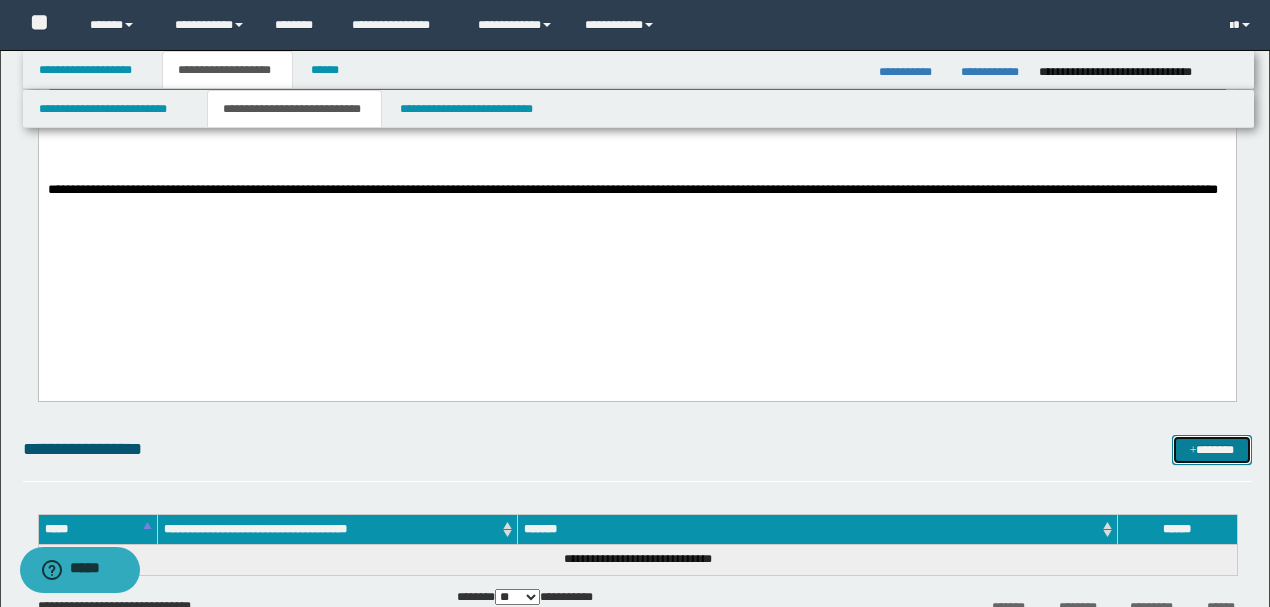 click on "*******" at bounding box center (1211, 449) 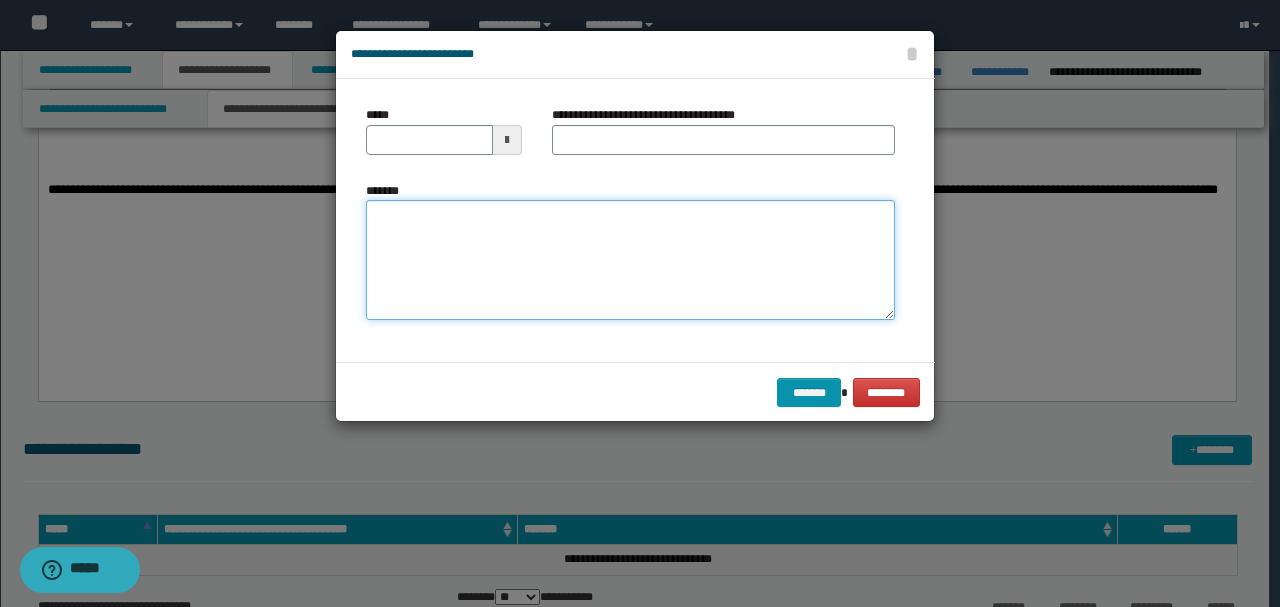 click on "*******" at bounding box center (630, 260) 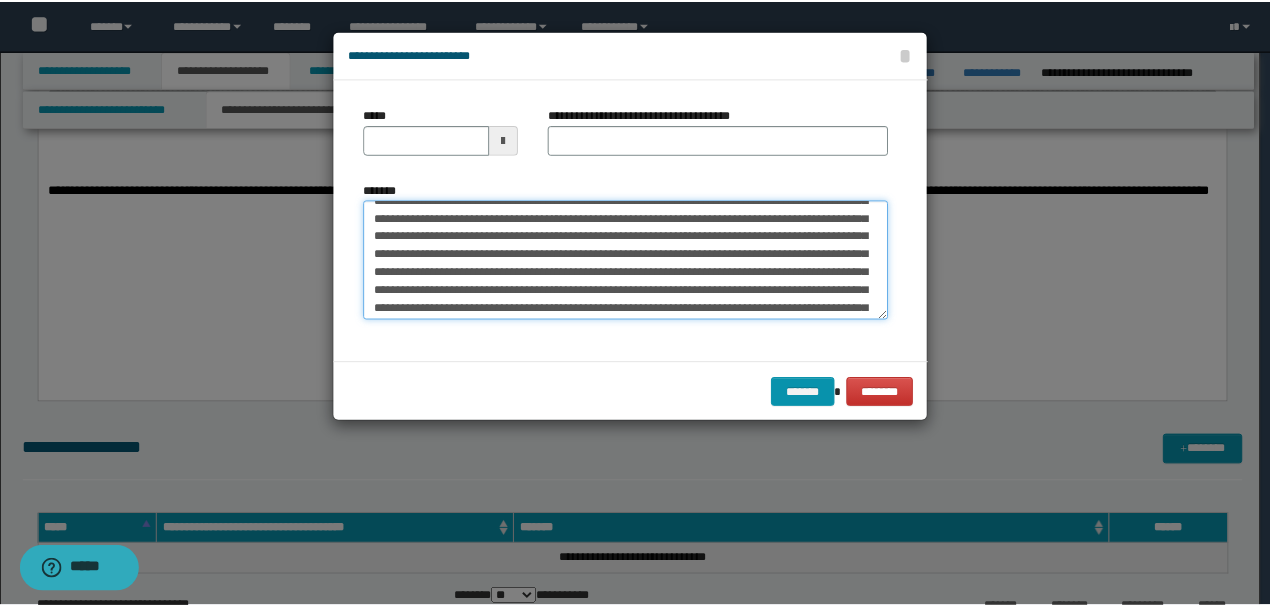 scroll, scrollTop: 0, scrollLeft: 0, axis: both 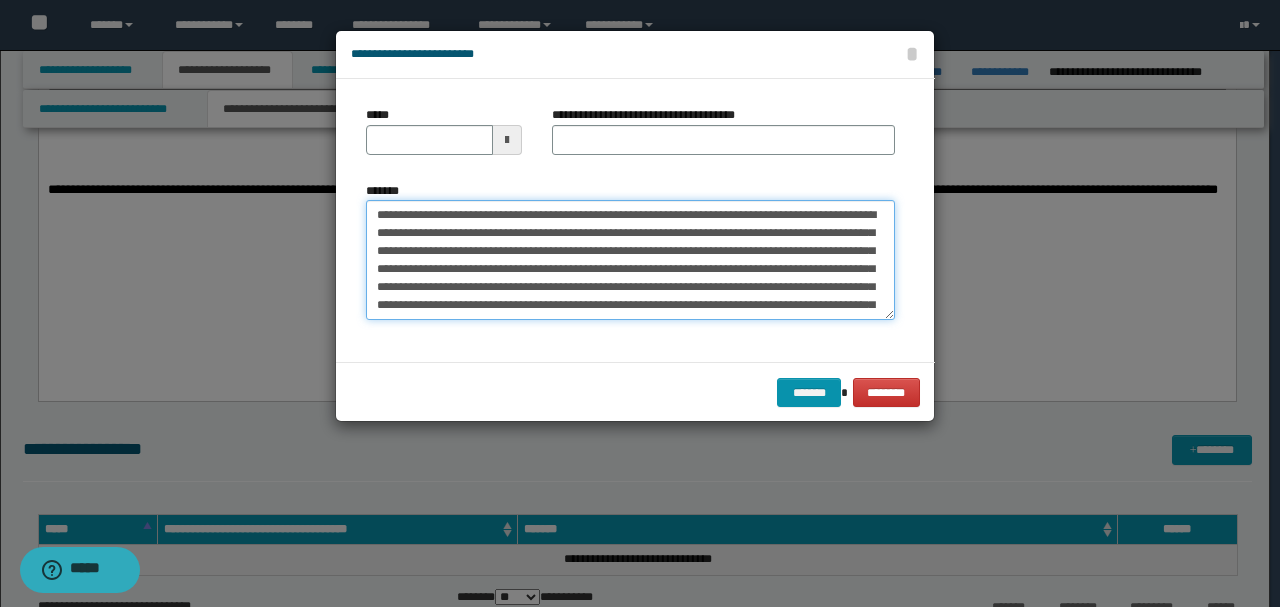drag, startPoint x: 439, startPoint y: 214, endPoint x: 162, endPoint y: 201, distance: 277.3049 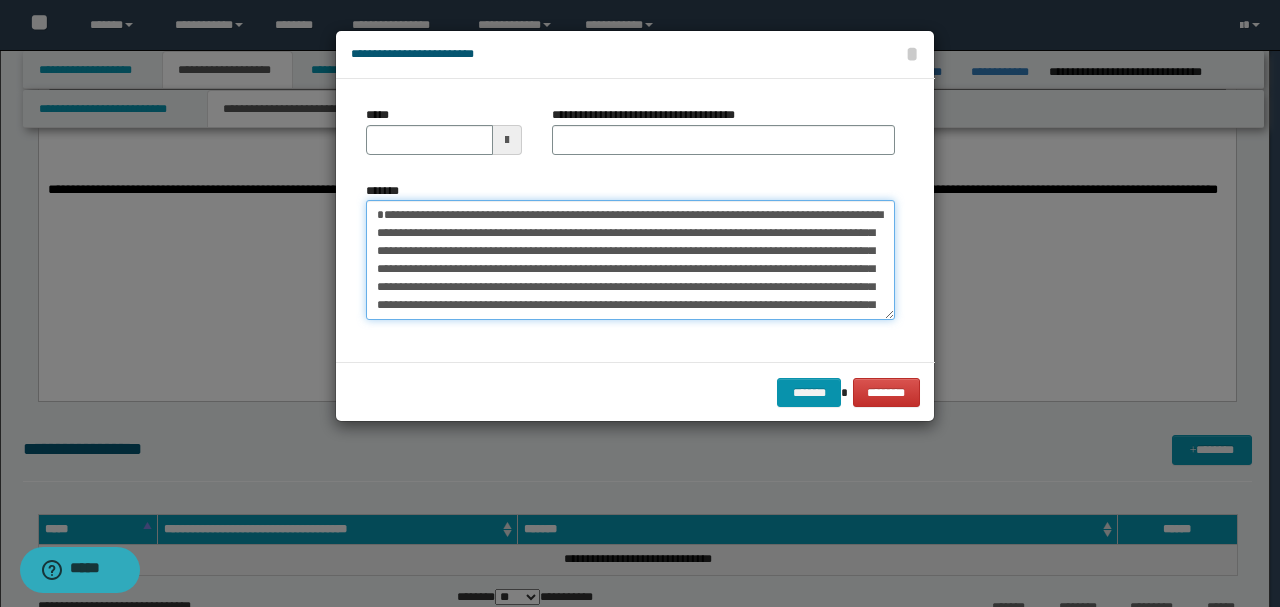 type 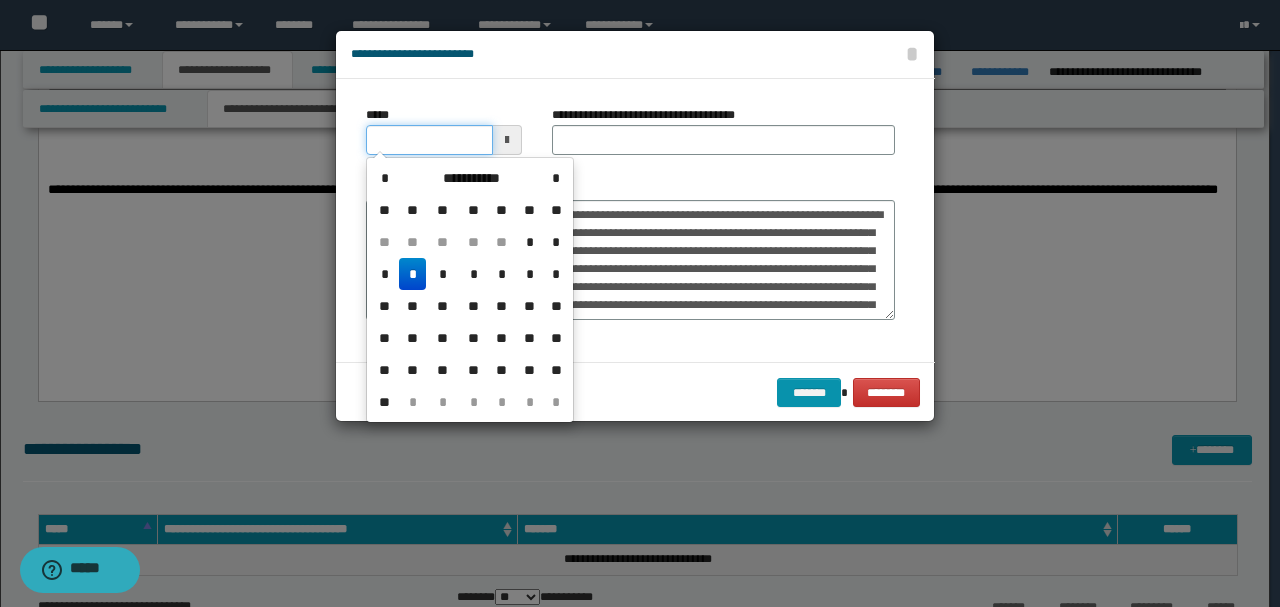 click on "*****" at bounding box center [429, 140] 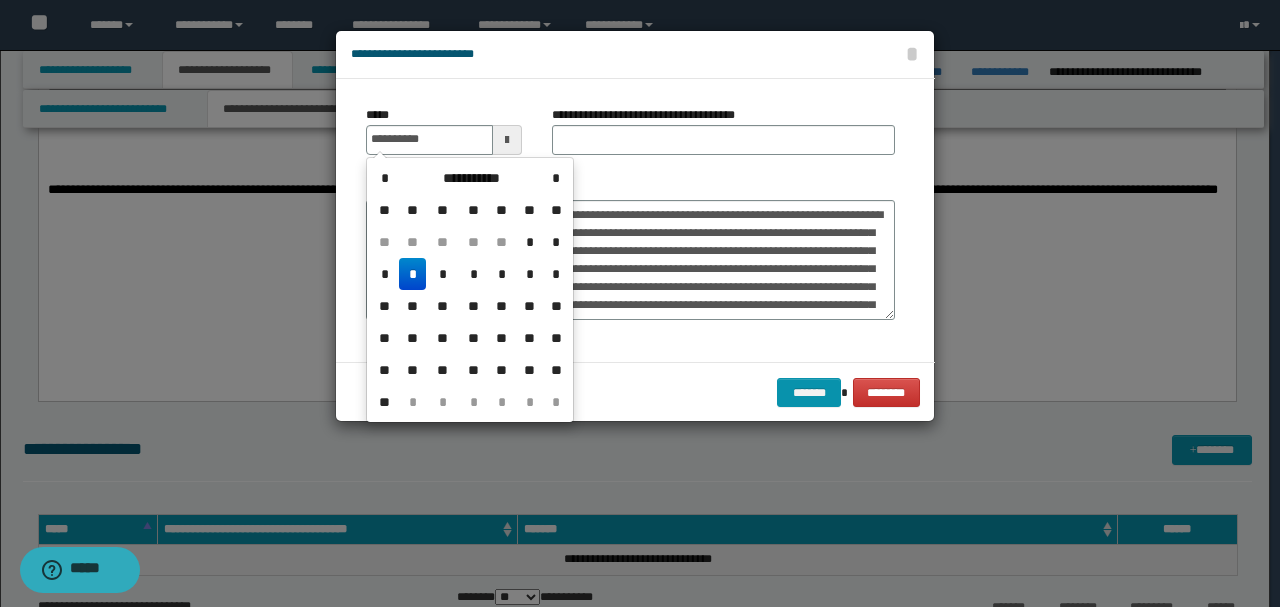 type on "**********" 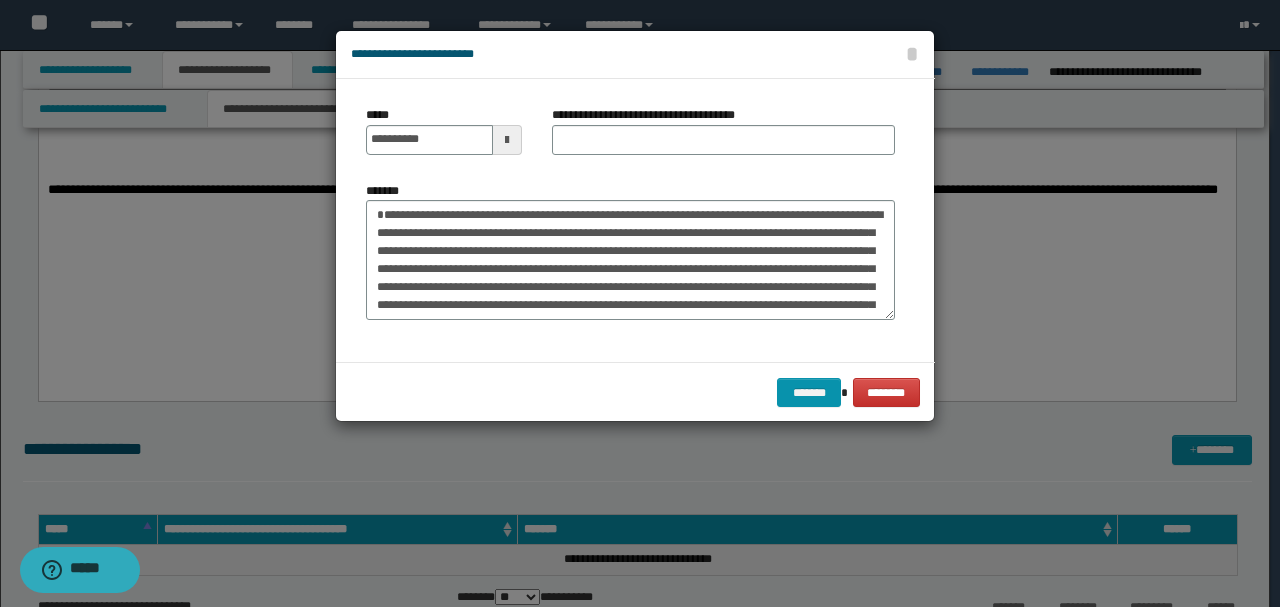 drag, startPoint x: 847, startPoint y: 159, endPoint x: 636, endPoint y: 213, distance: 217.80037 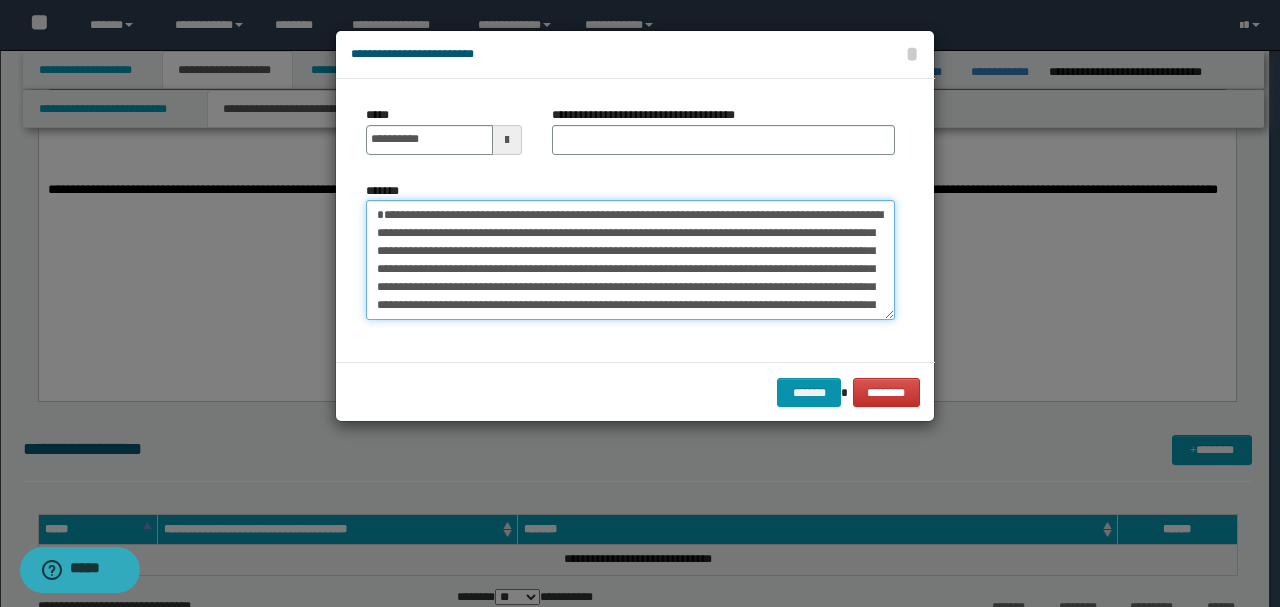 drag, startPoint x: 616, startPoint y: 215, endPoint x: 271, endPoint y: 212, distance: 345.01303 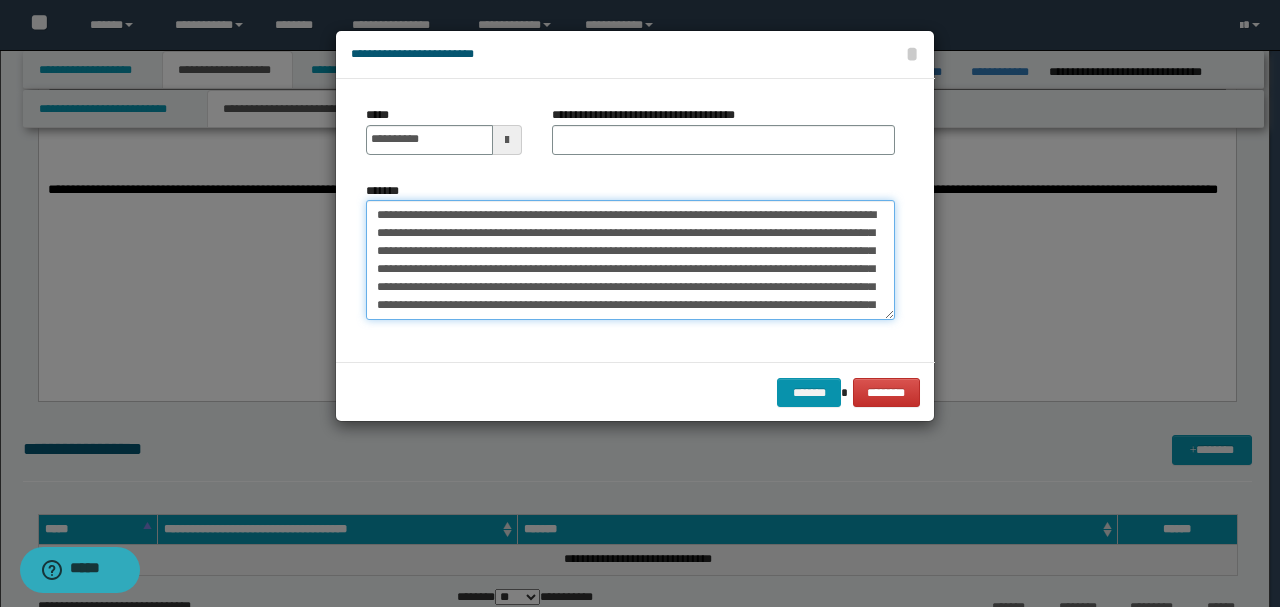 type on "**********" 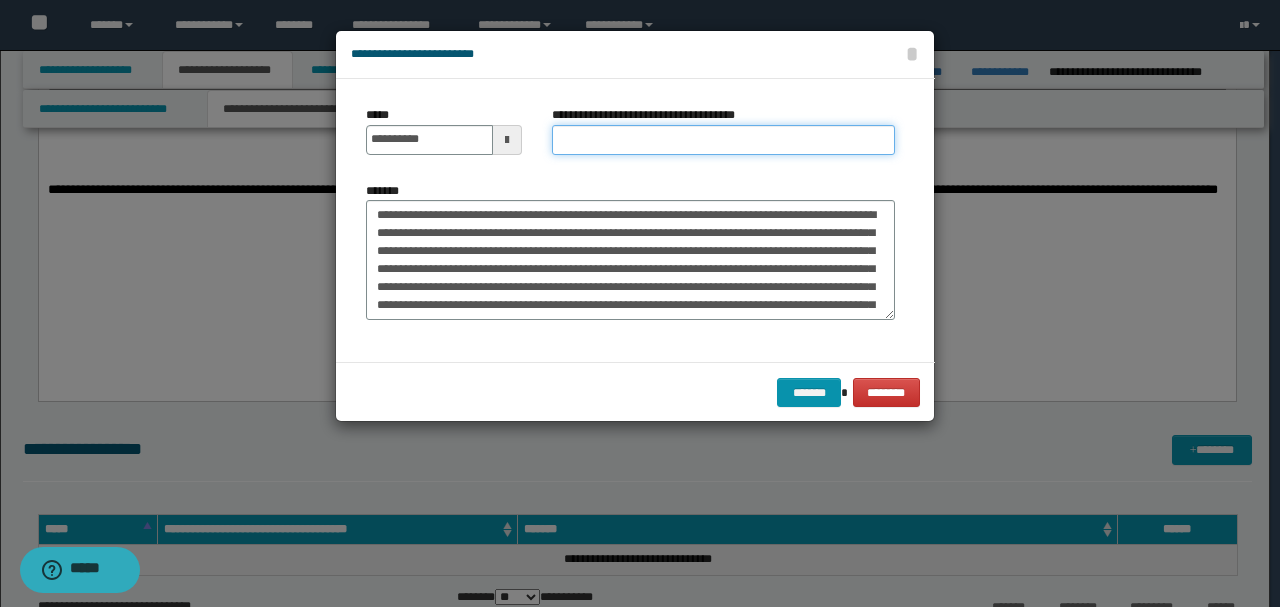 click on "**********" at bounding box center [723, 140] 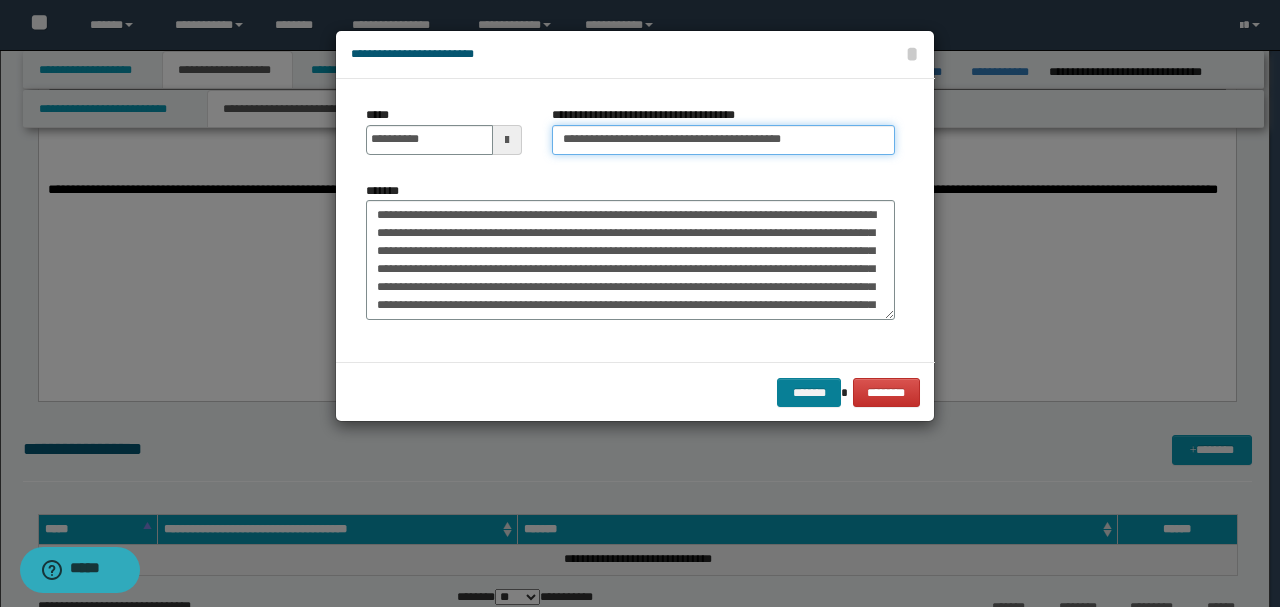 type on "**********" 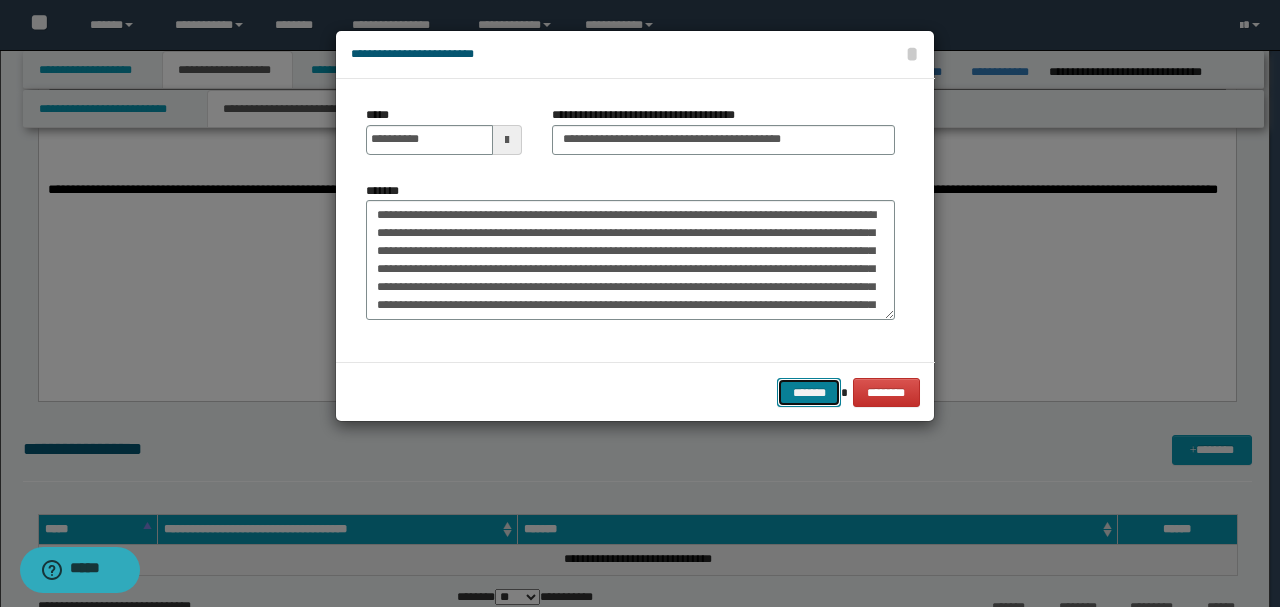 click on "*******" at bounding box center [809, 392] 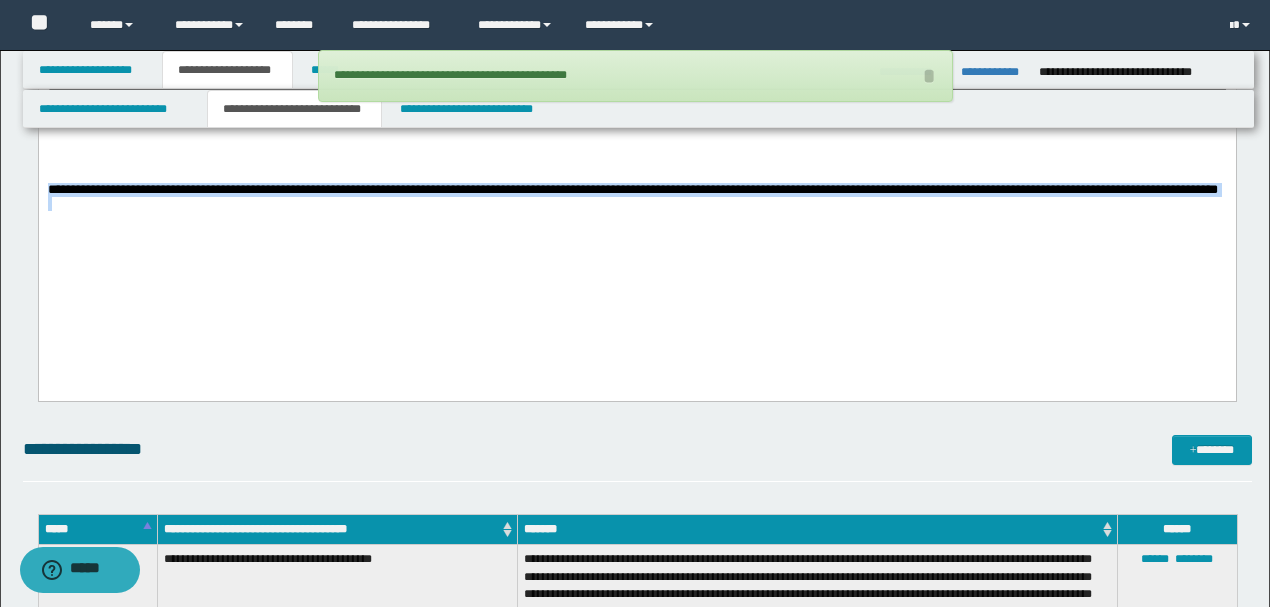 drag, startPoint x: 678, startPoint y: 255, endPoint x: 38, endPoint y: 157, distance: 647.45966 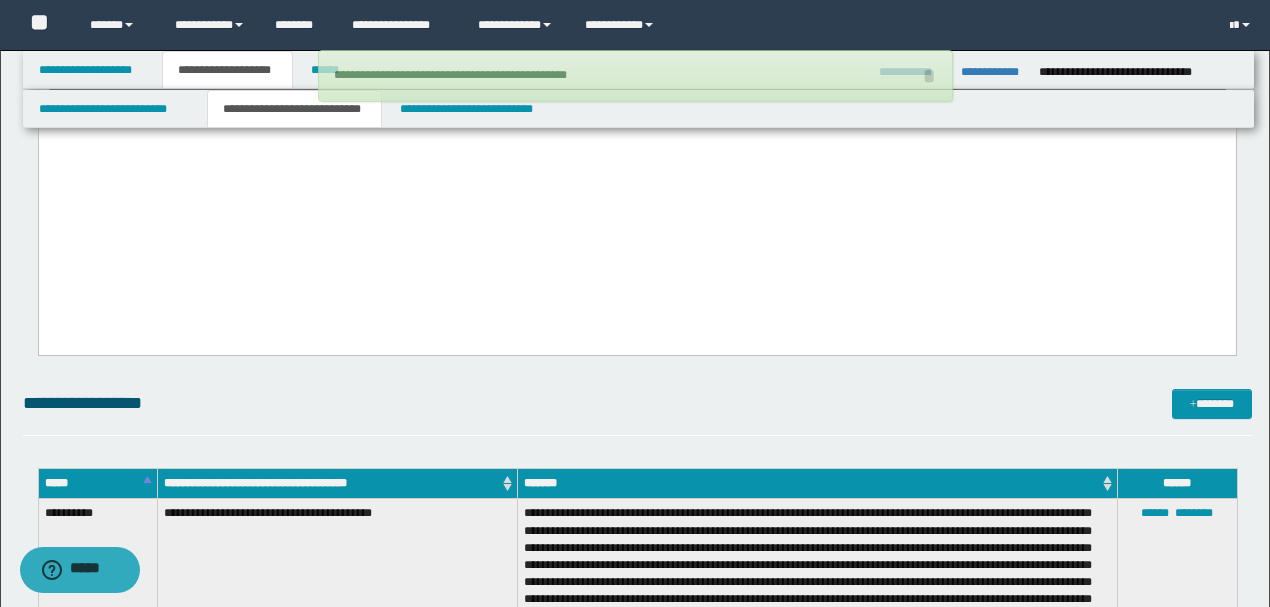 scroll, scrollTop: 2344, scrollLeft: 0, axis: vertical 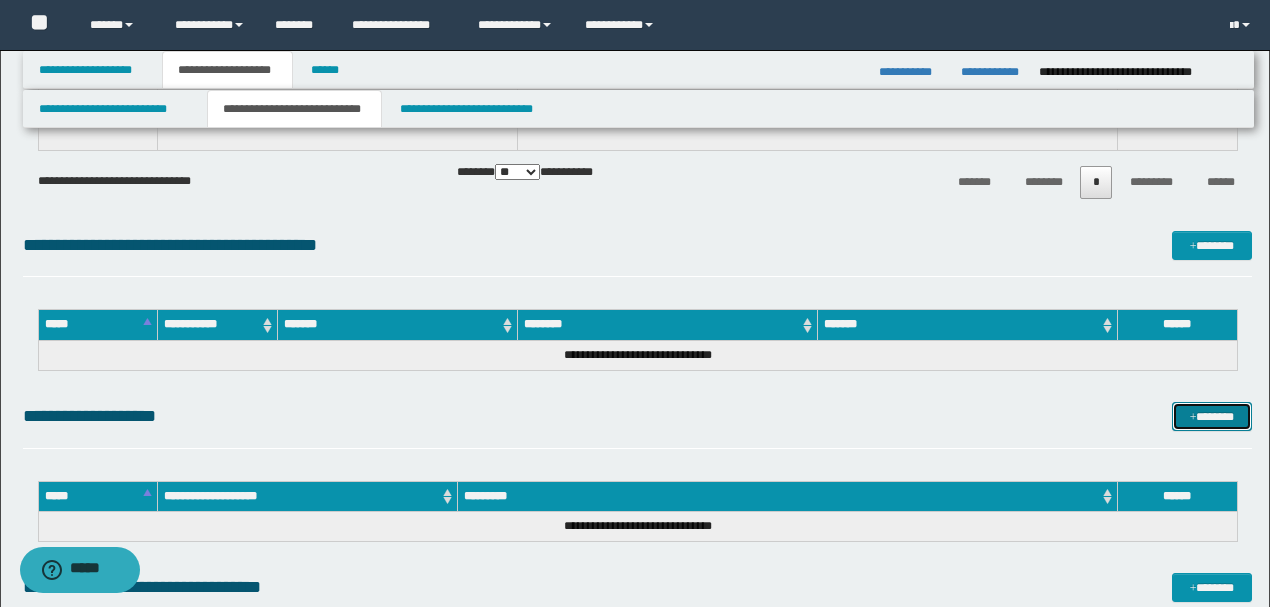 click on "*******" at bounding box center [1211, 416] 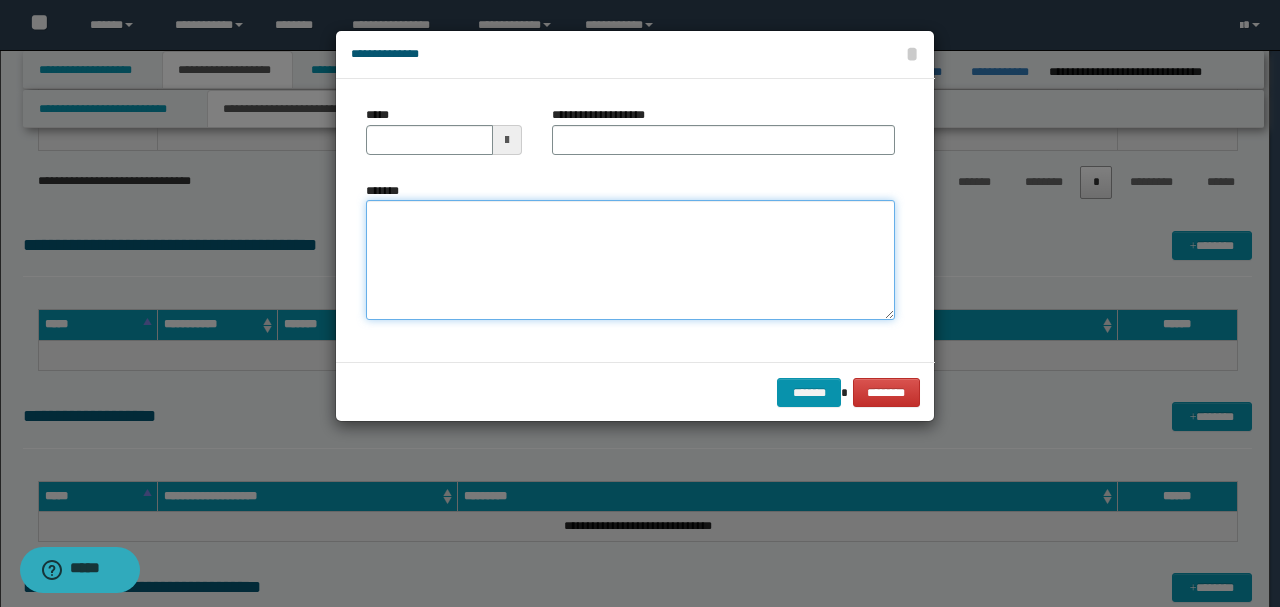 paste on "**********" 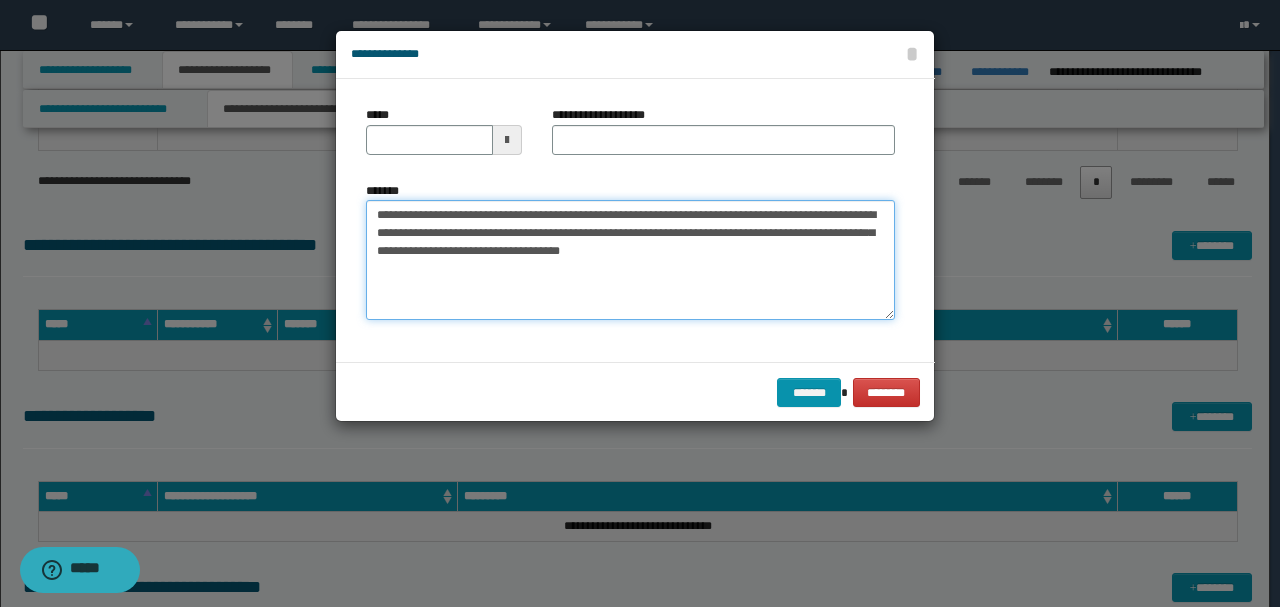 drag, startPoint x: 444, startPoint y: 212, endPoint x: 243, endPoint y: 189, distance: 202.31165 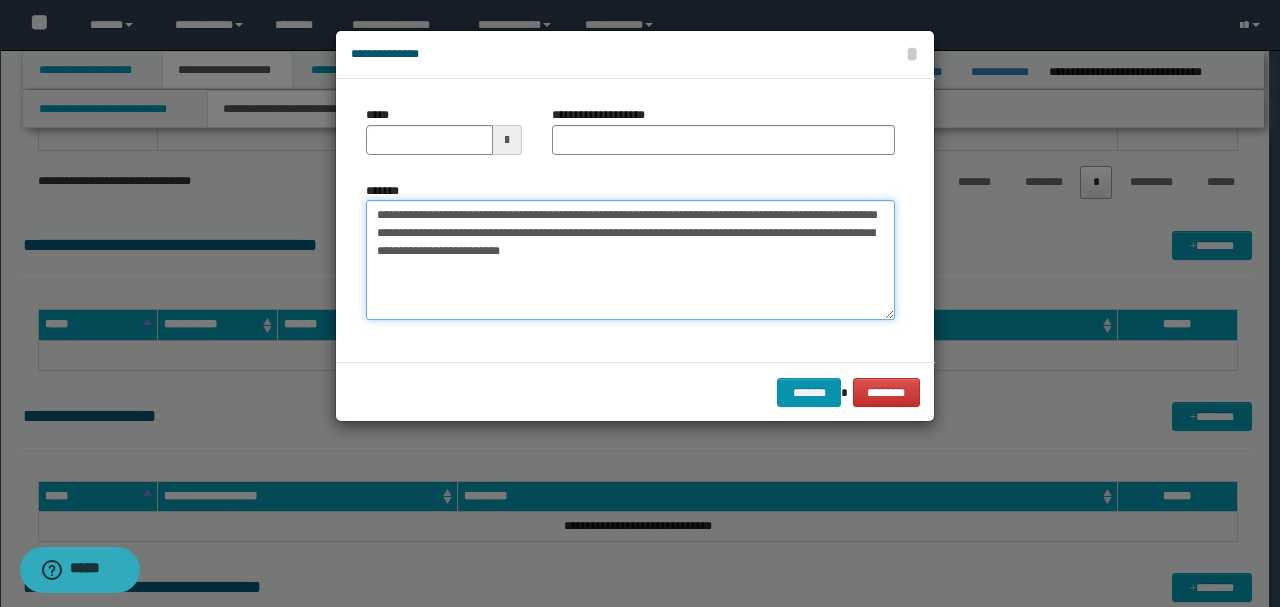 type 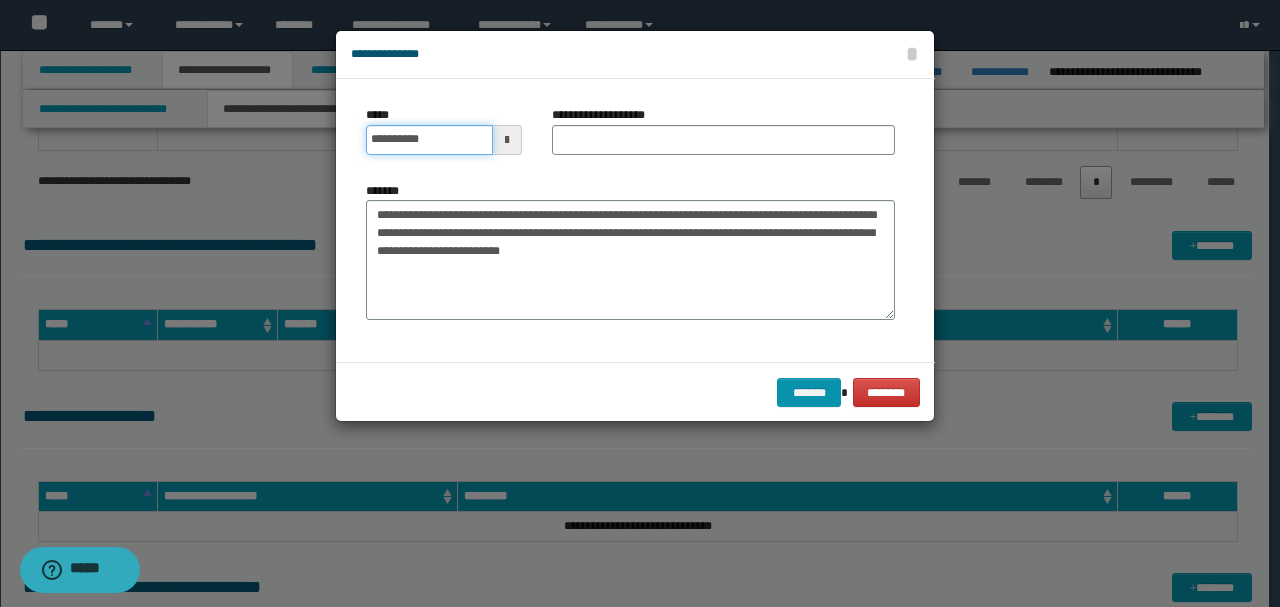 drag, startPoint x: 452, startPoint y: 138, endPoint x: 662, endPoint y: 183, distance: 214.76732 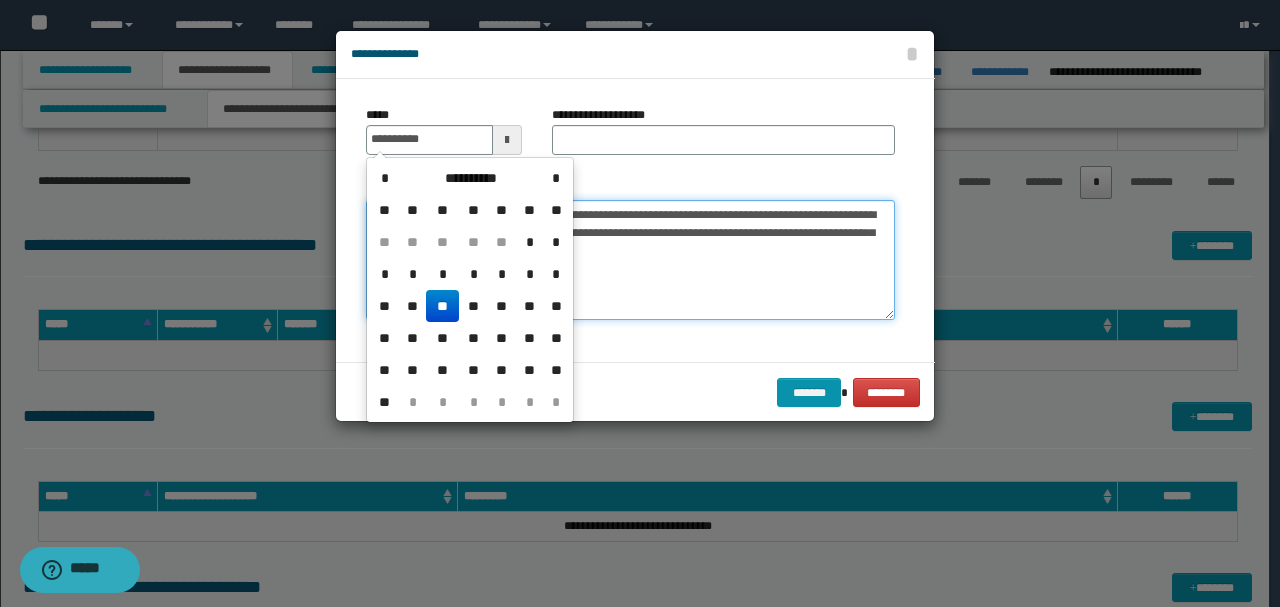 type on "**********" 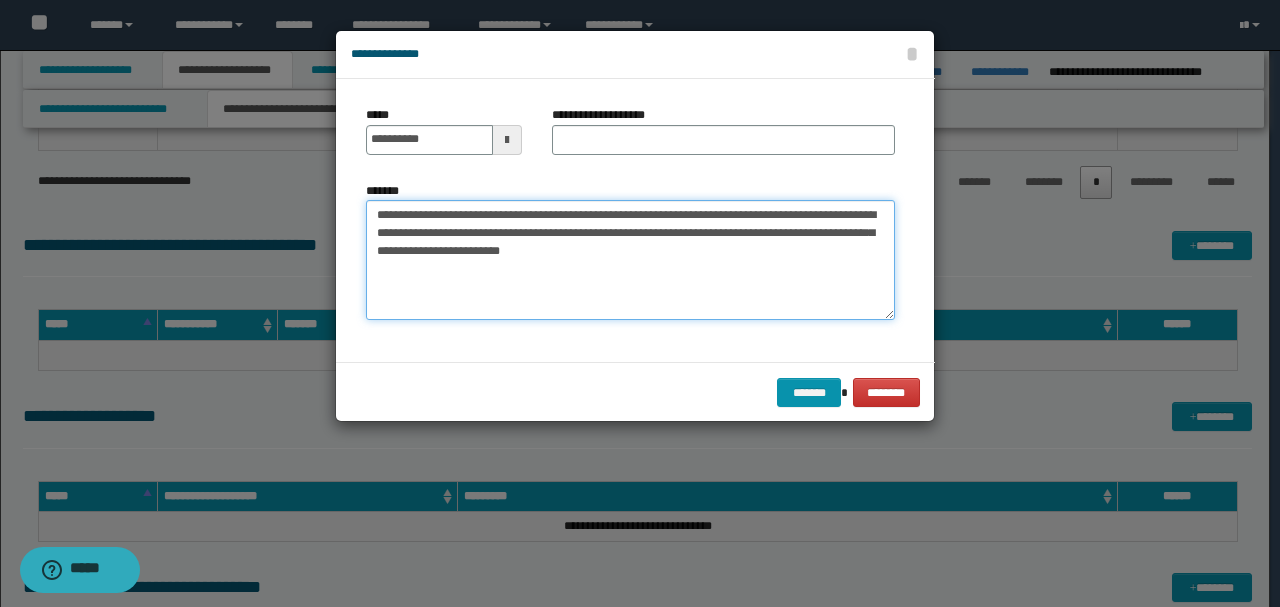 drag, startPoint x: 678, startPoint y: 214, endPoint x: 276, endPoint y: 184, distance: 403.11786 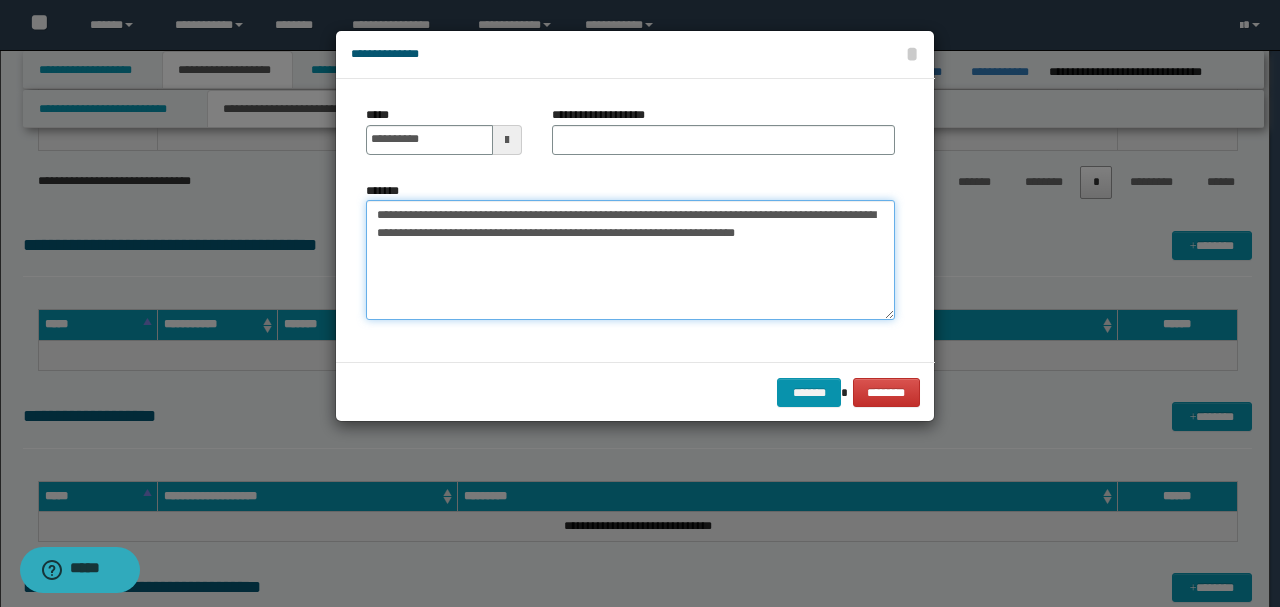 type on "**********" 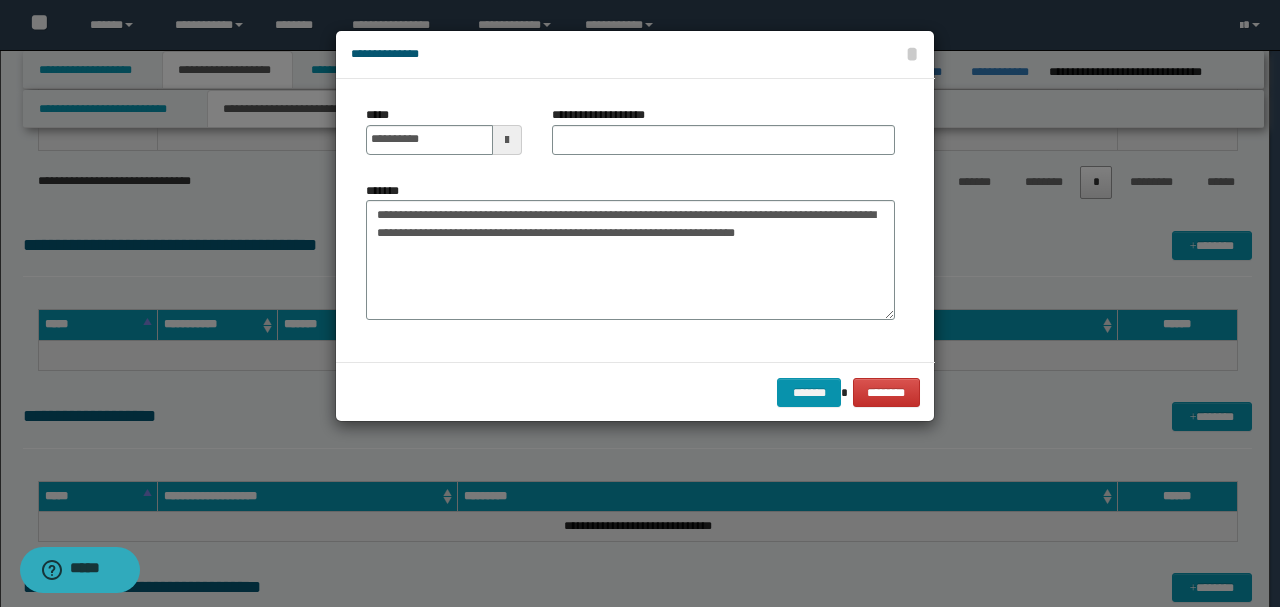 click on "**********" at bounding box center (609, 115) 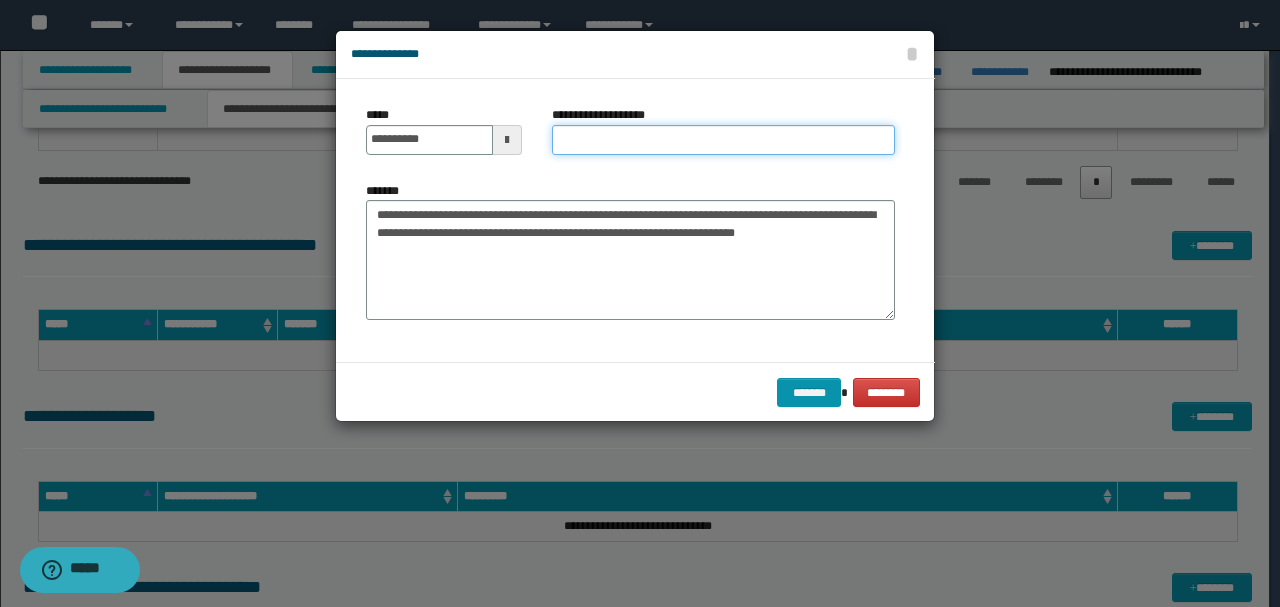 click on "**********" at bounding box center (723, 140) 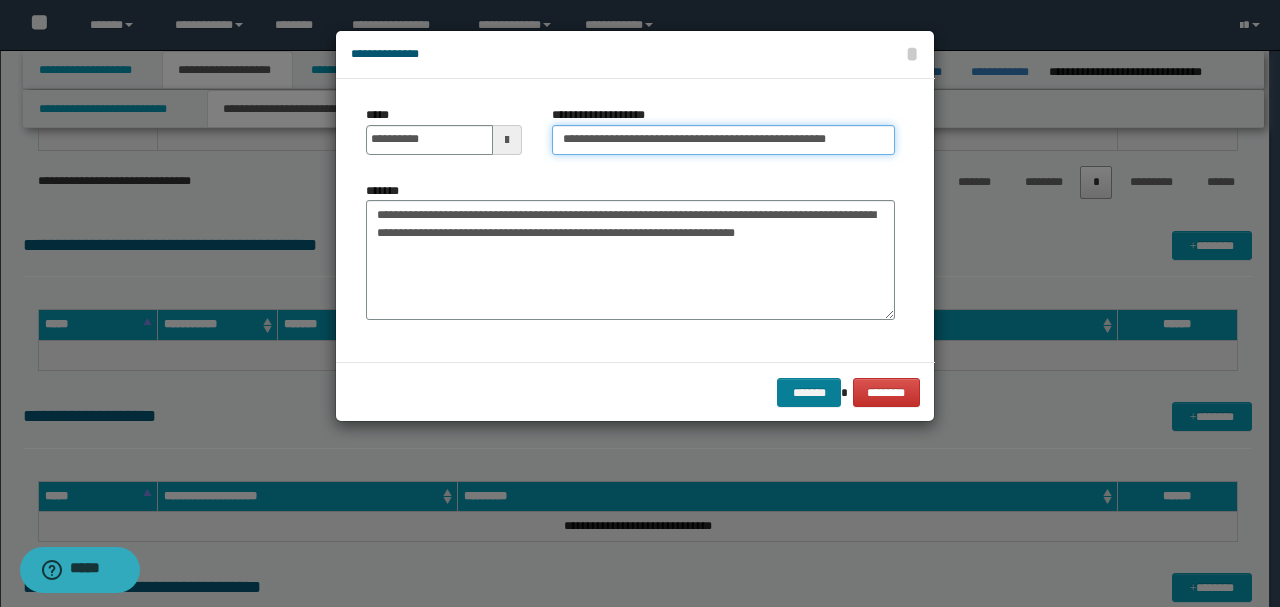 type on "**********" 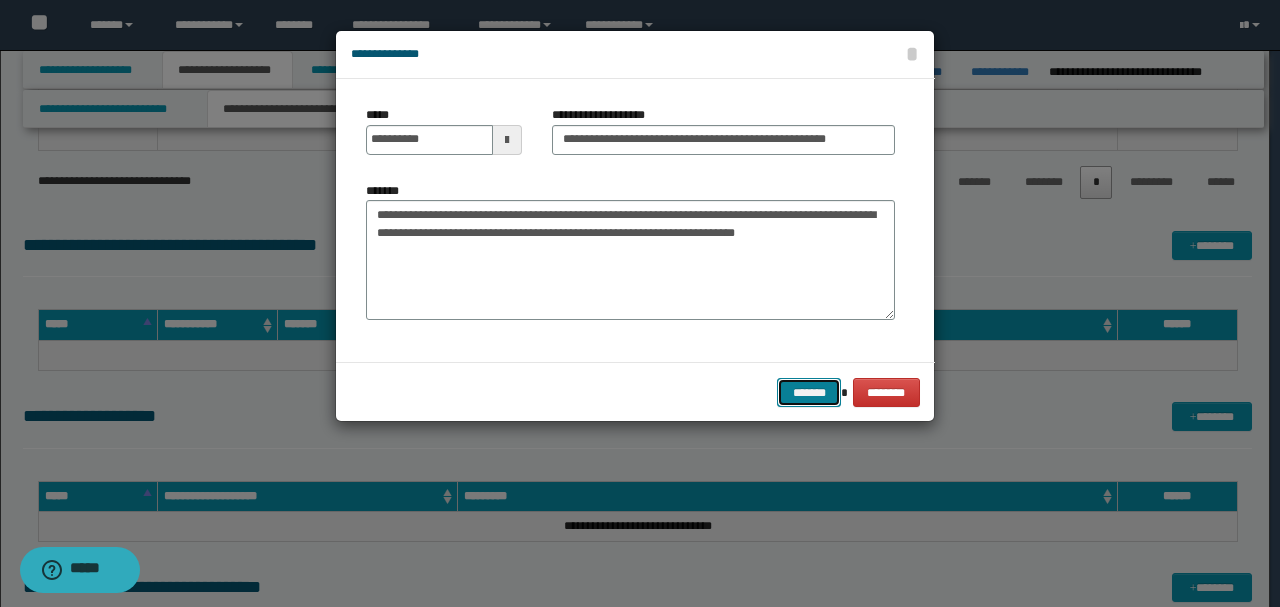 click on "*******" at bounding box center (809, 392) 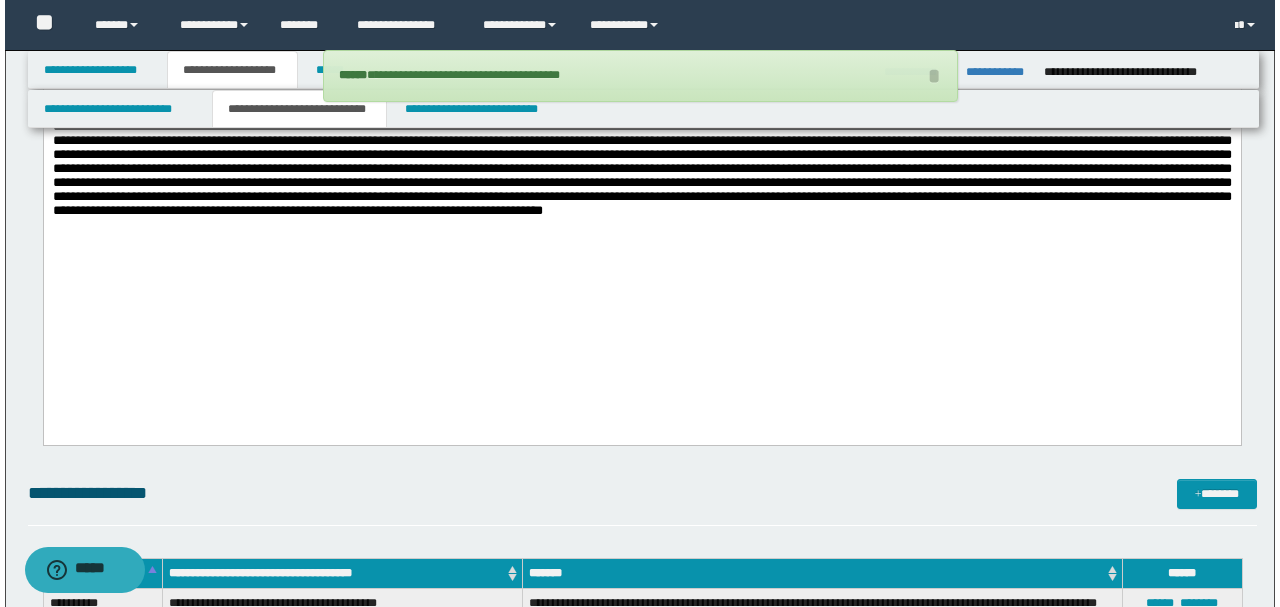 scroll, scrollTop: 1478, scrollLeft: 0, axis: vertical 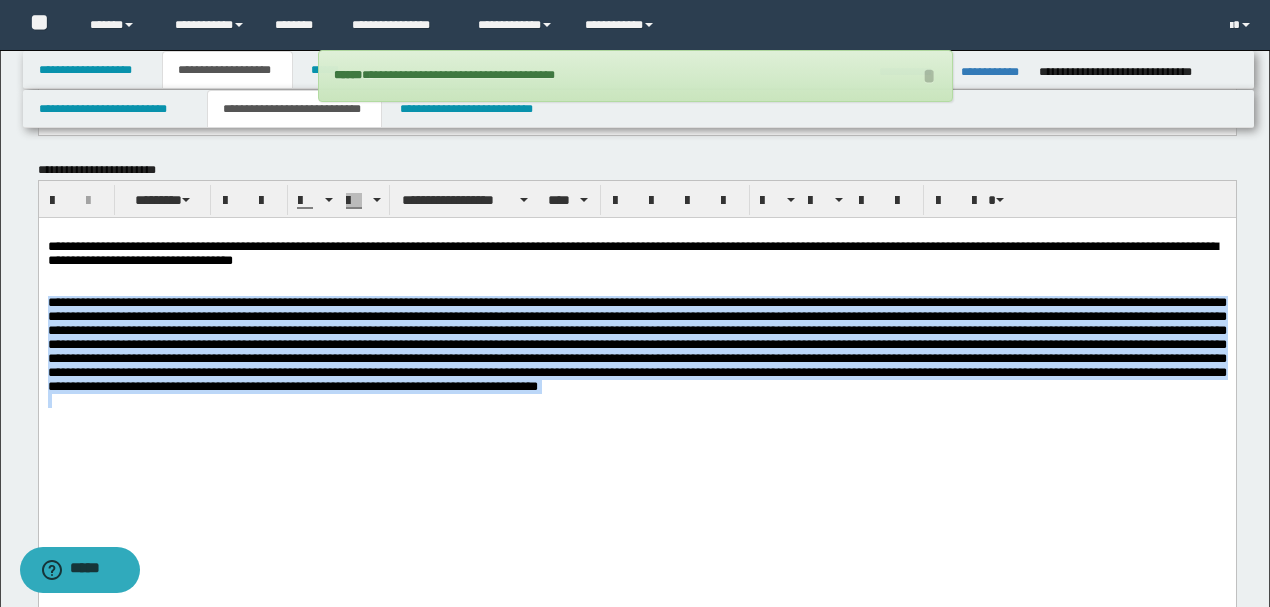 drag, startPoint x: 664, startPoint y: 434, endPoint x: 50, endPoint y: 517, distance: 619.58453 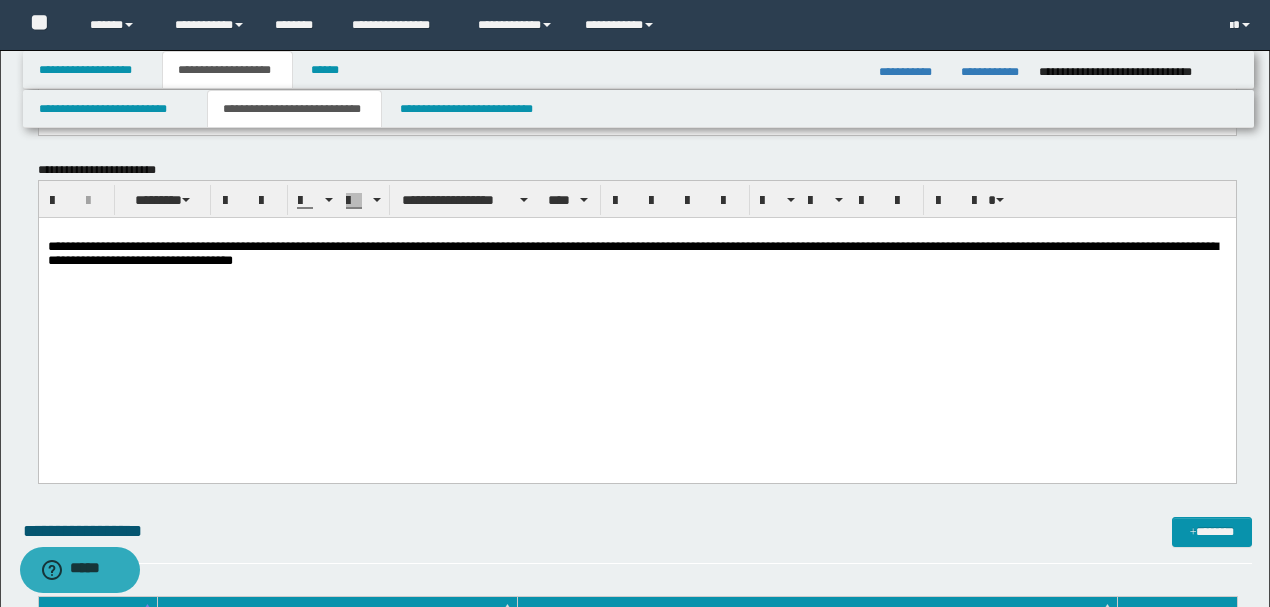 drag, startPoint x: 1220, startPoint y: 536, endPoint x: 1045, endPoint y: 484, distance: 182.56232 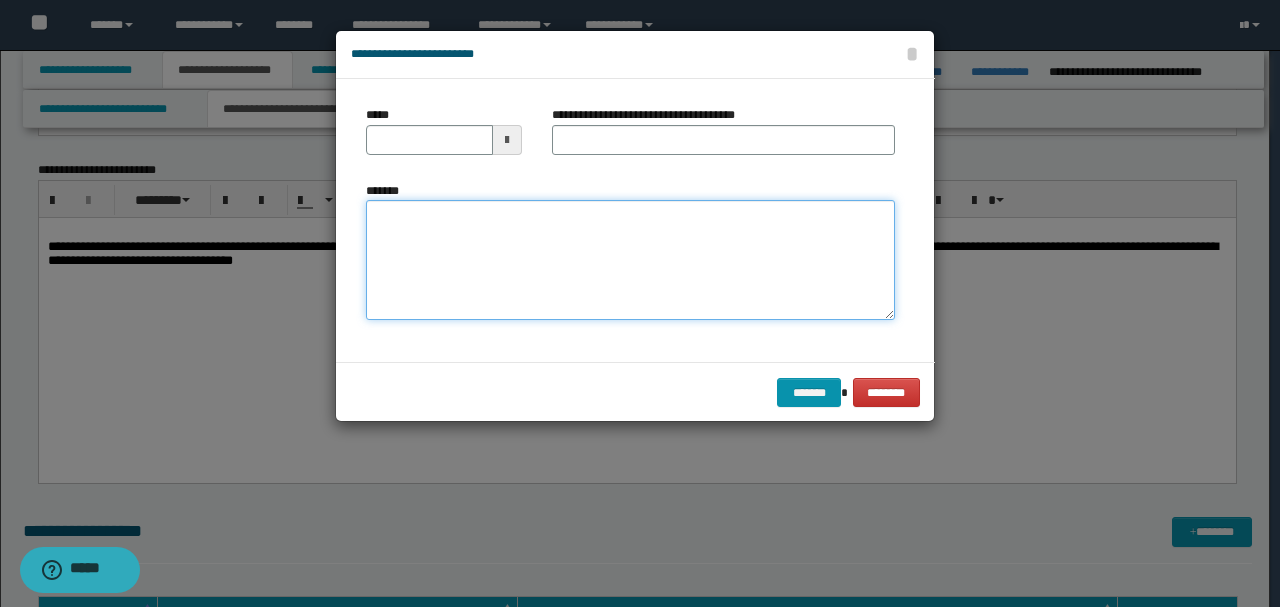 click on "*******" at bounding box center (630, 259) 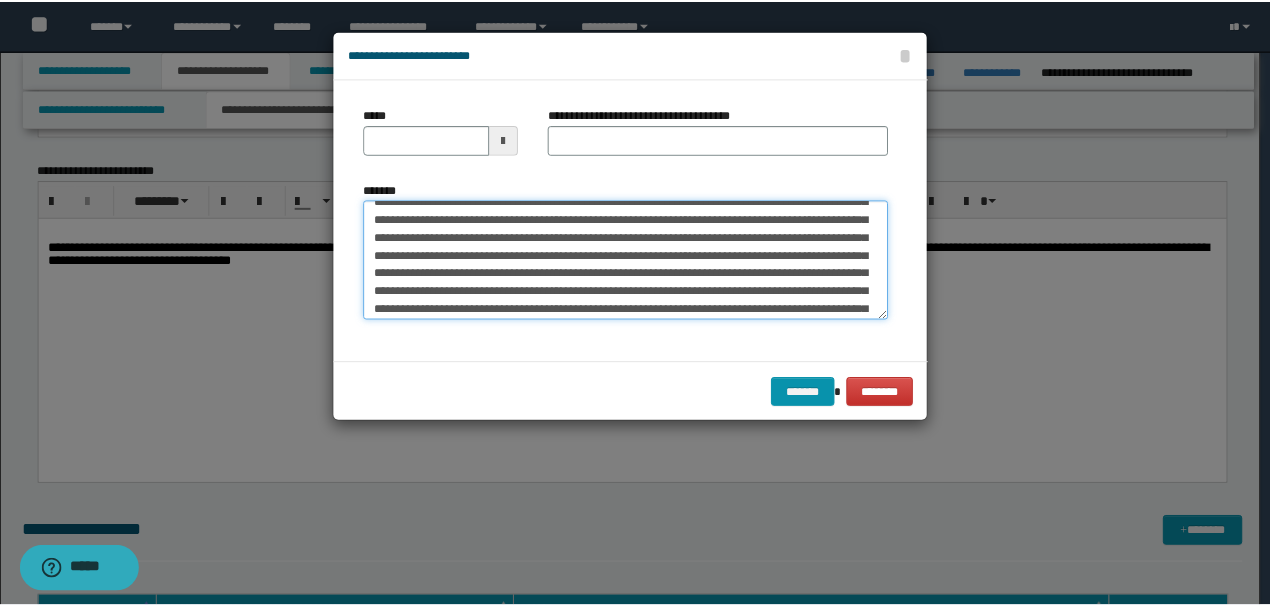 scroll, scrollTop: 0, scrollLeft: 0, axis: both 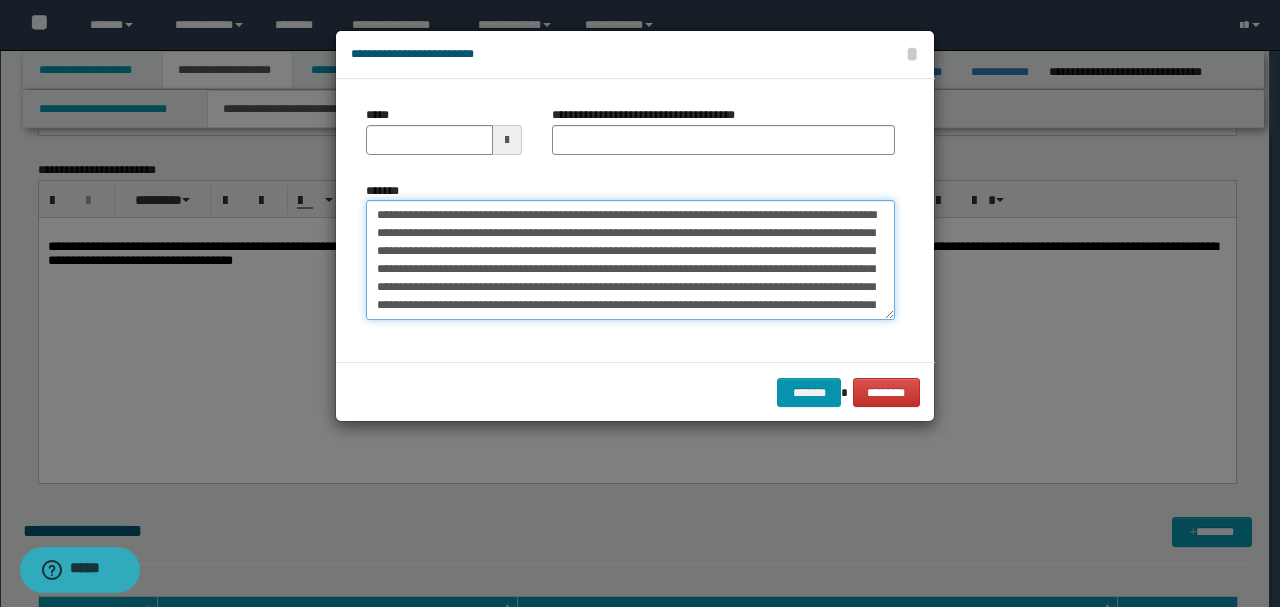 drag, startPoint x: 447, startPoint y: 206, endPoint x: 284, endPoint y: 194, distance: 163.44112 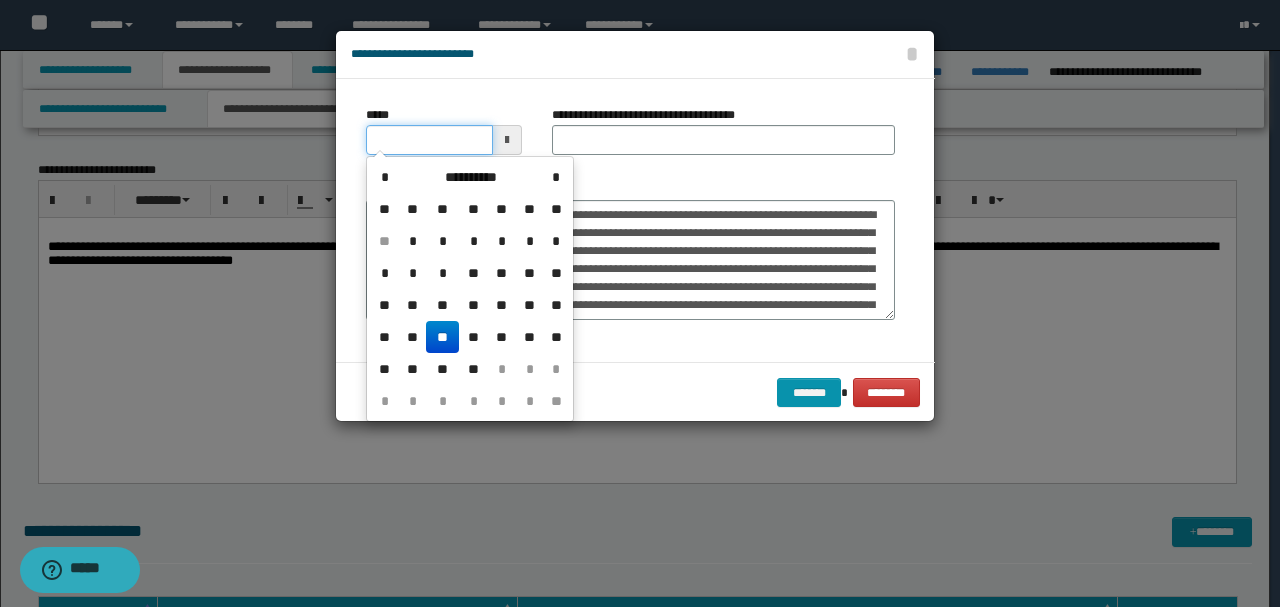 click on "*****" at bounding box center (429, 140) 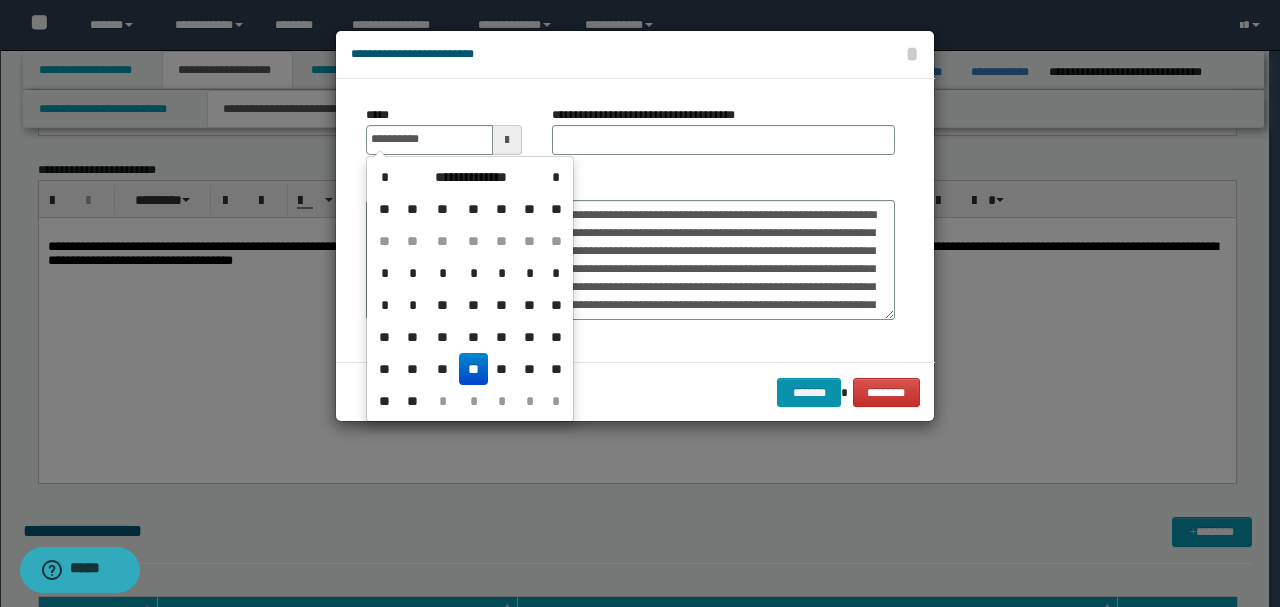 type on "**********" 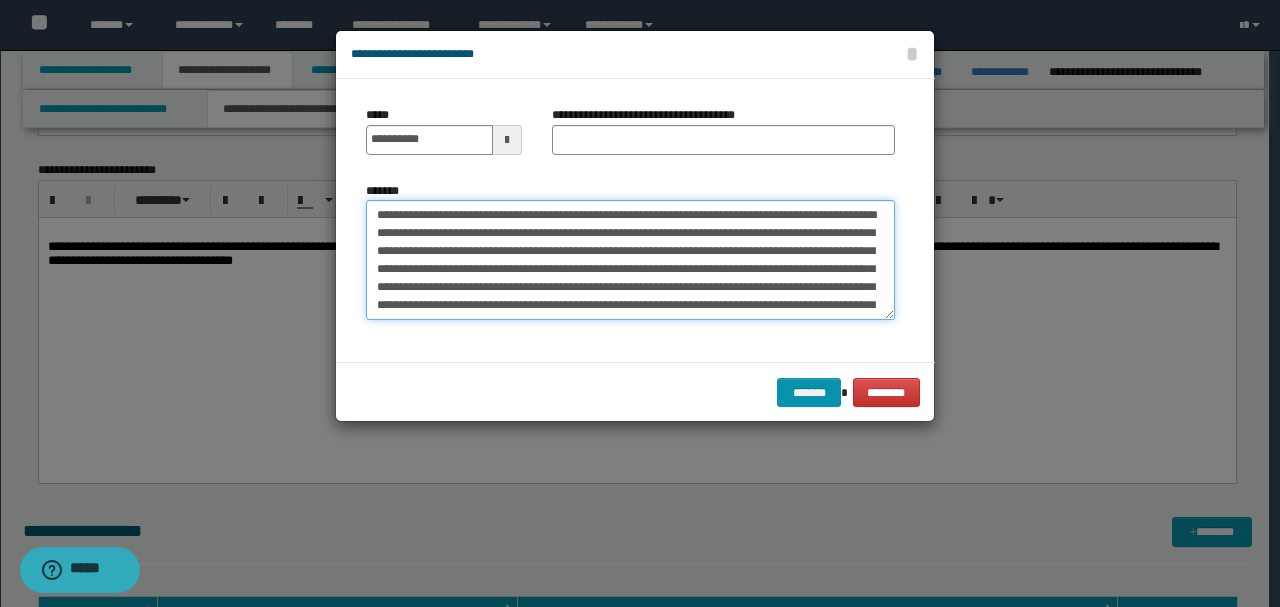 drag, startPoint x: 611, startPoint y: 212, endPoint x: 258, endPoint y: 200, distance: 353.20392 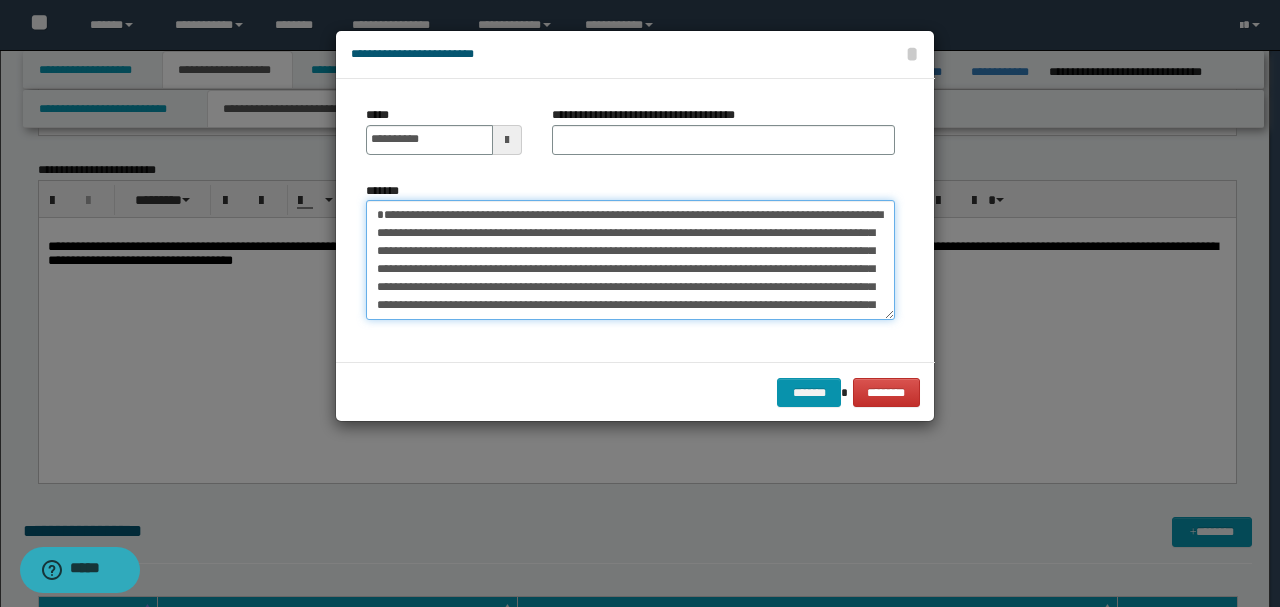 type on "**********" 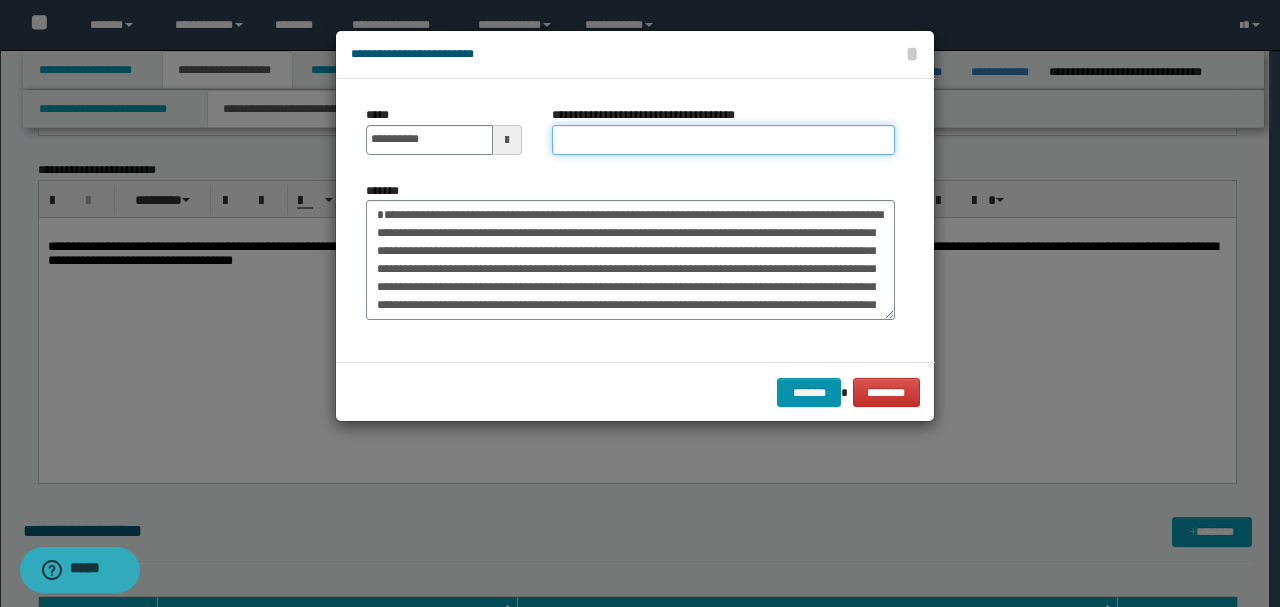 click on "**********" at bounding box center [723, 140] 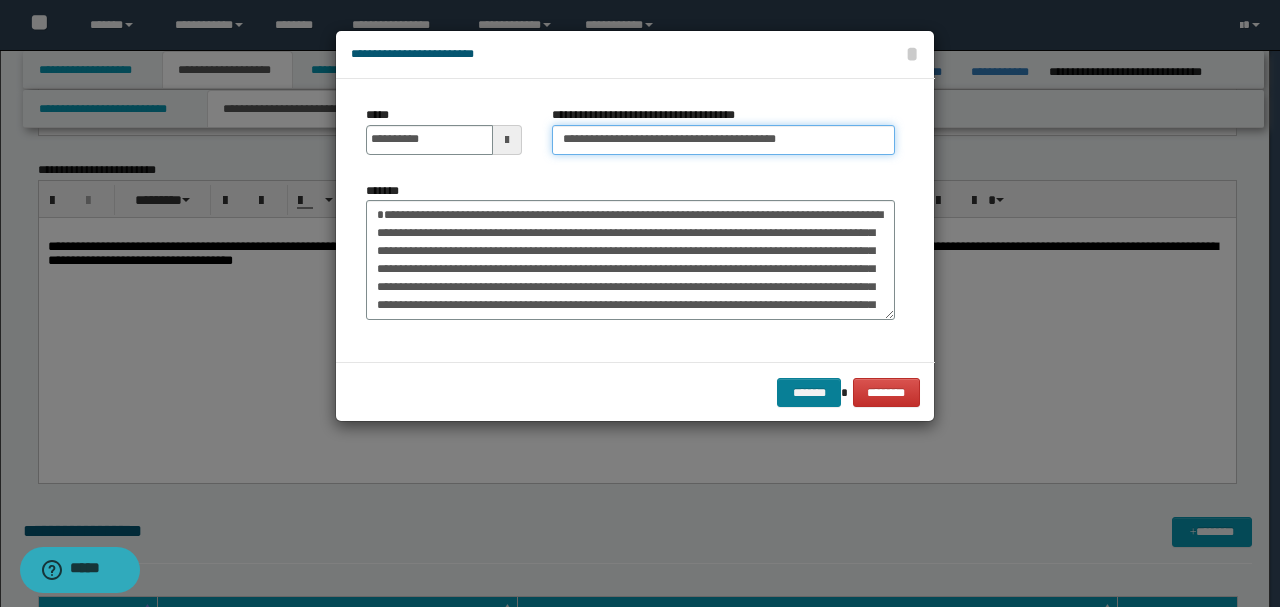 type on "**********" 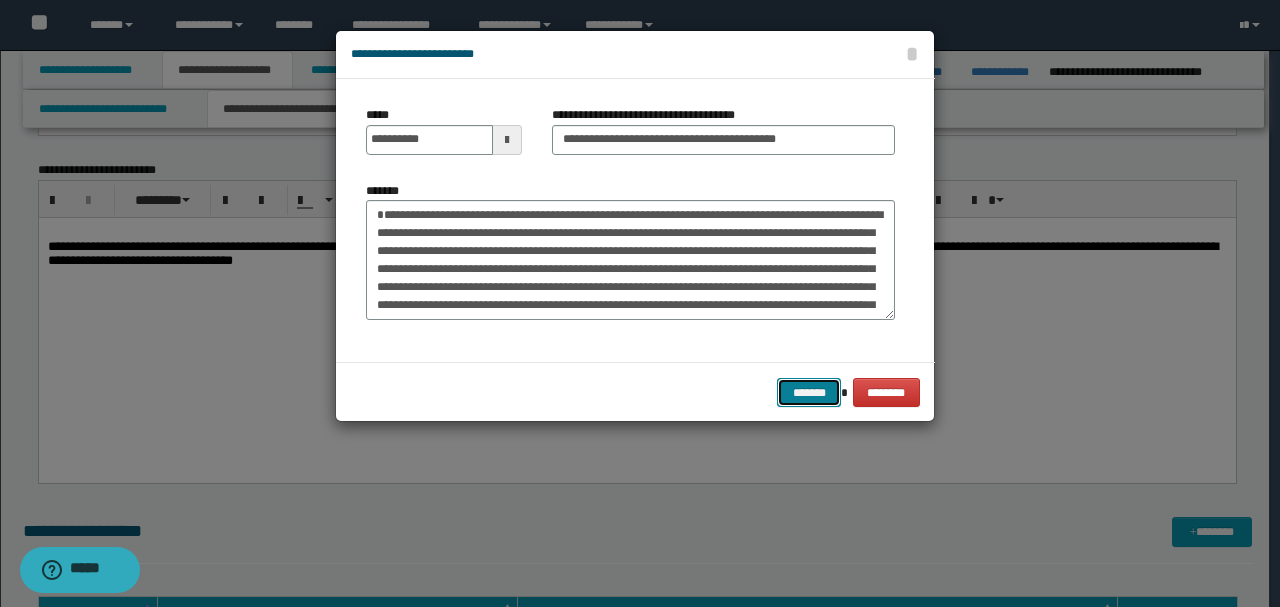 click on "*******" at bounding box center (809, 392) 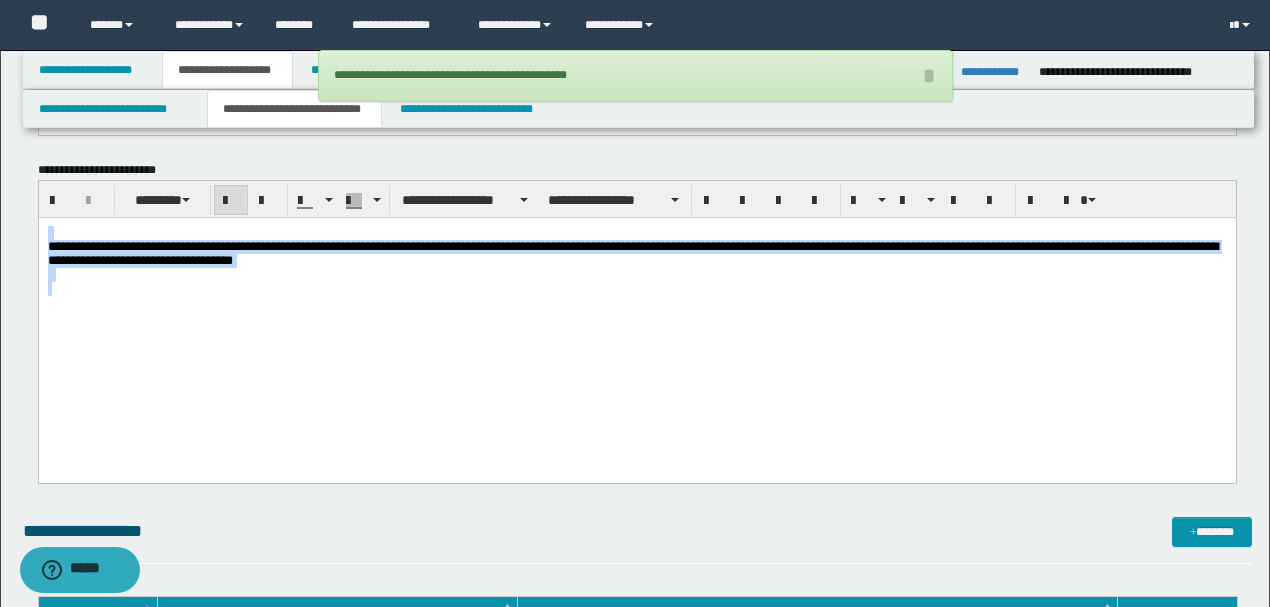 drag, startPoint x: 976, startPoint y: 306, endPoint x: 38, endPoint y: 431, distance: 946.29224 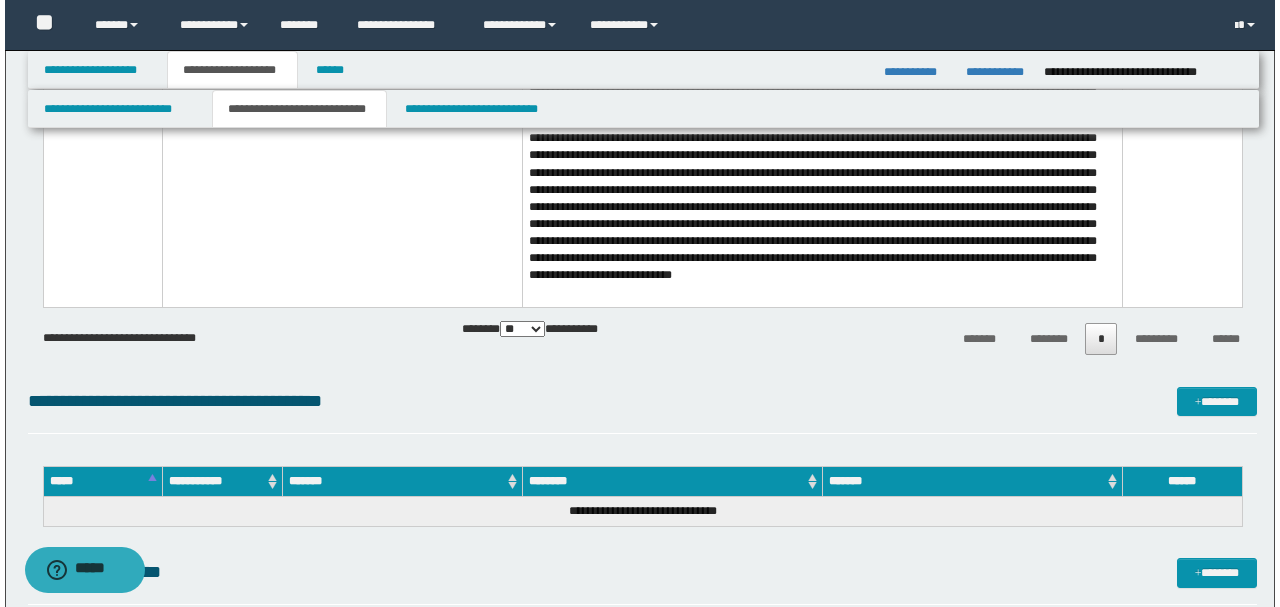 scroll, scrollTop: 2544, scrollLeft: 0, axis: vertical 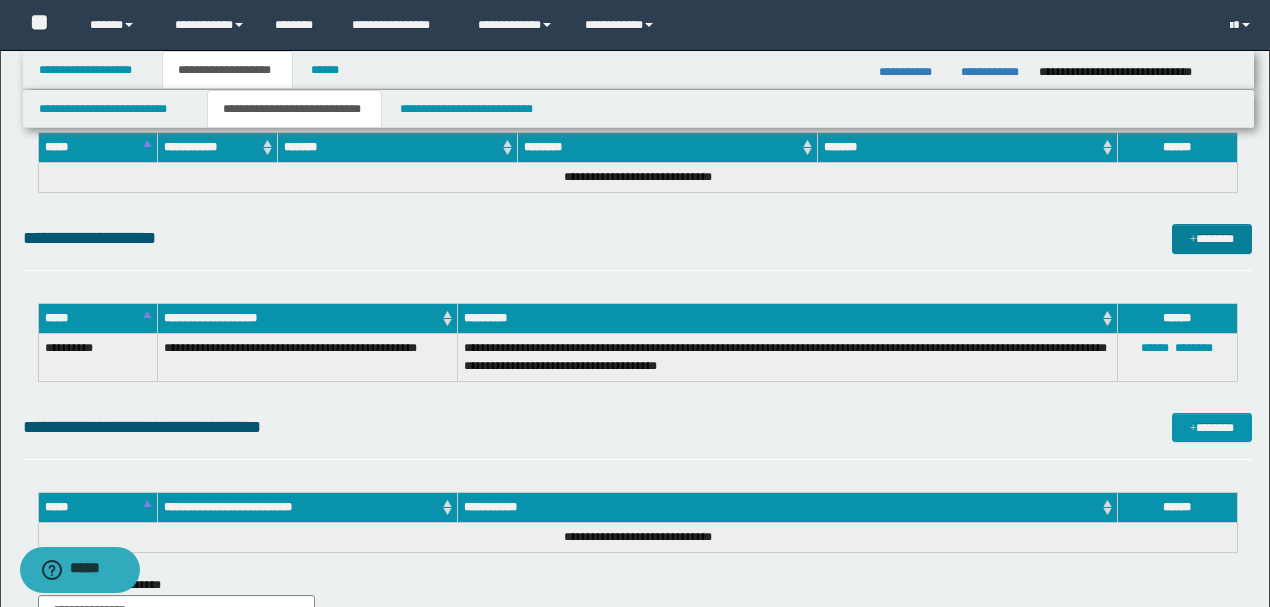click on "*******" at bounding box center (1211, 238) 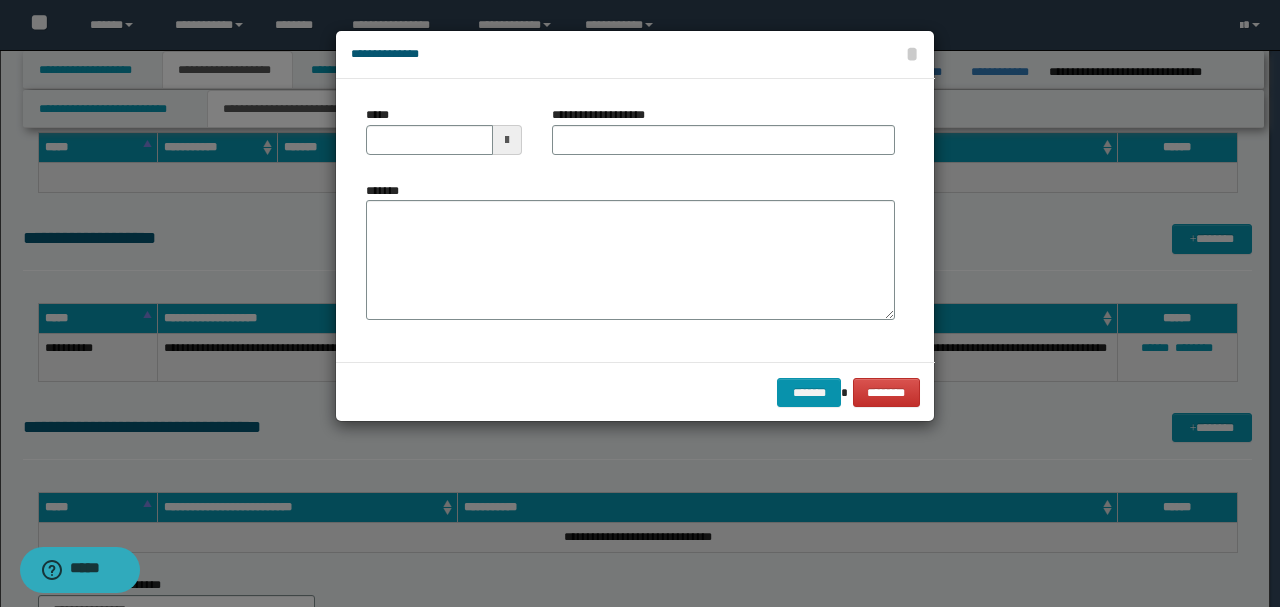 type 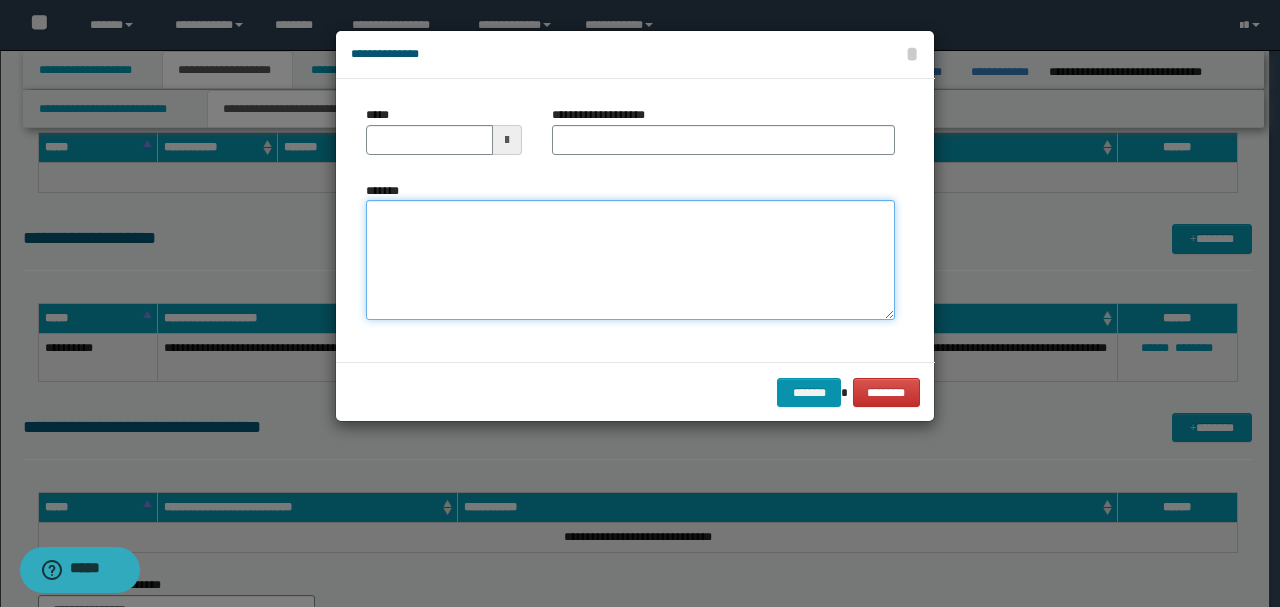 click on "*******" at bounding box center [630, 260] 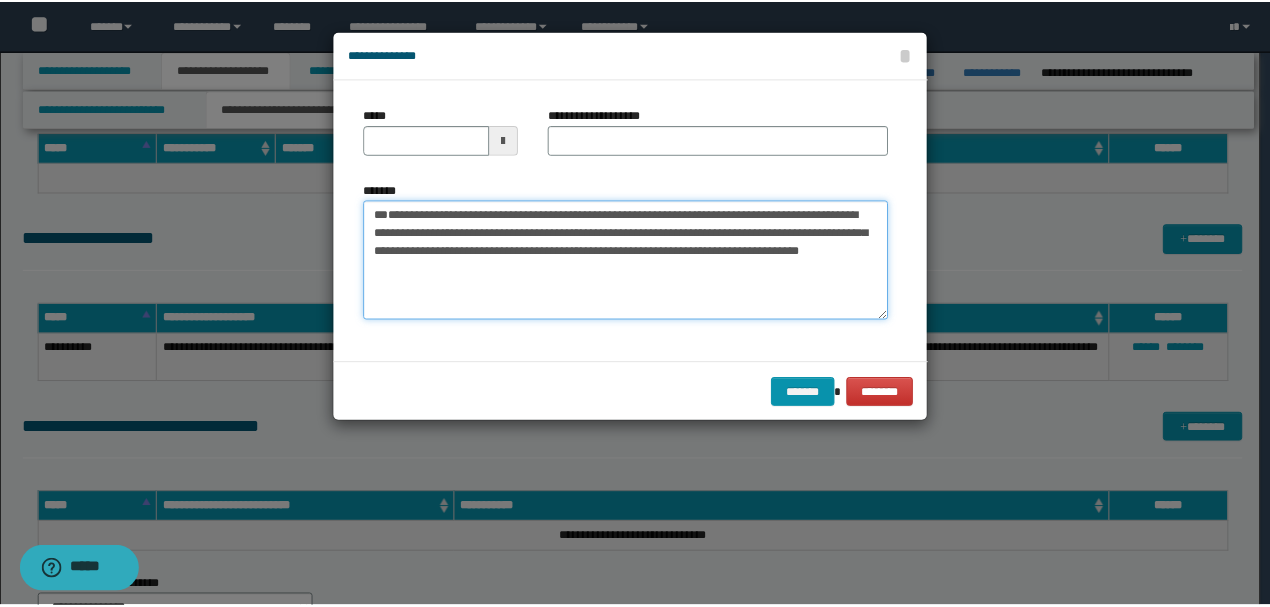 scroll, scrollTop: 0, scrollLeft: 0, axis: both 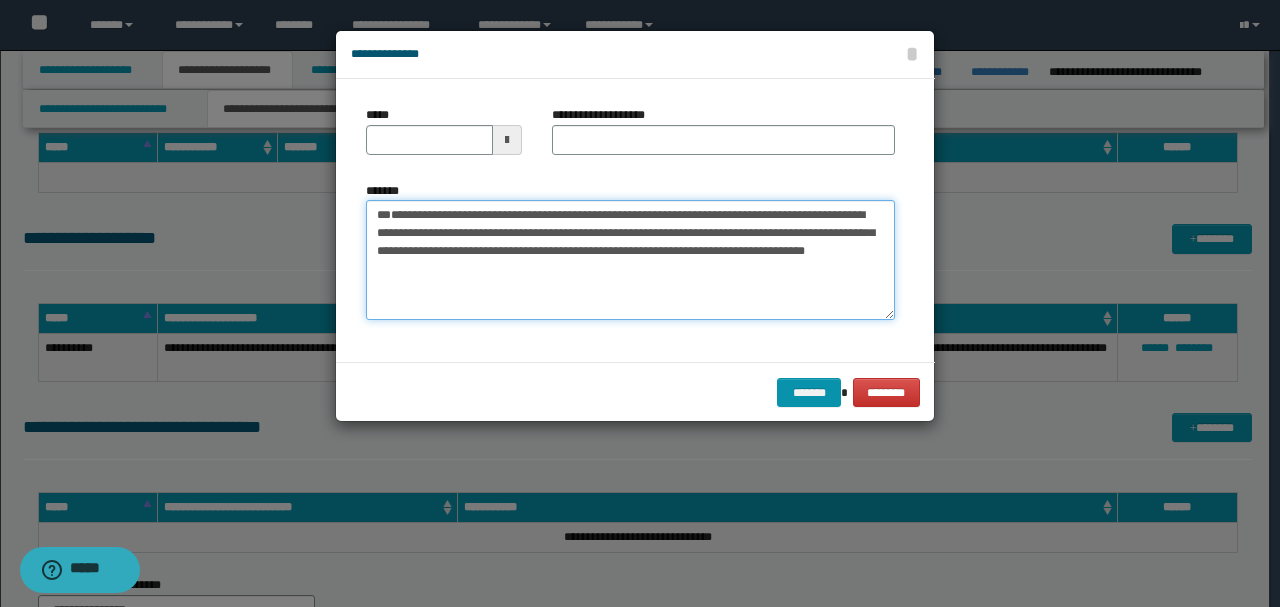 drag, startPoint x: 441, startPoint y: 250, endPoint x: 289, endPoint y: 140, distance: 187.62729 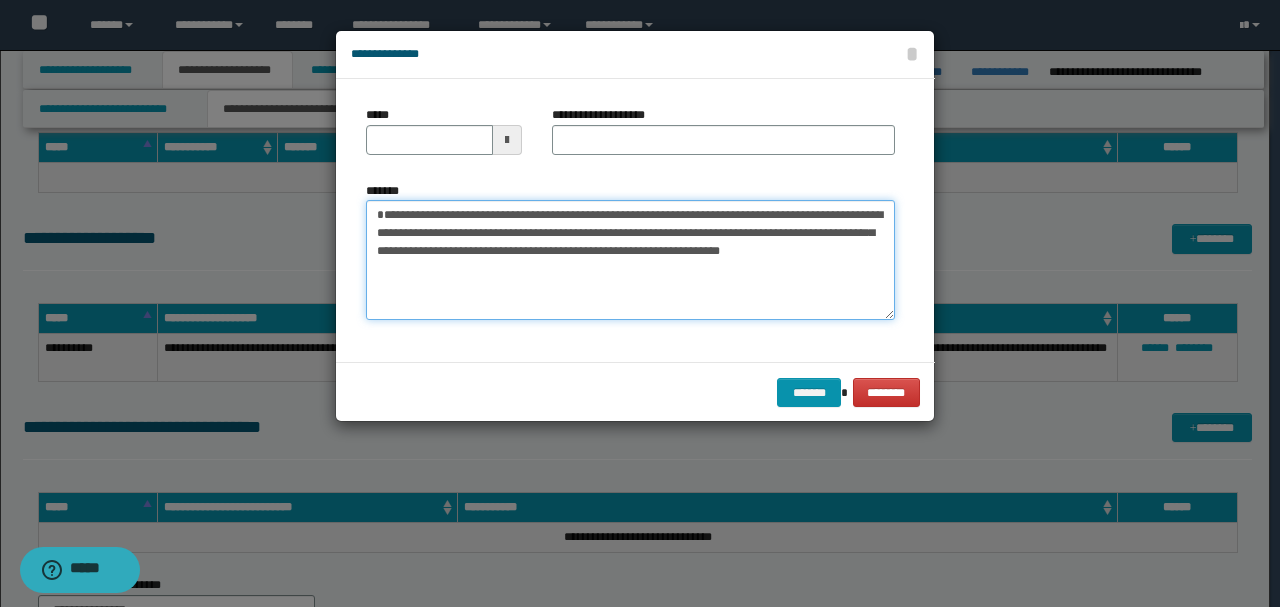 type on "**********" 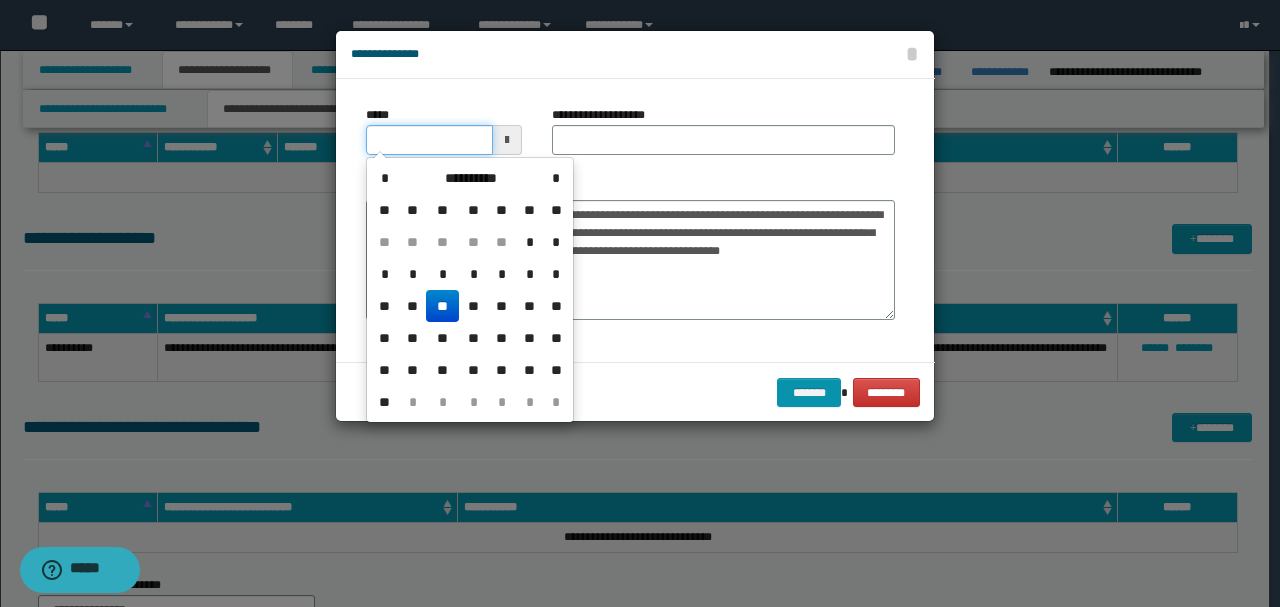 click on "*****" at bounding box center [429, 140] 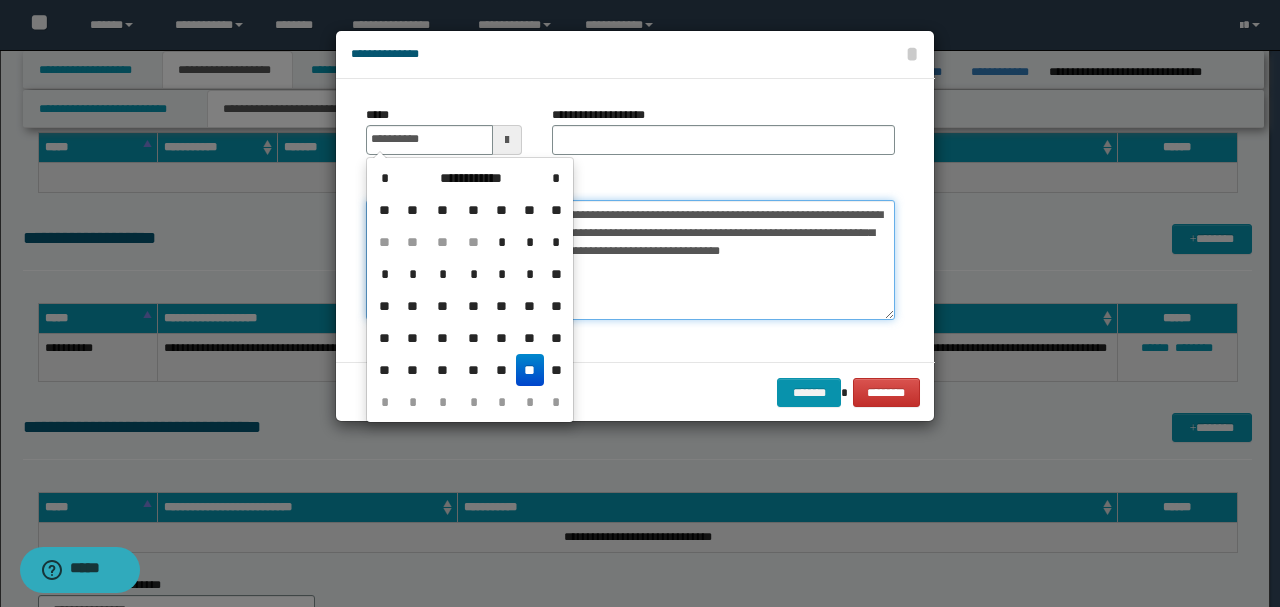 type on "**********" 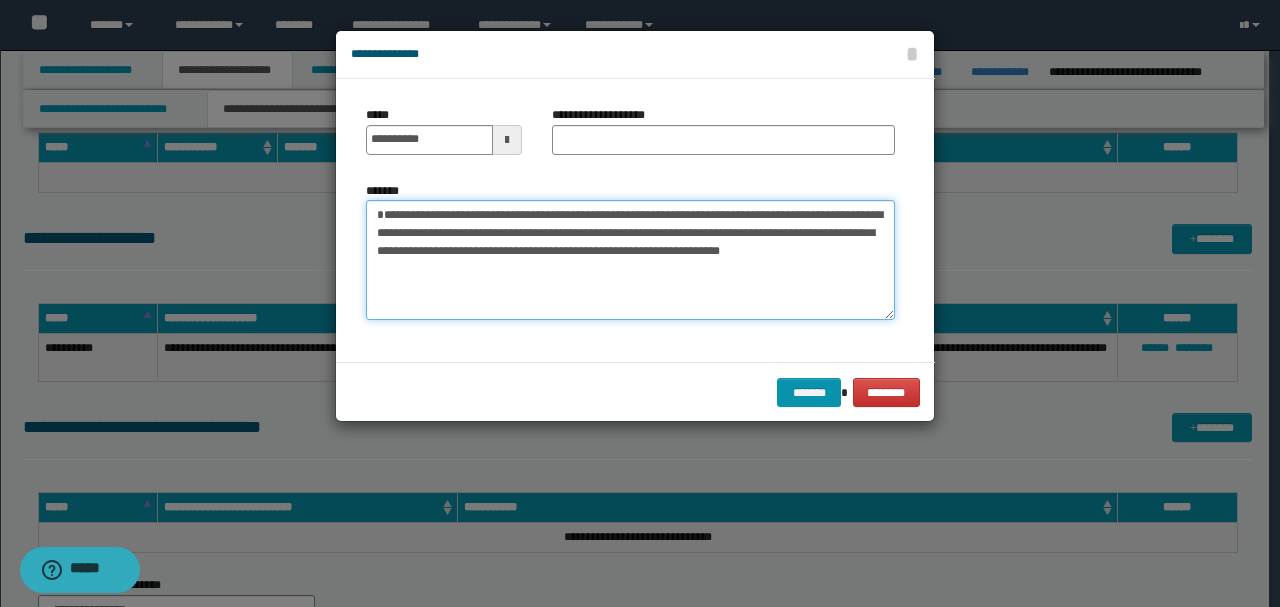 click on "**********" at bounding box center [630, 259] 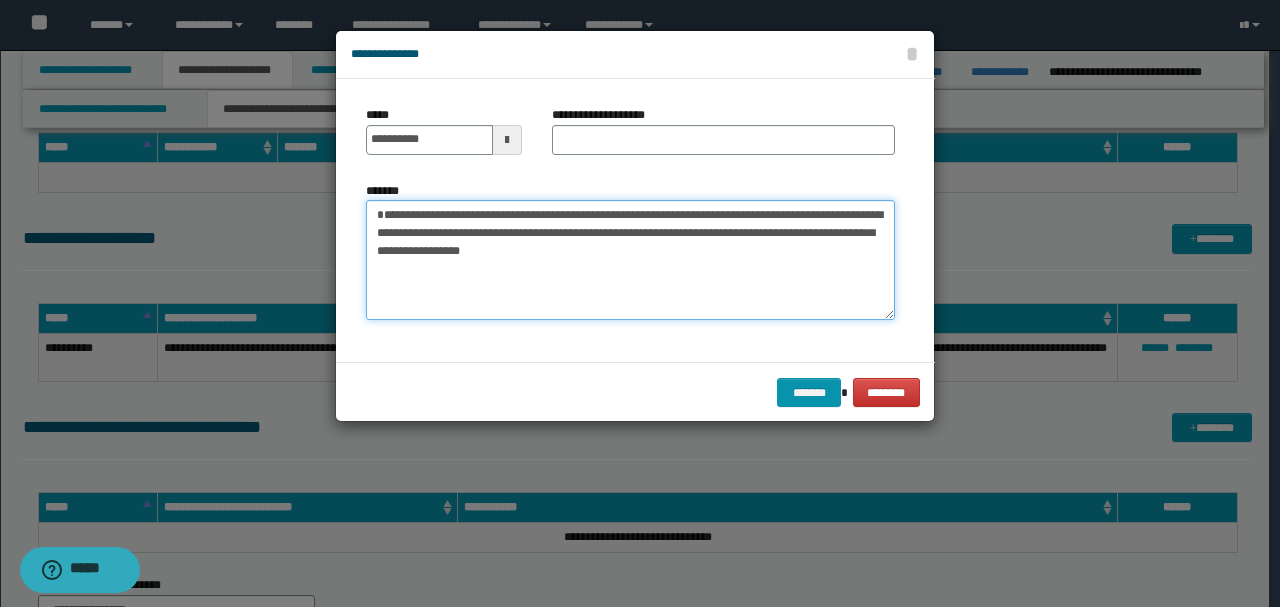 type on "**********" 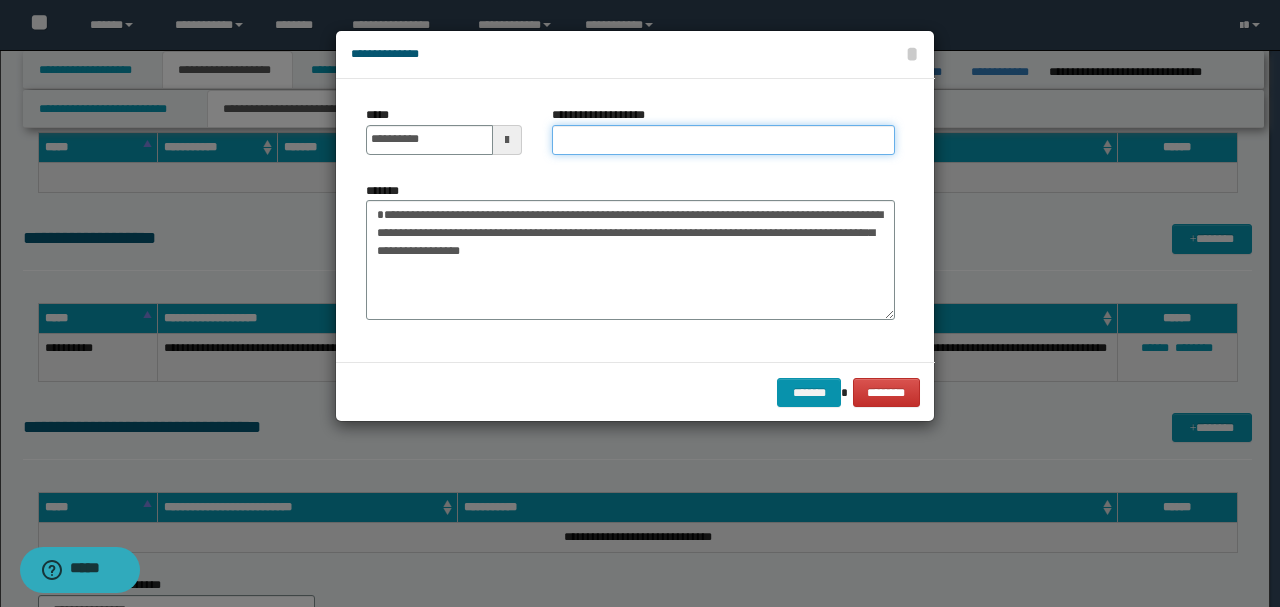 click on "**********" at bounding box center [723, 140] 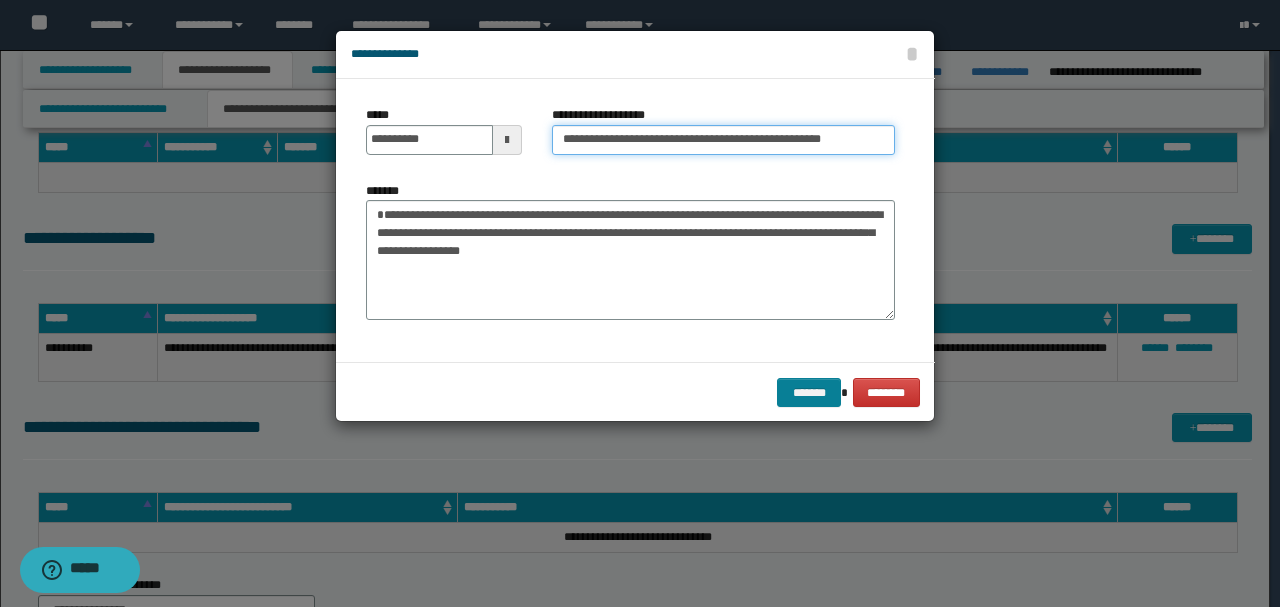 type on "**********" 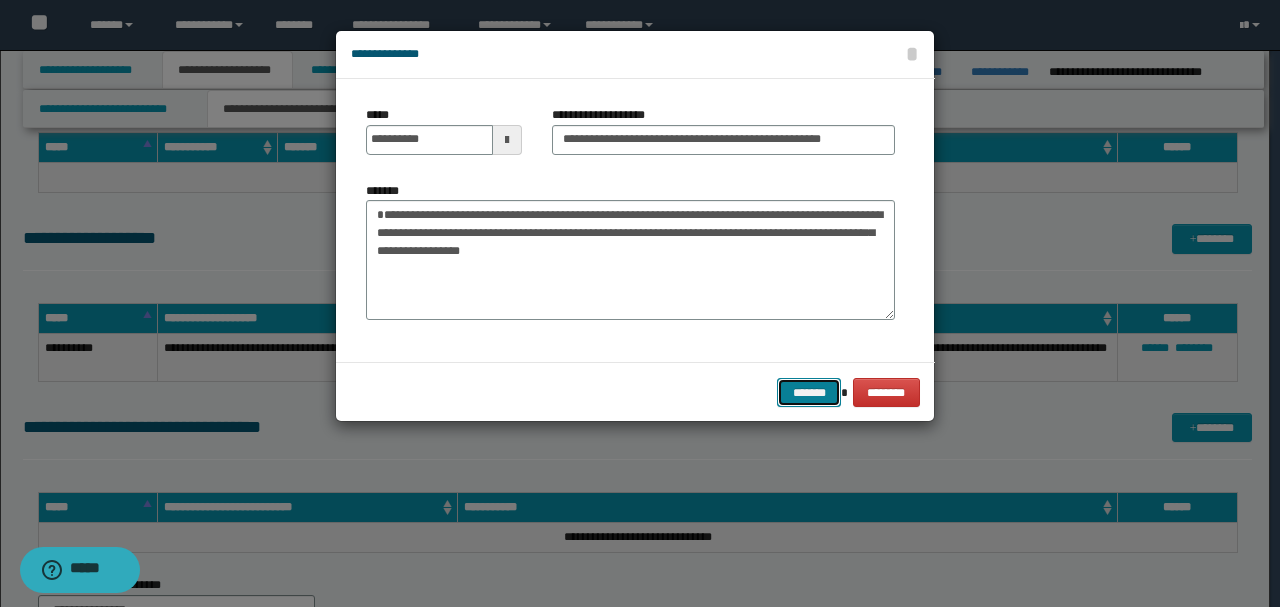 click on "*******" at bounding box center [809, 392] 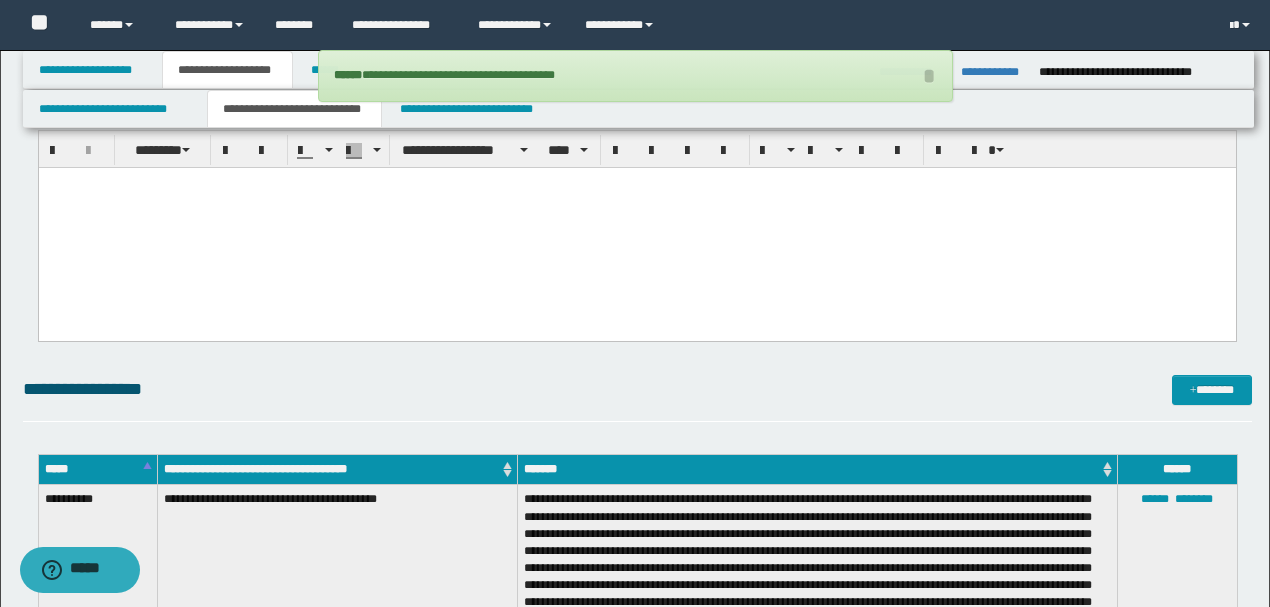 scroll, scrollTop: 1278, scrollLeft: 0, axis: vertical 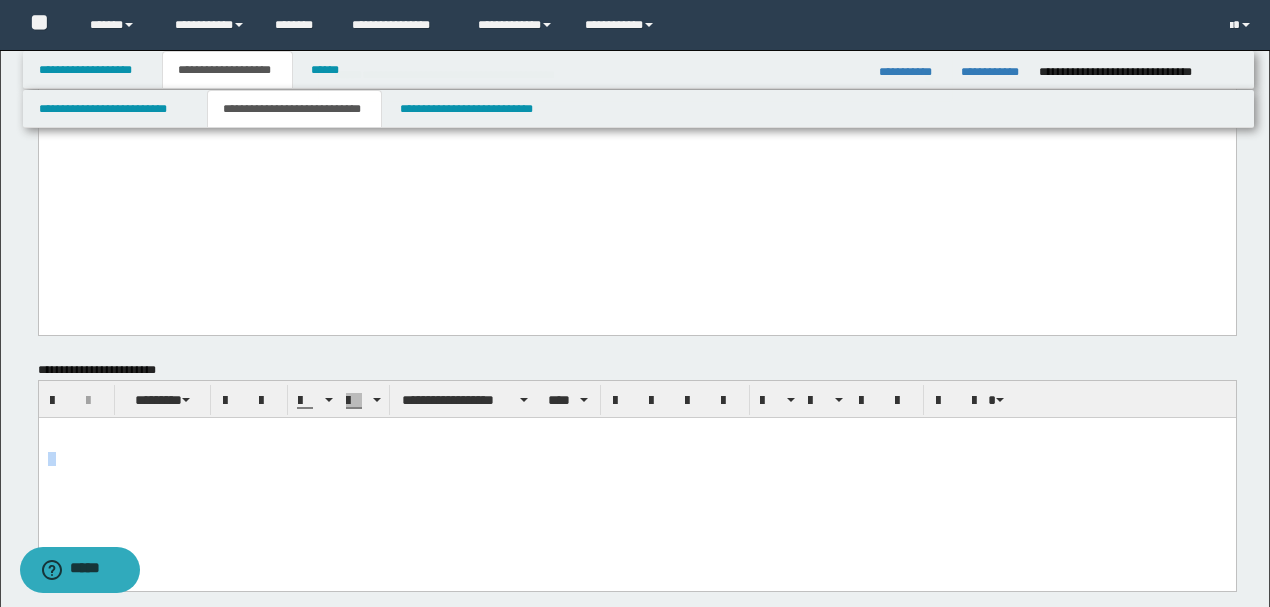 drag, startPoint x: 265, startPoint y: 431, endPoint x: 444, endPoint y: 532, distance: 205.52858 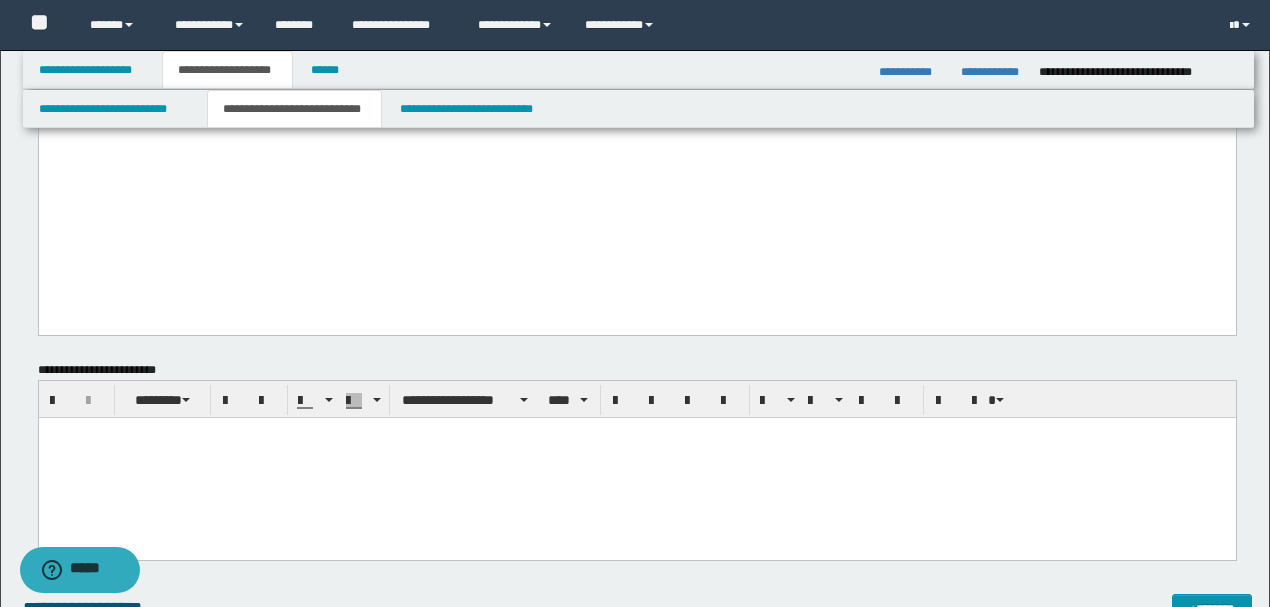 click on "**********" at bounding box center (636, -479) 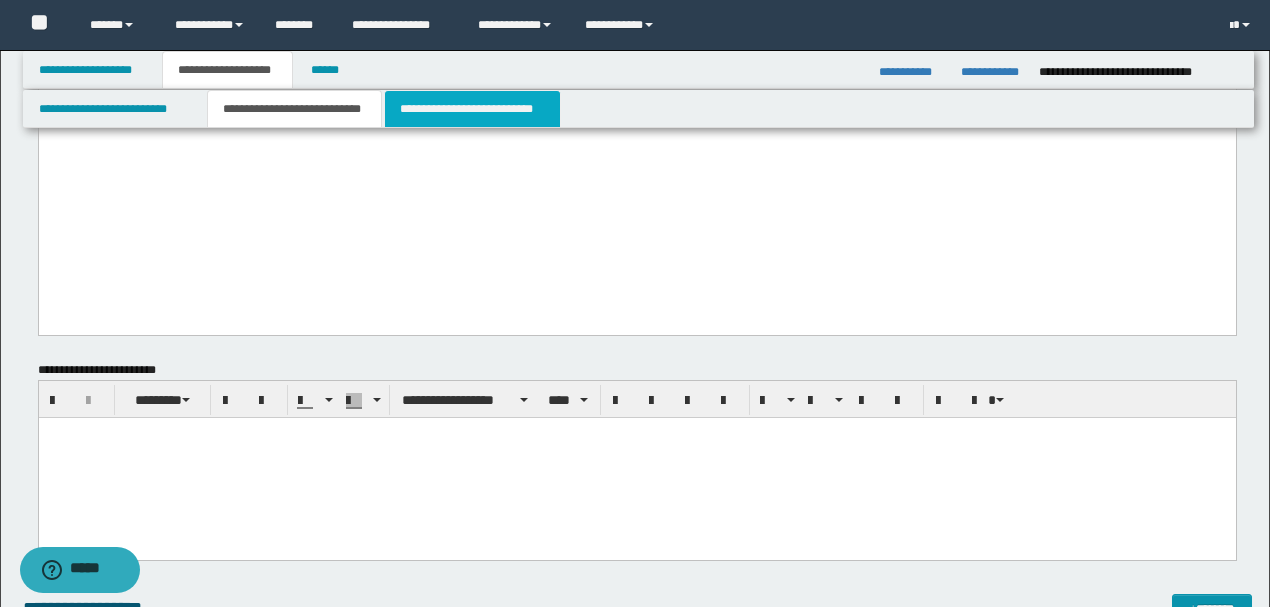 click on "**********" at bounding box center [472, 109] 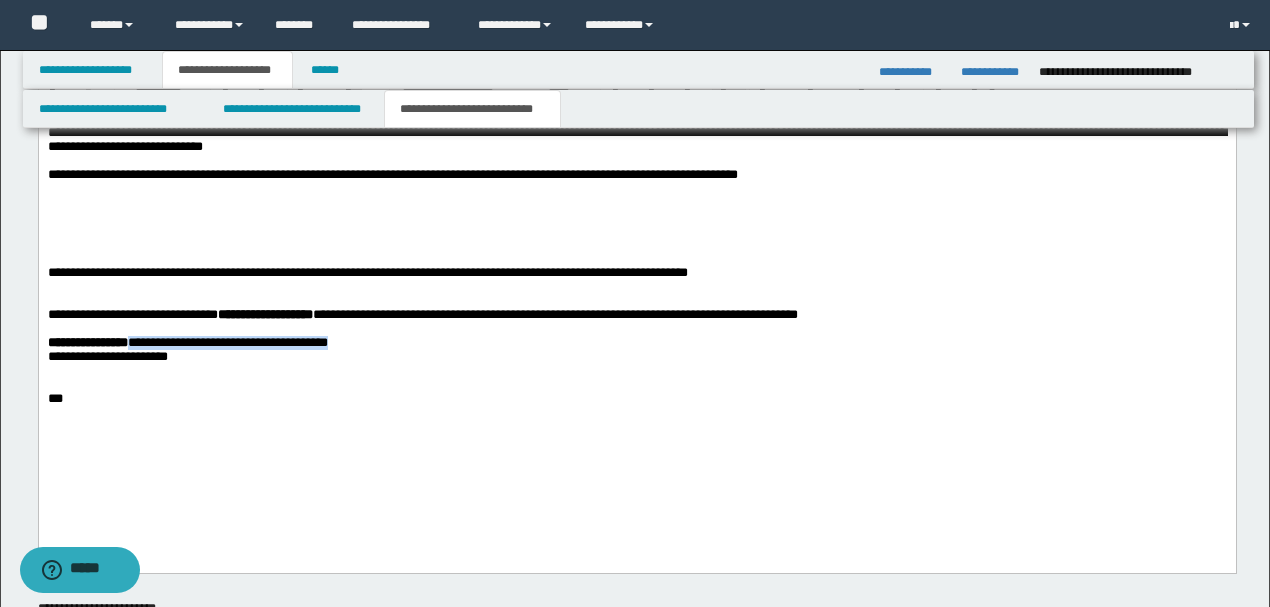 click on "**********" at bounding box center (636, 342) 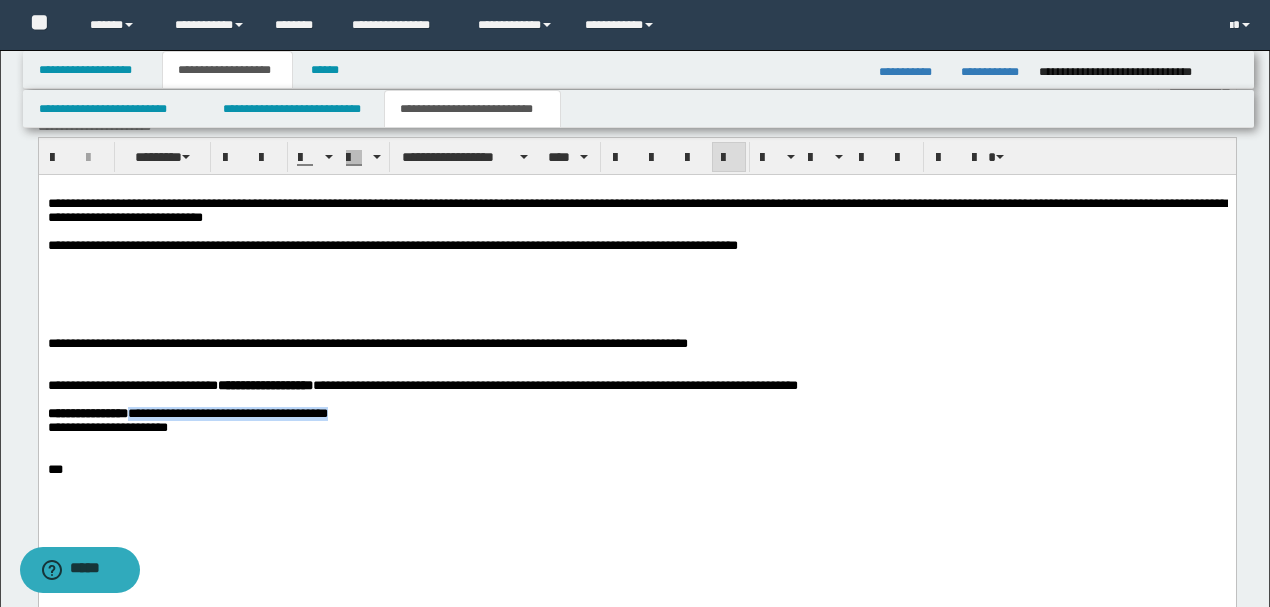 scroll, scrollTop: 712, scrollLeft: 0, axis: vertical 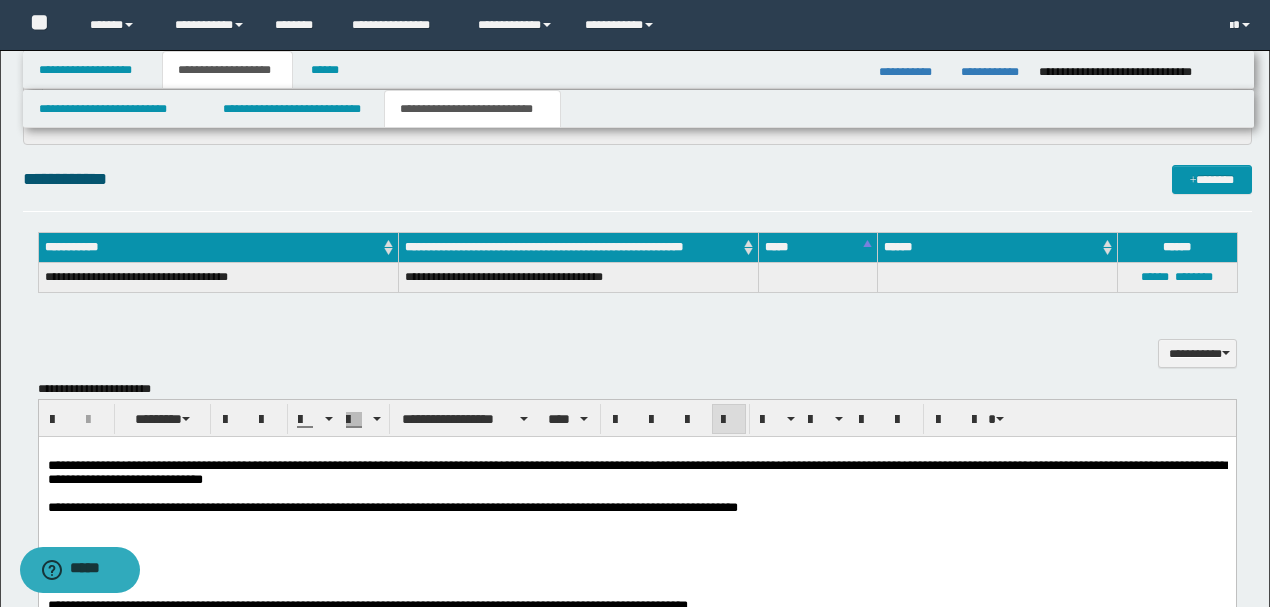 click on "**********" at bounding box center [637, 342] 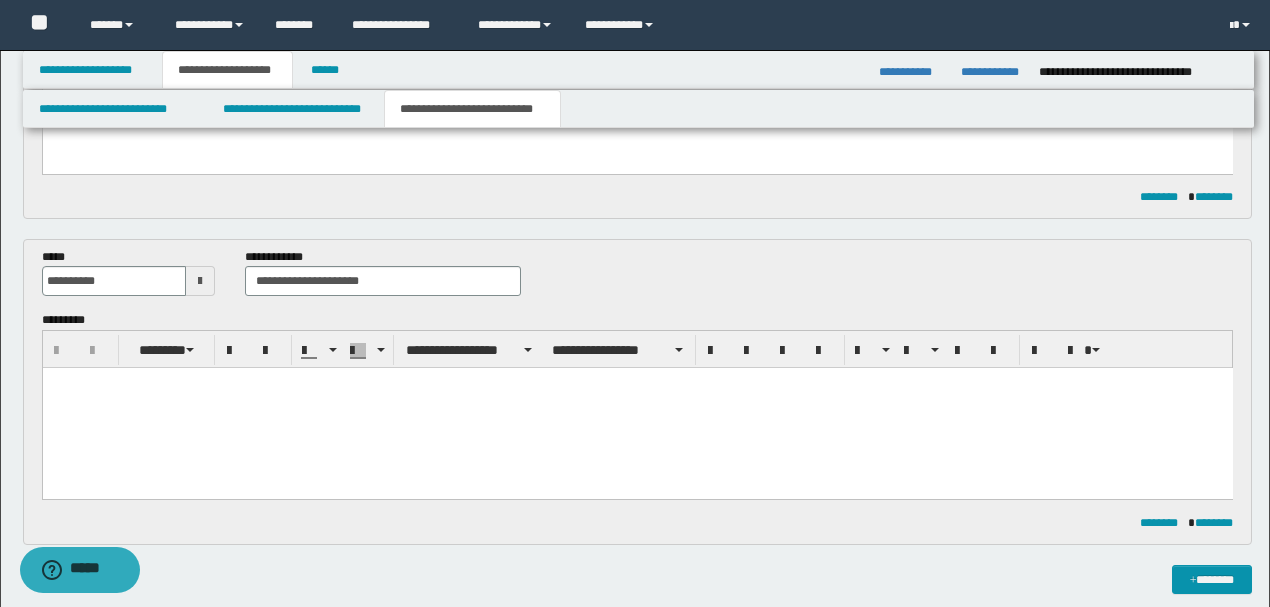 click at bounding box center [637, 408] 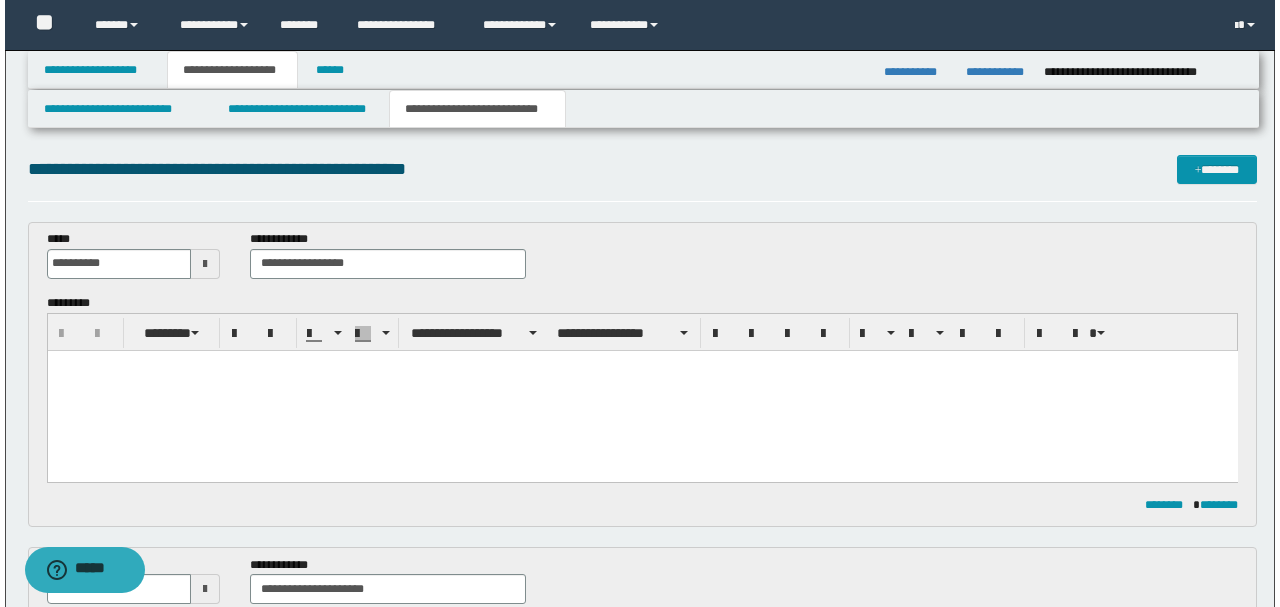 scroll, scrollTop: 0, scrollLeft: 0, axis: both 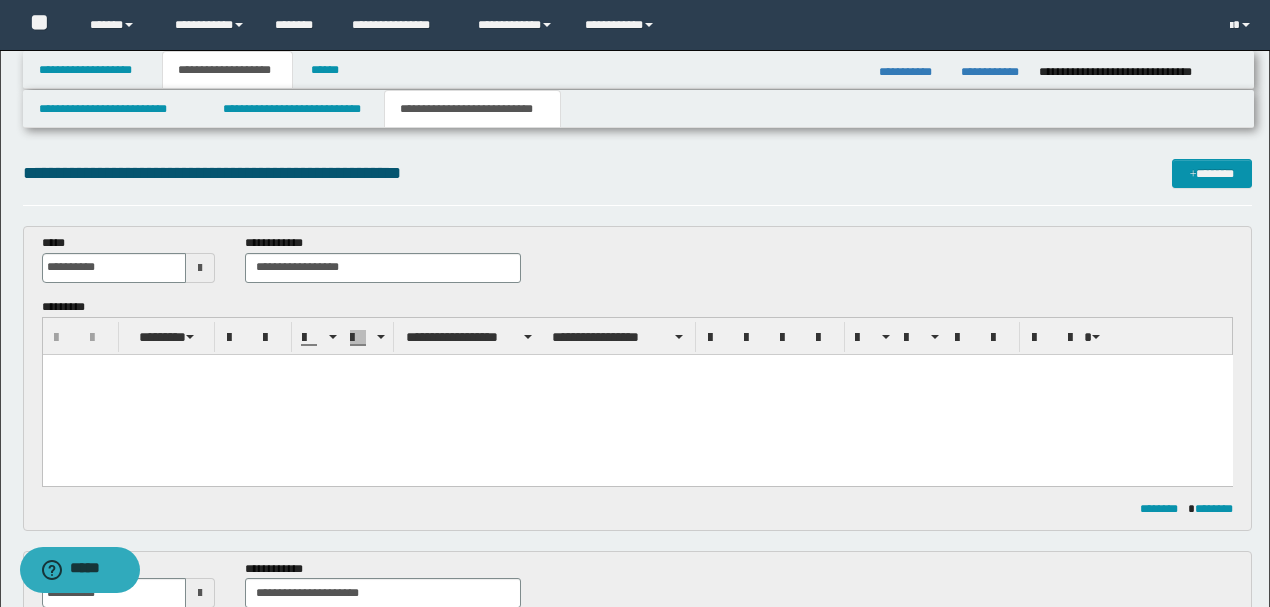 click at bounding box center [637, 394] 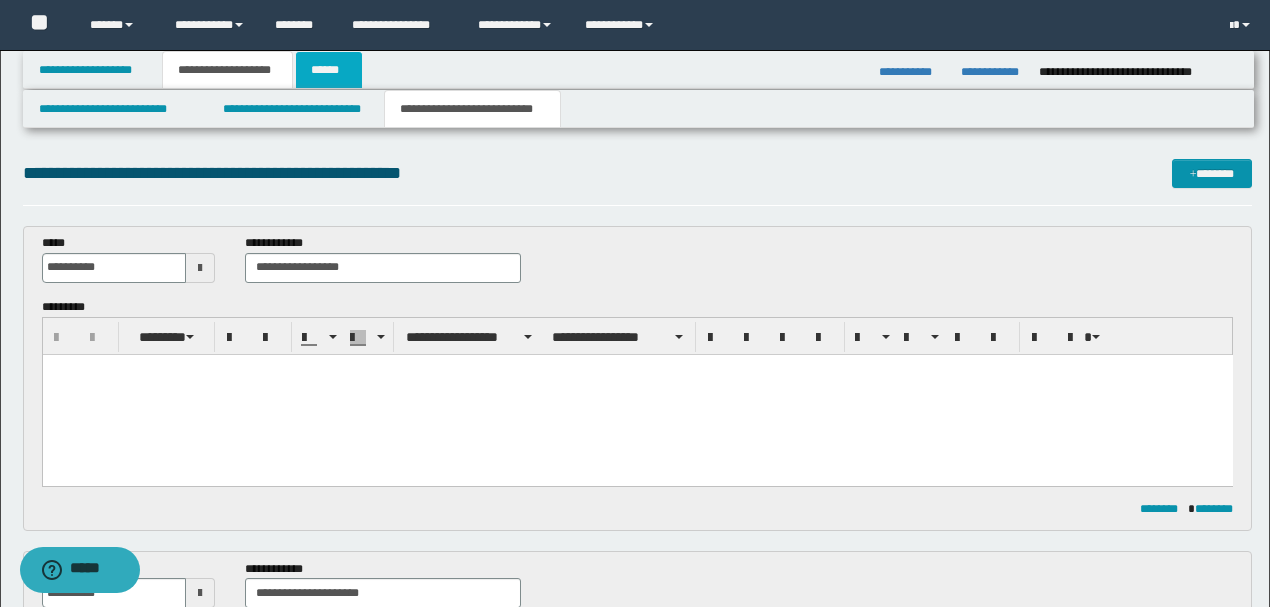 click on "******" at bounding box center [329, 70] 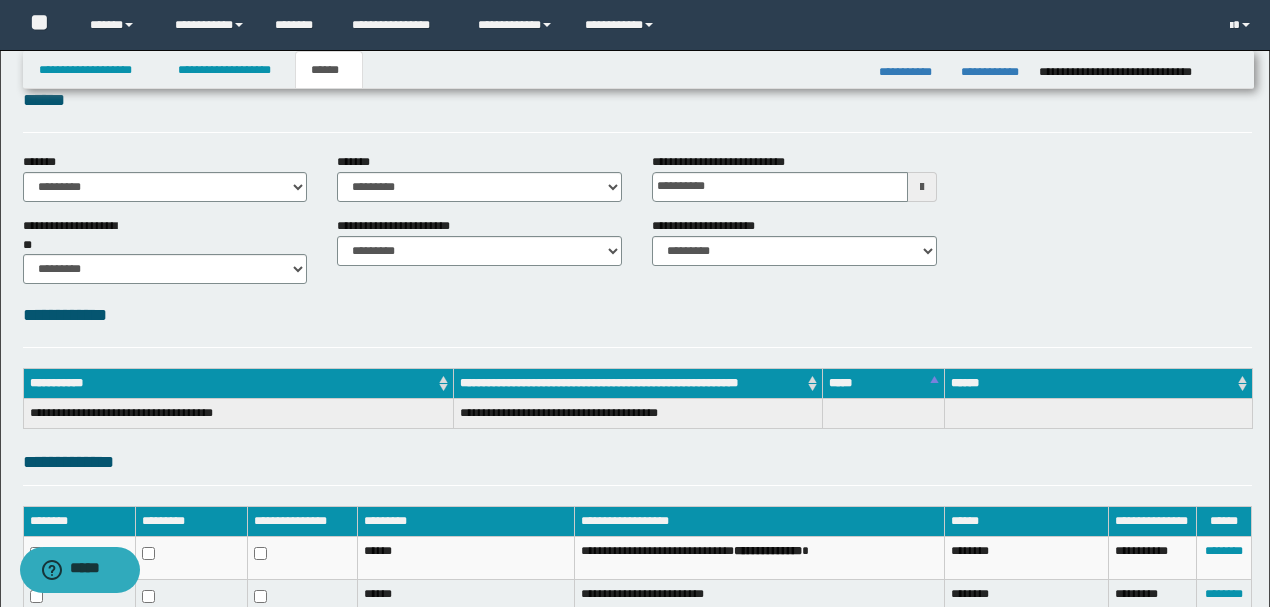 scroll, scrollTop: 318, scrollLeft: 0, axis: vertical 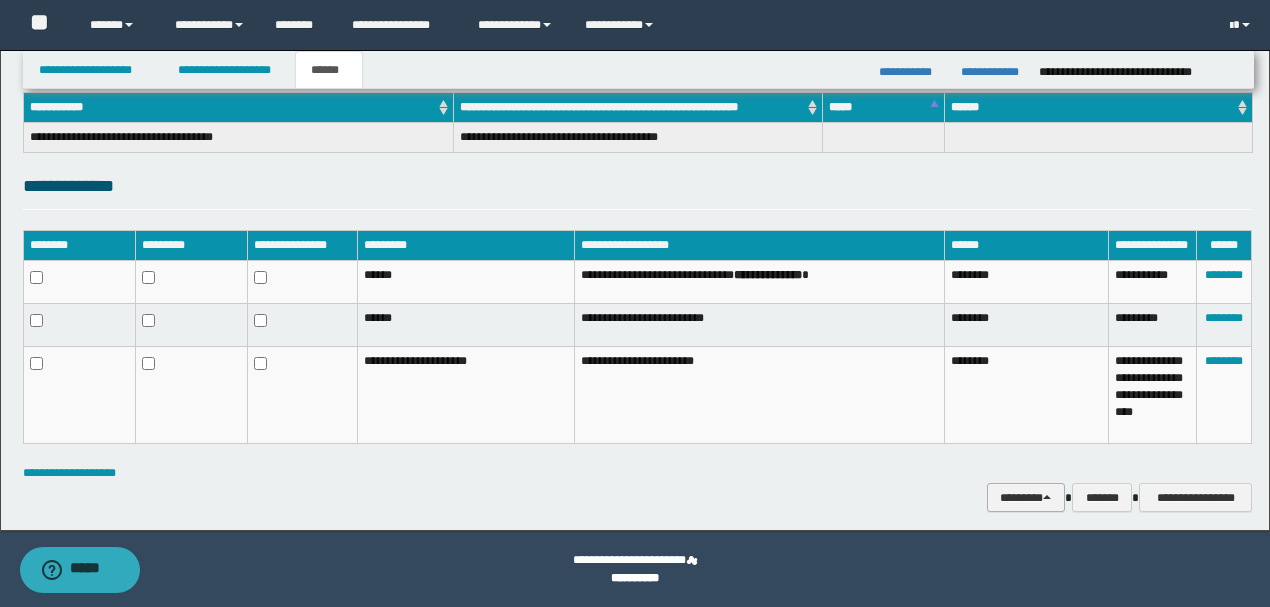 click on "********" at bounding box center [1026, 497] 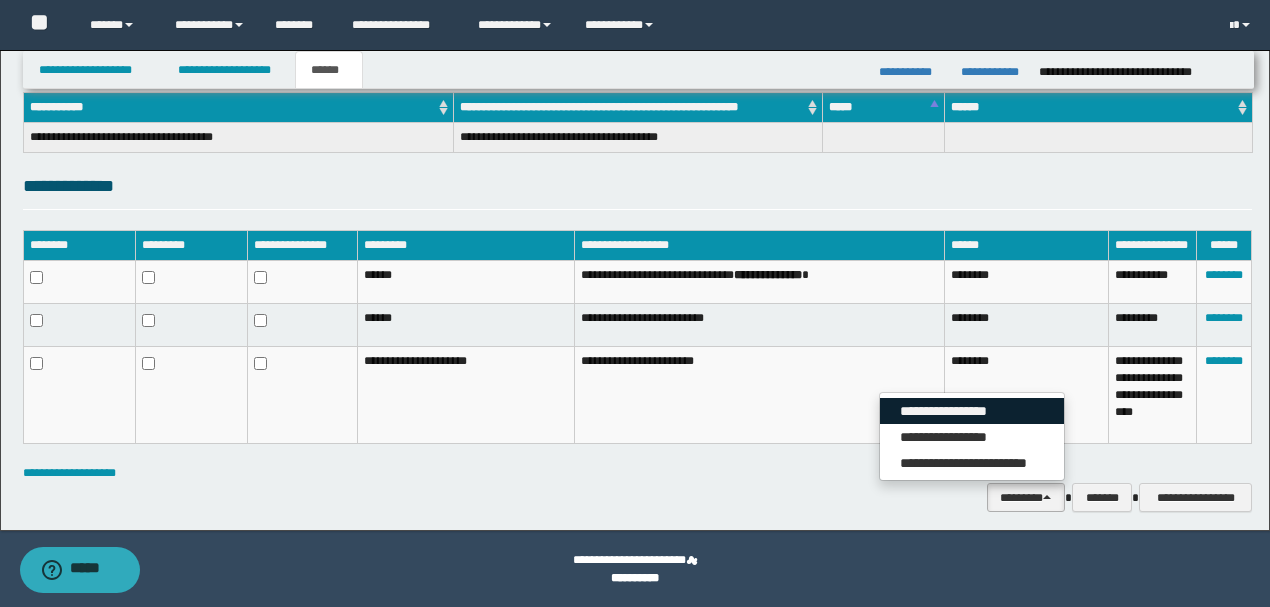 click on "**********" at bounding box center [972, 411] 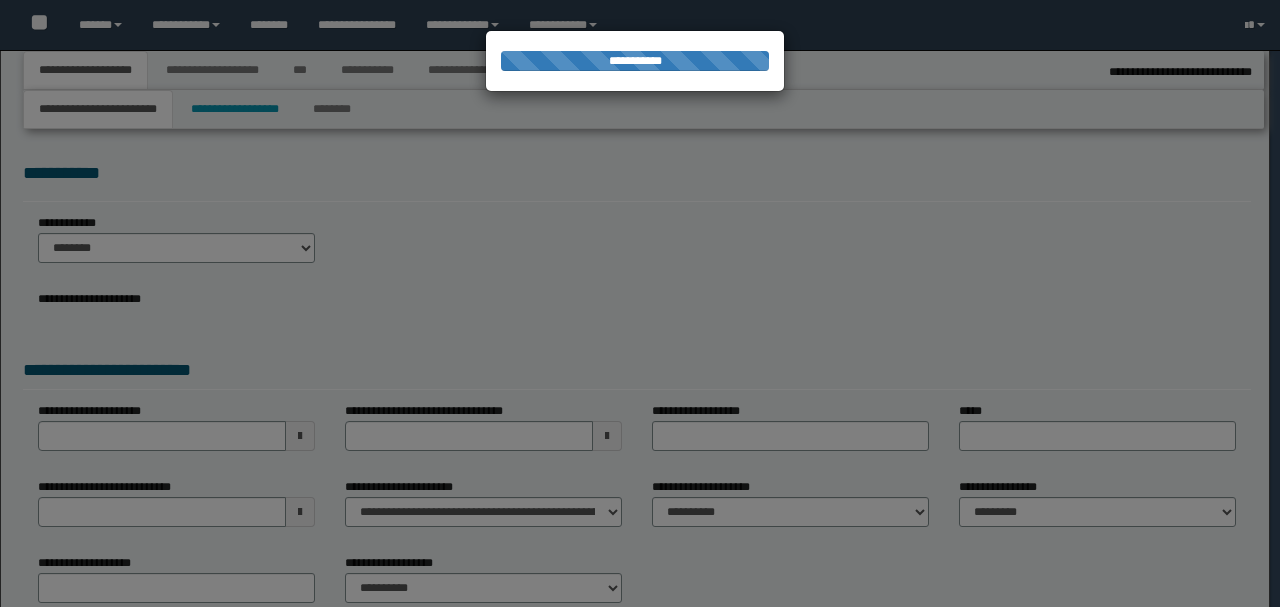 select on "*" 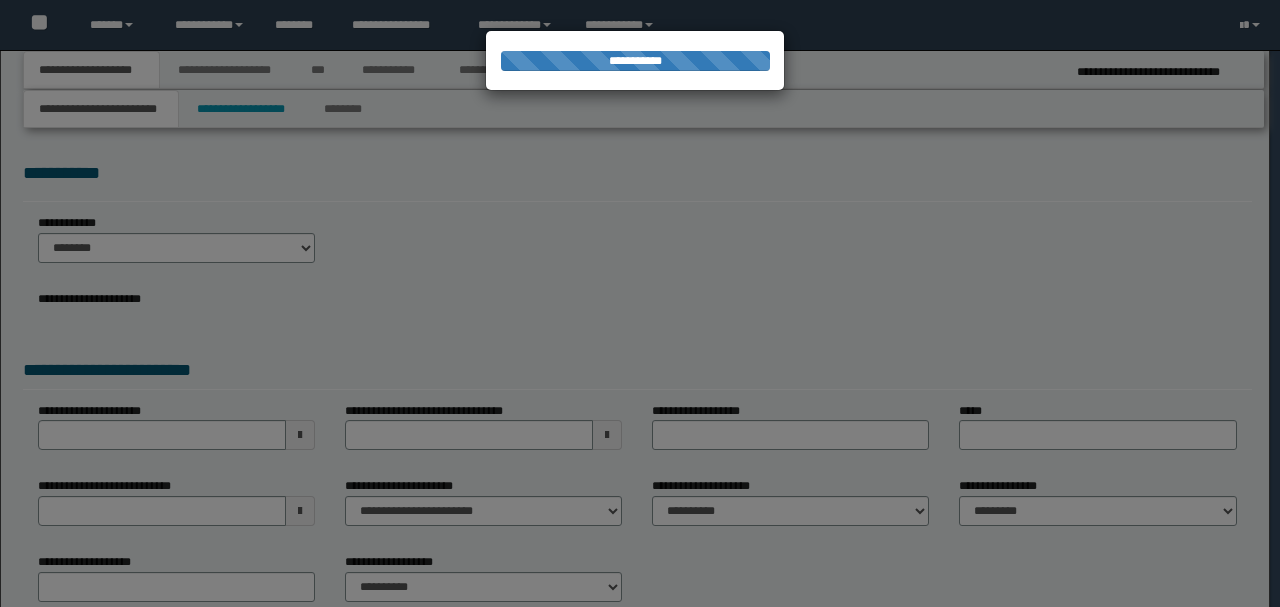 scroll, scrollTop: 0, scrollLeft: 0, axis: both 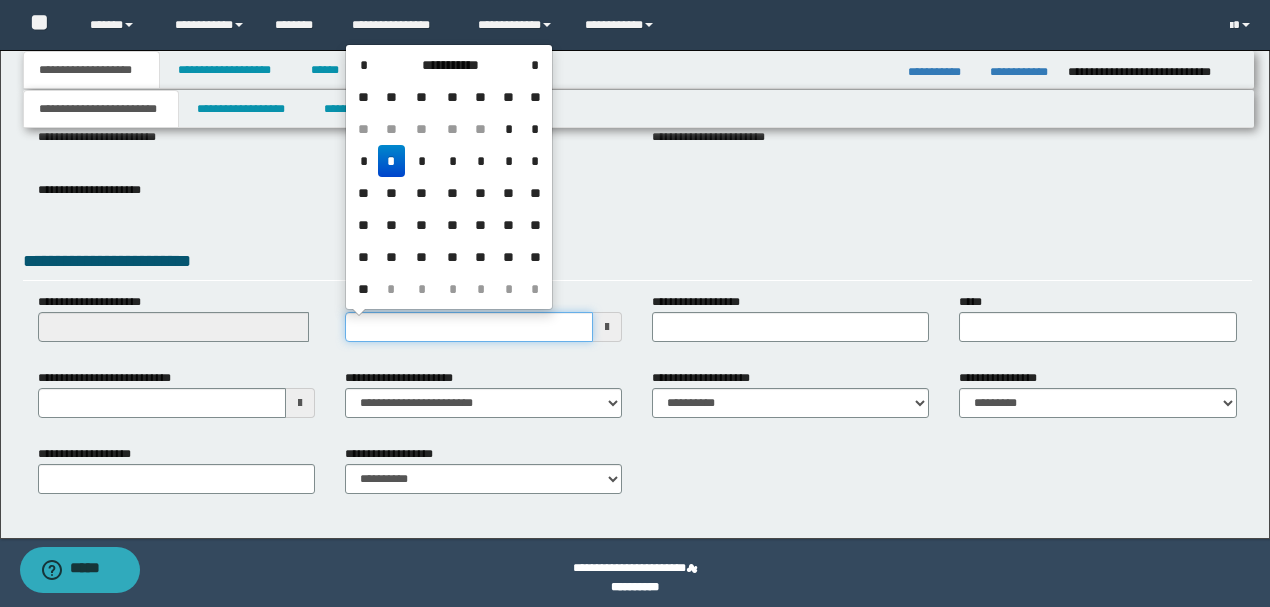 click on "**********" at bounding box center [469, 327] 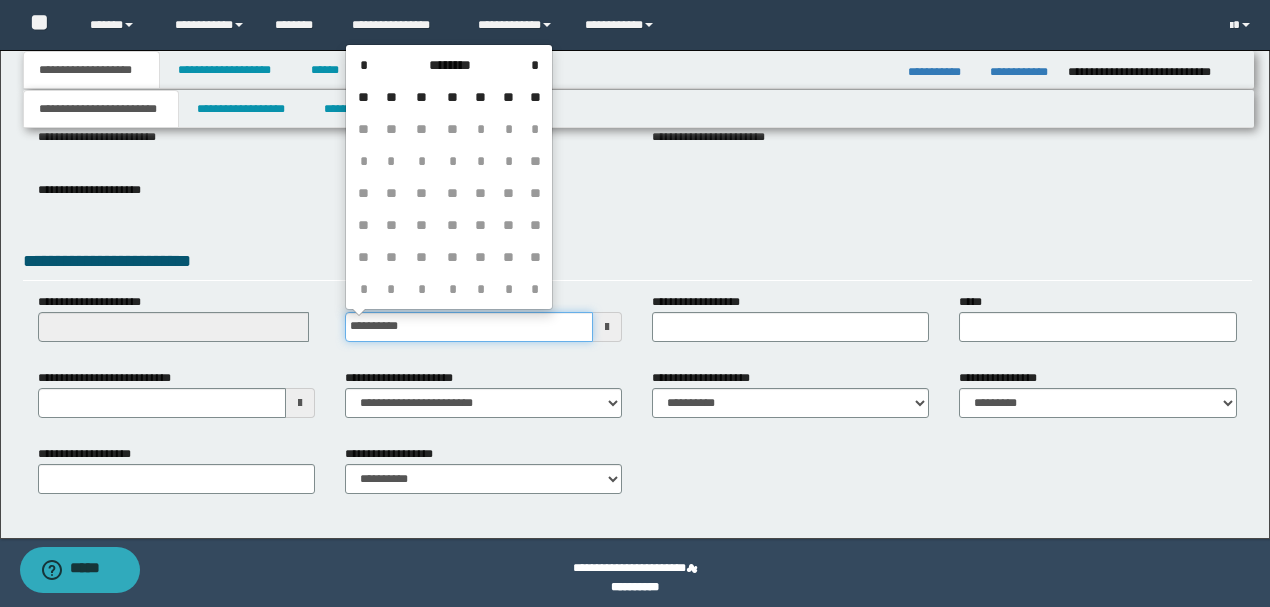 type on "**********" 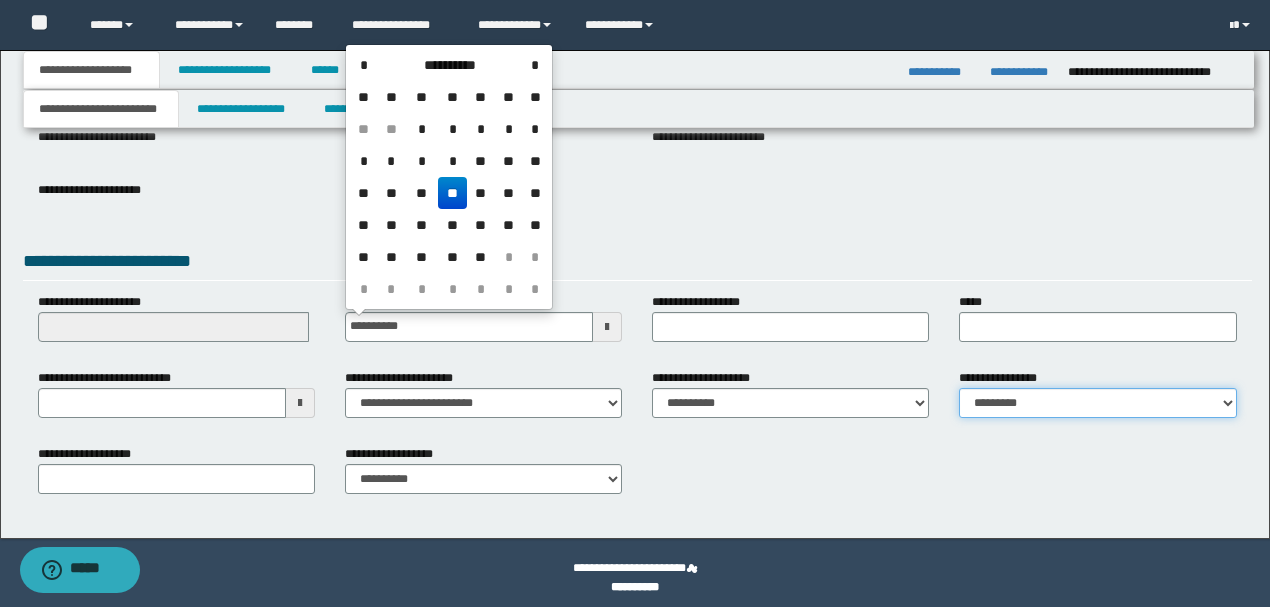 click on "**********" at bounding box center (1097, 403) 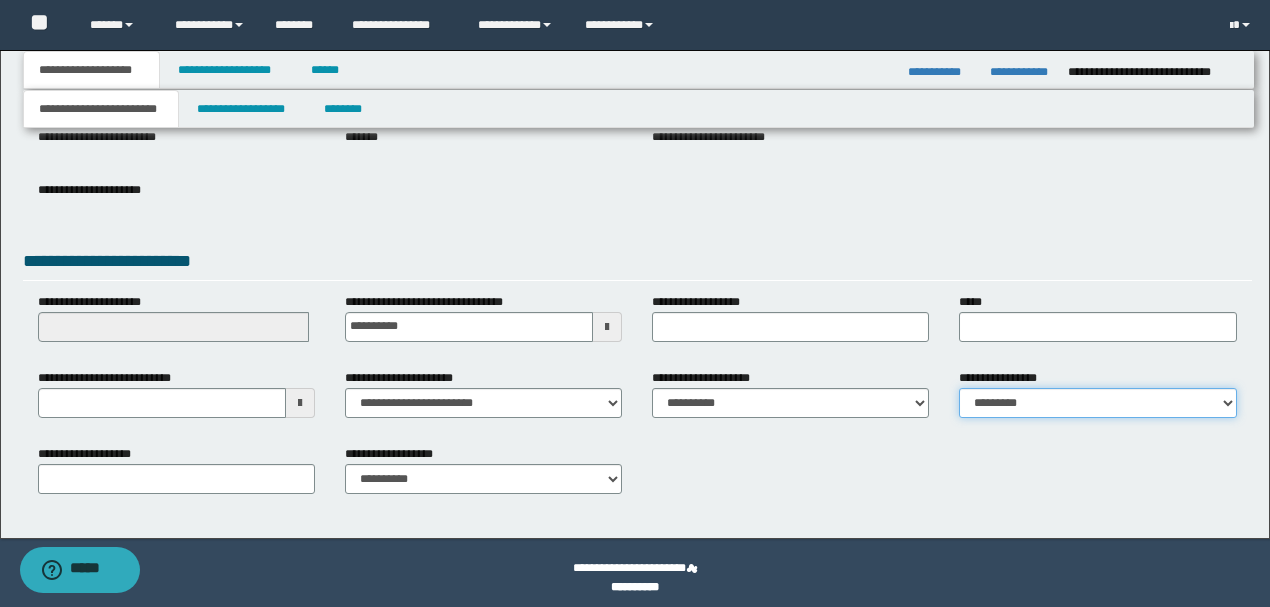 select on "*" 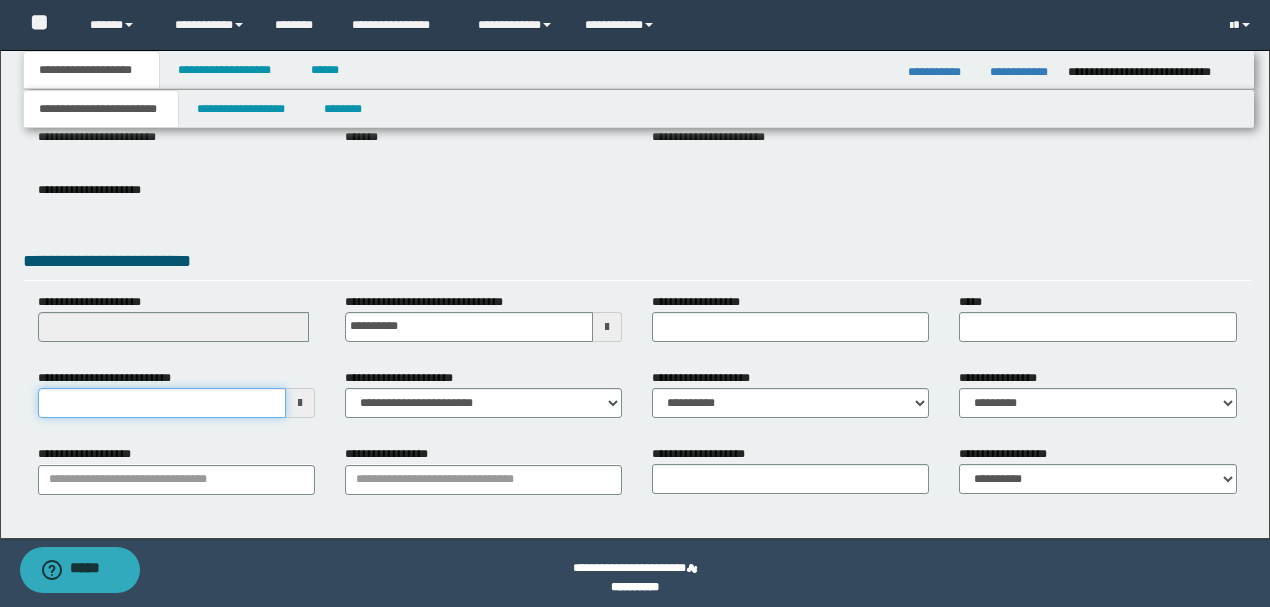 click on "**********" at bounding box center [162, 403] 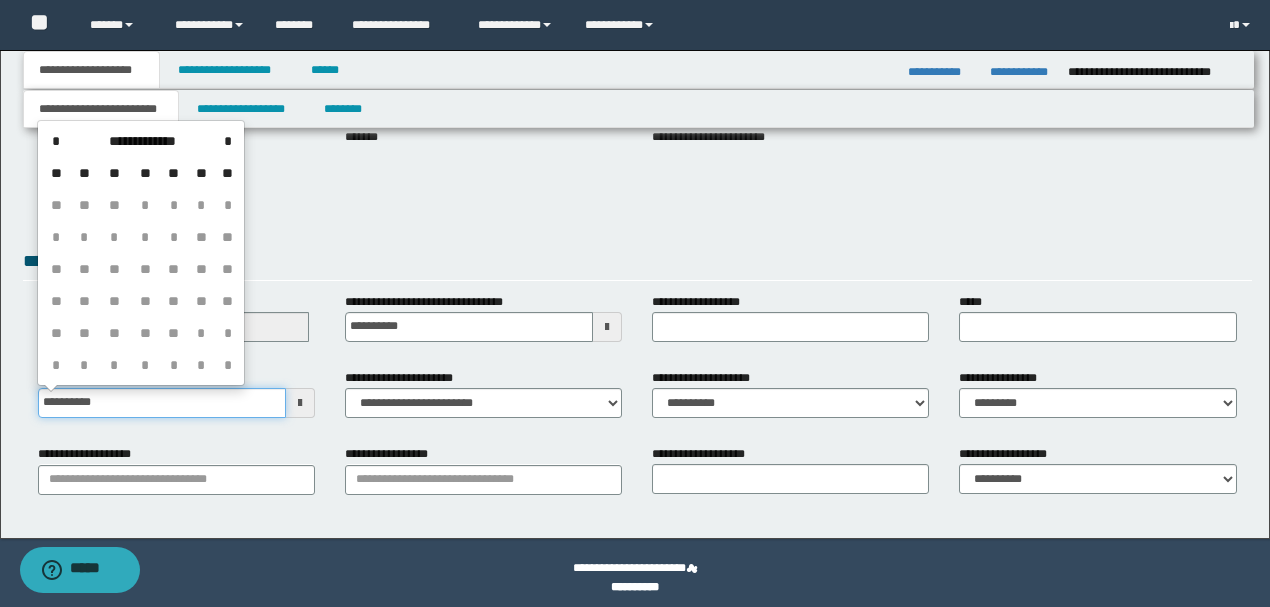 type on "**********" 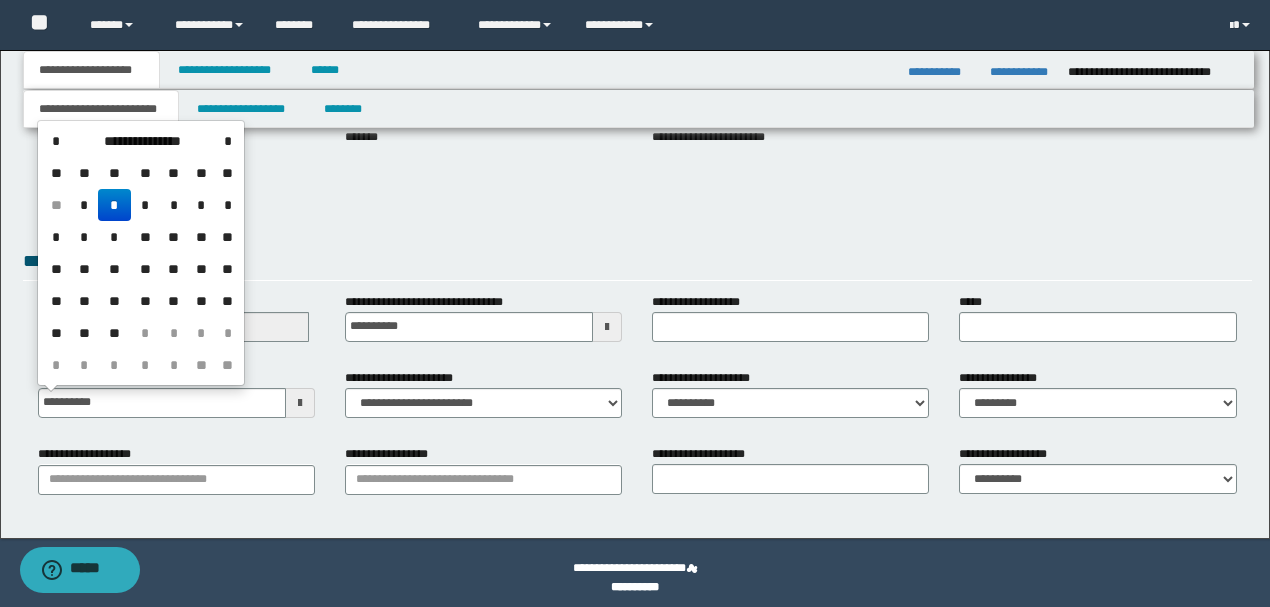 click on "**********" at bounding box center (637, 205) 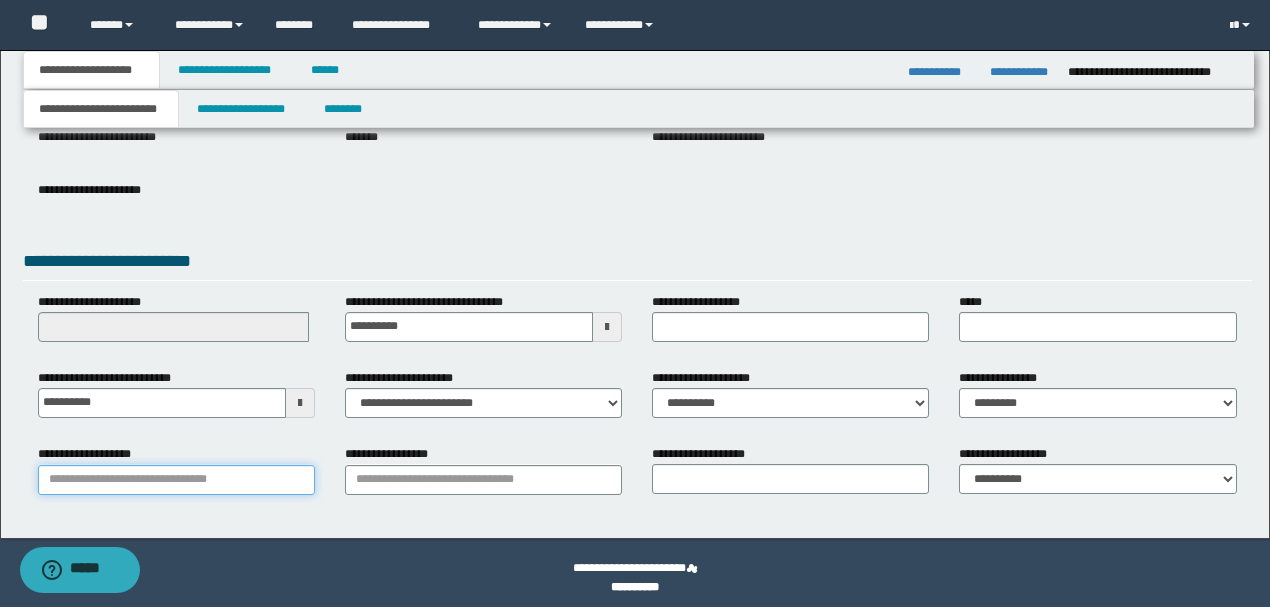 click on "**********" at bounding box center (176, 480) 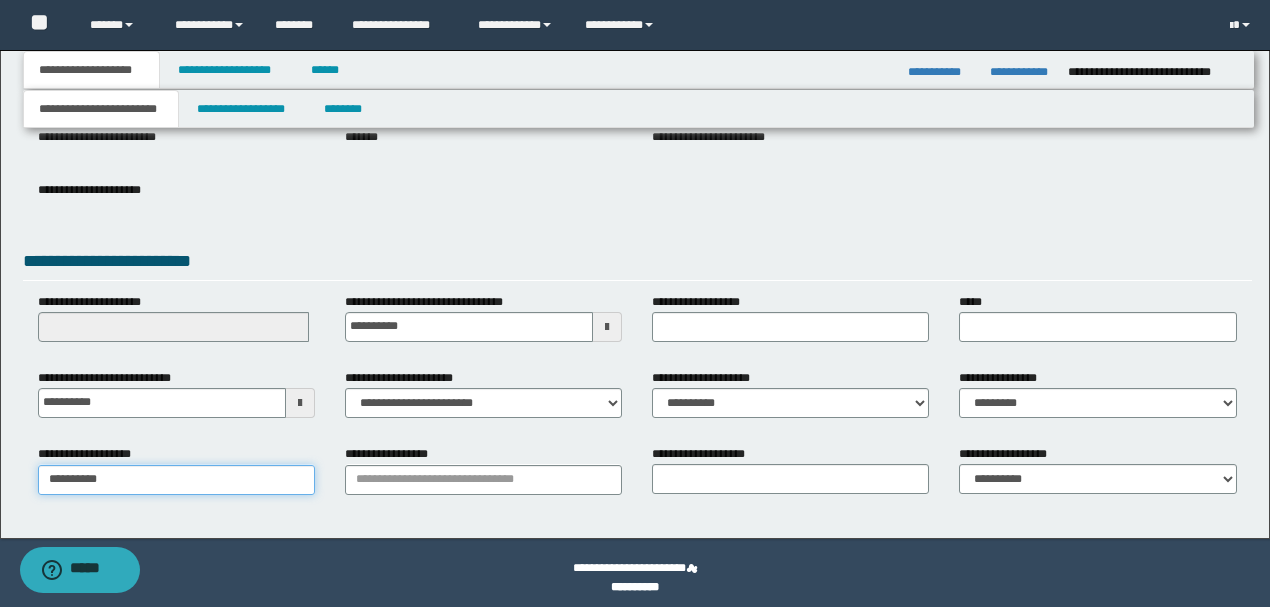 type on "**********" 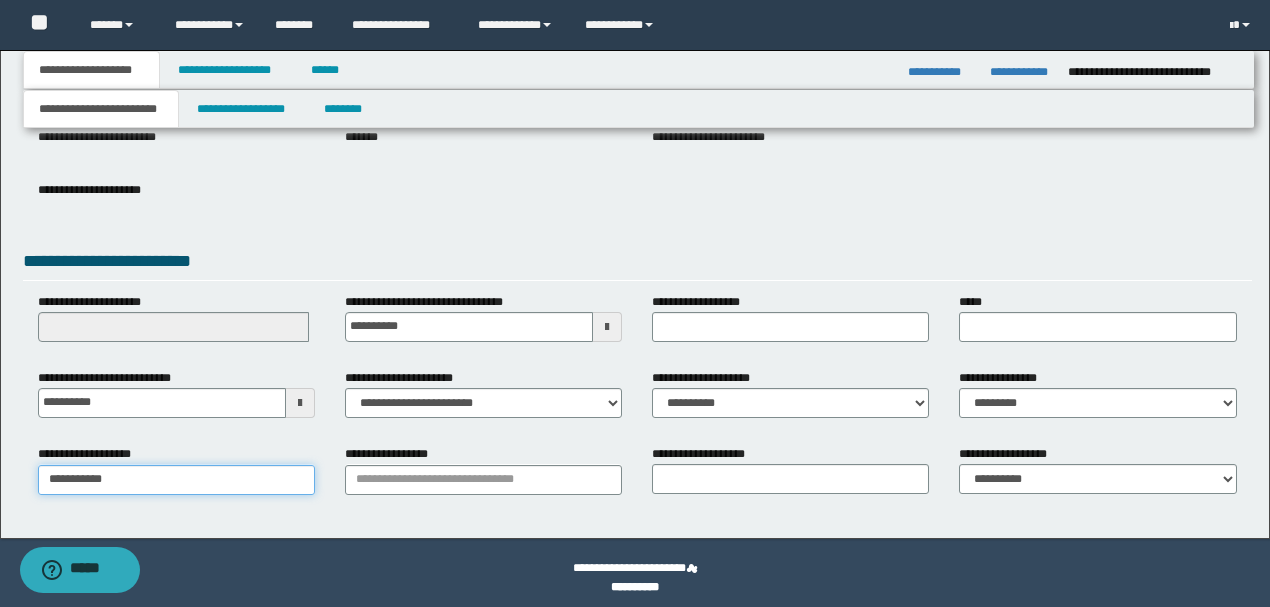 type on "**********" 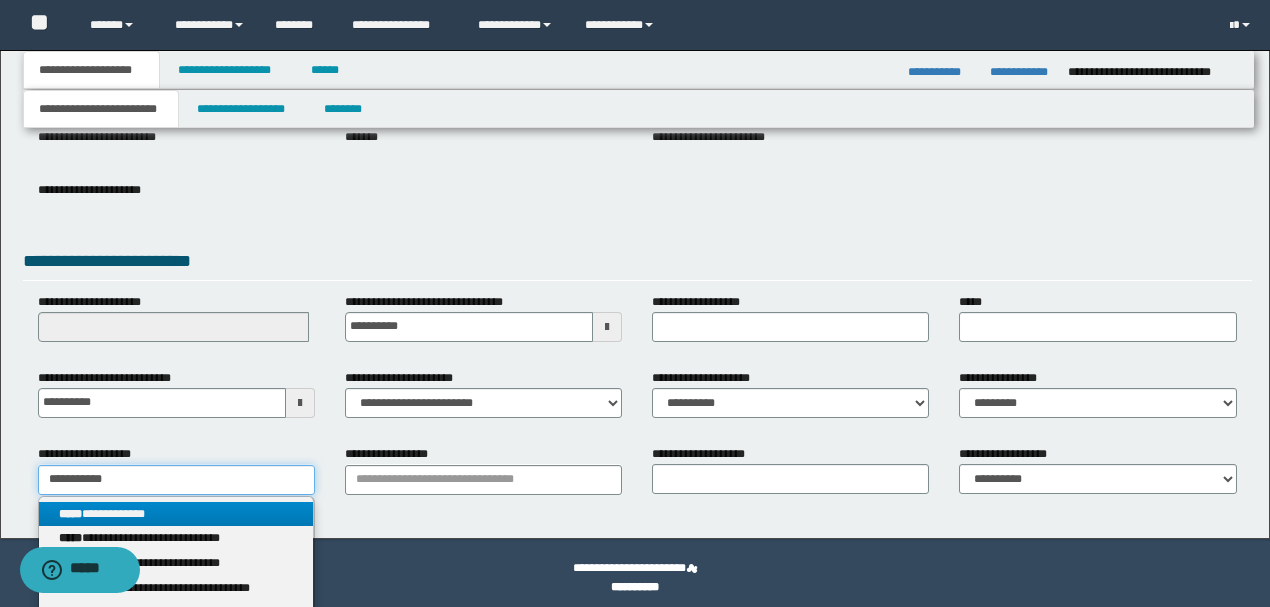 type on "**********" 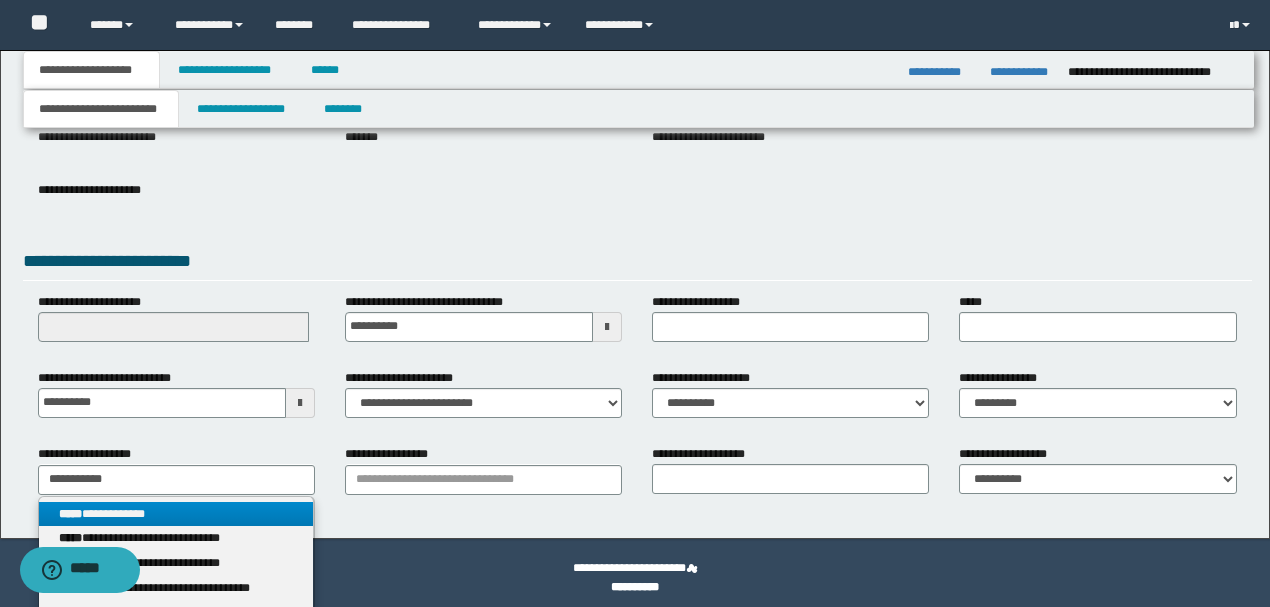 click on "**********" at bounding box center (176, 514) 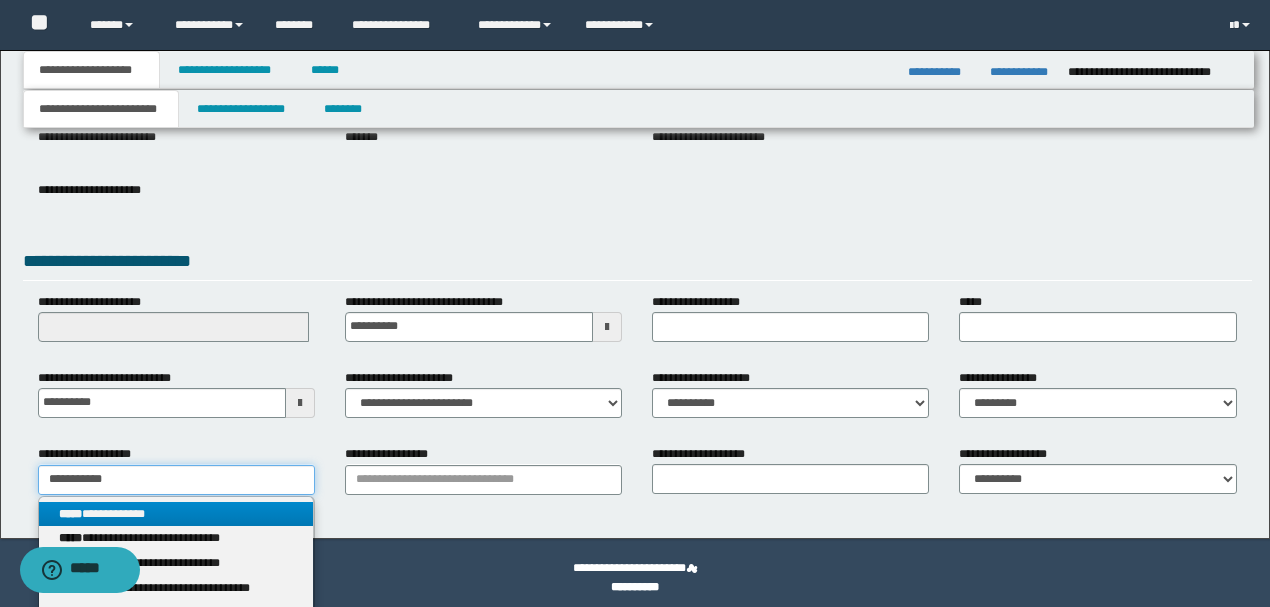 type 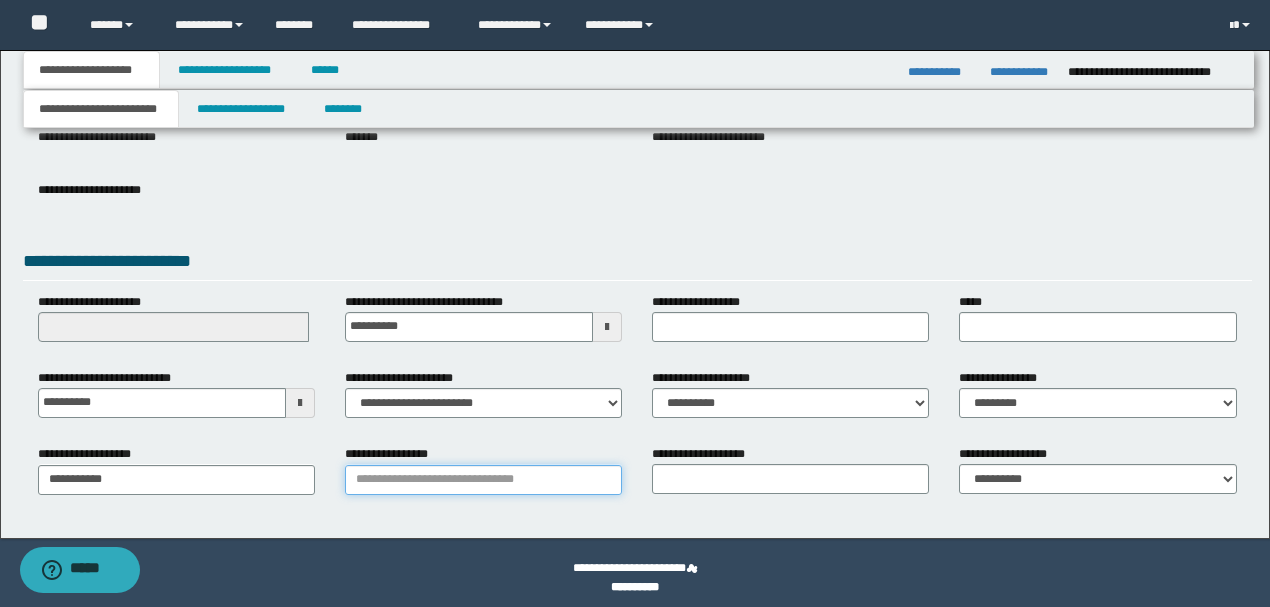 click on "**********" at bounding box center [483, 480] 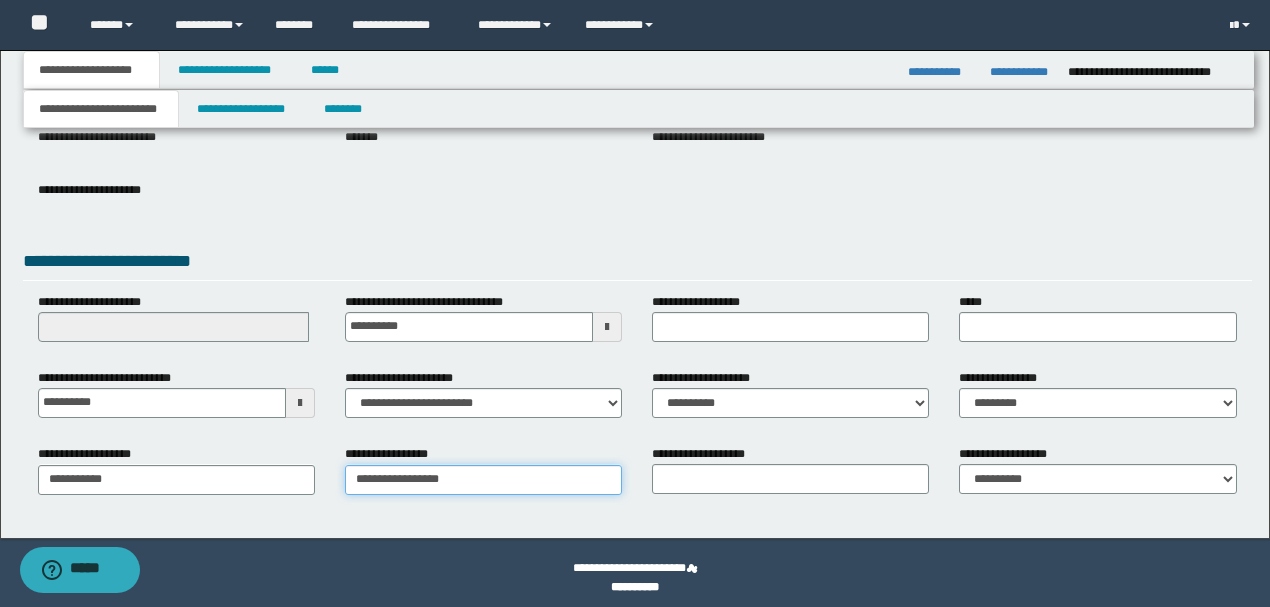 type on "**********" 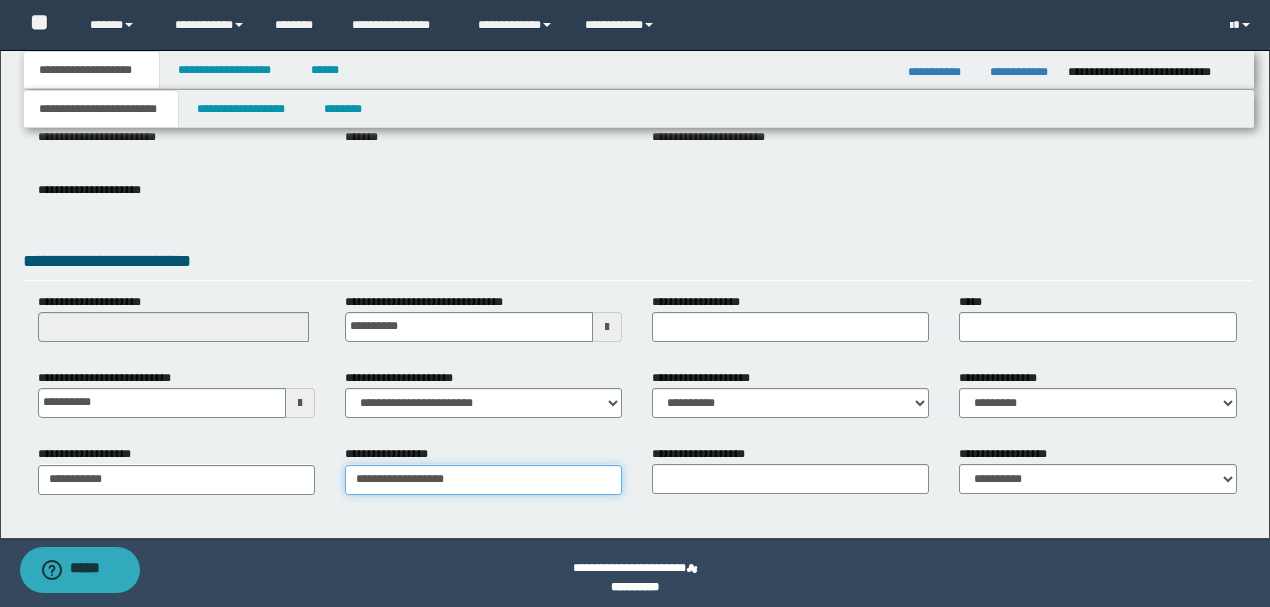 type on "**********" 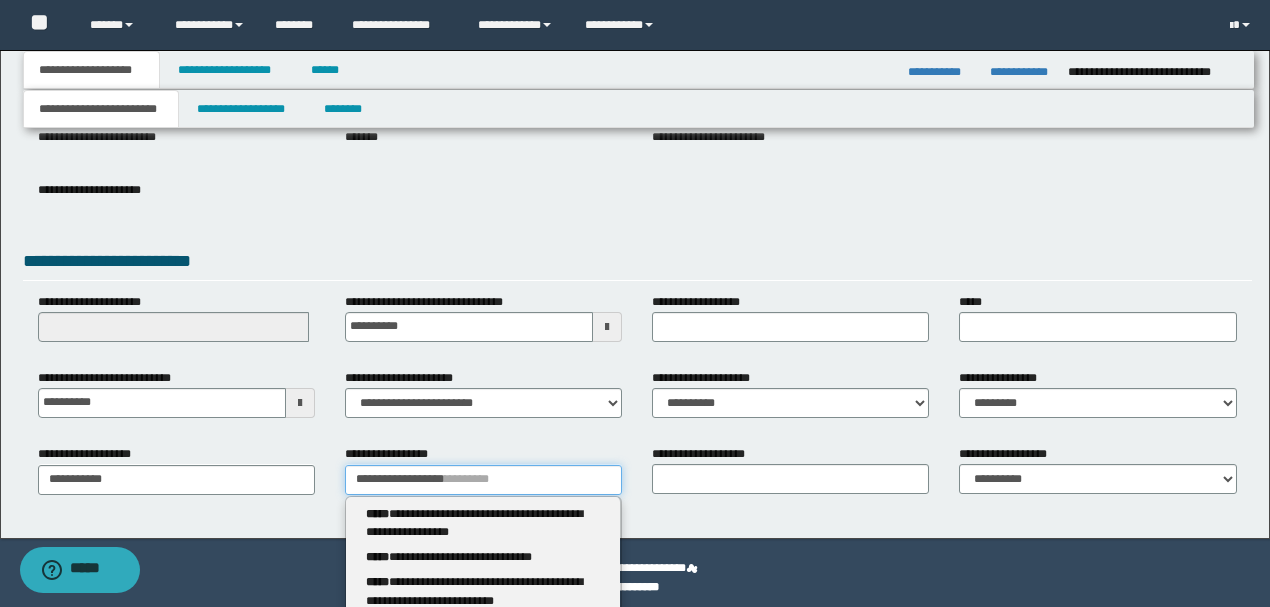 type 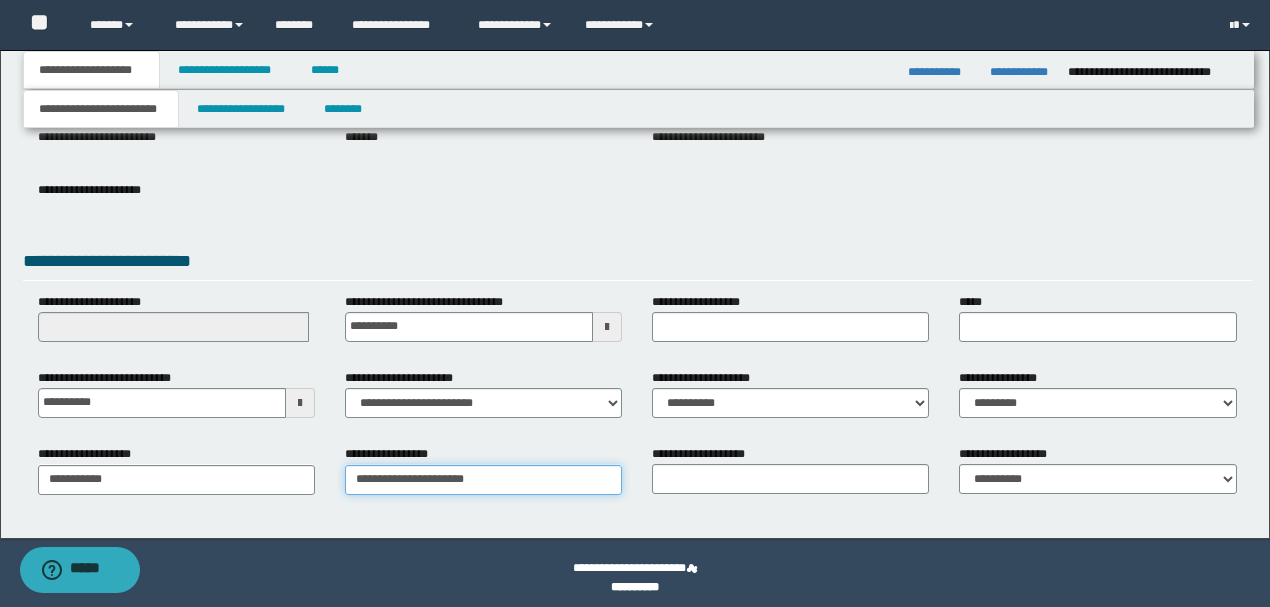 type on "**********" 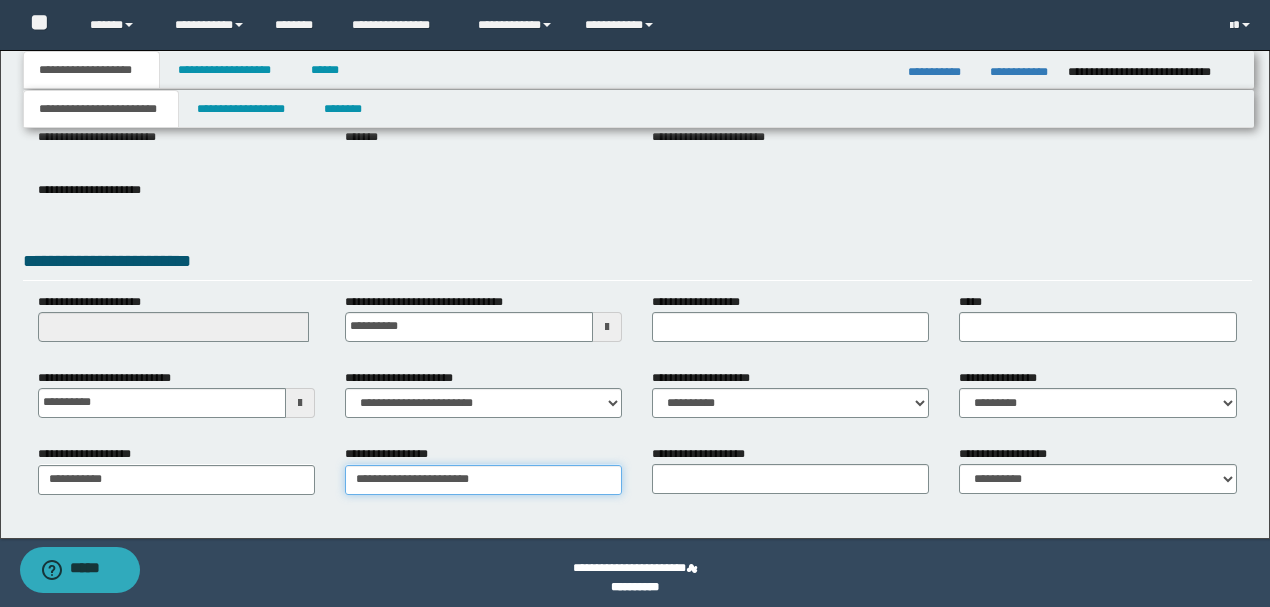 type on "**********" 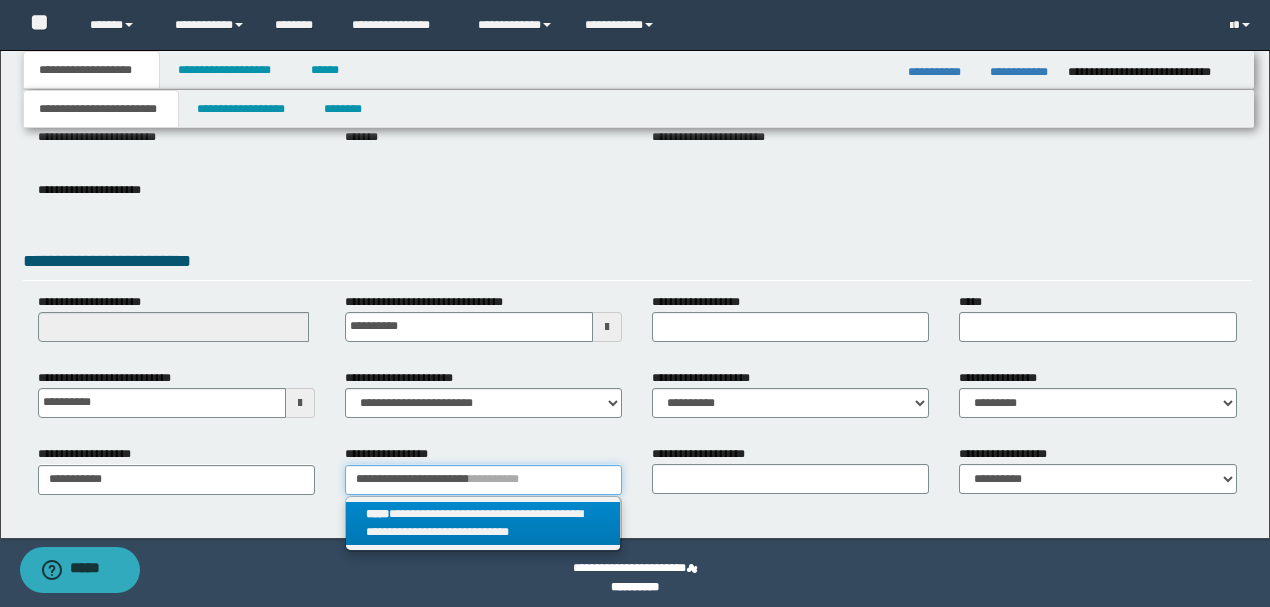 type on "**********" 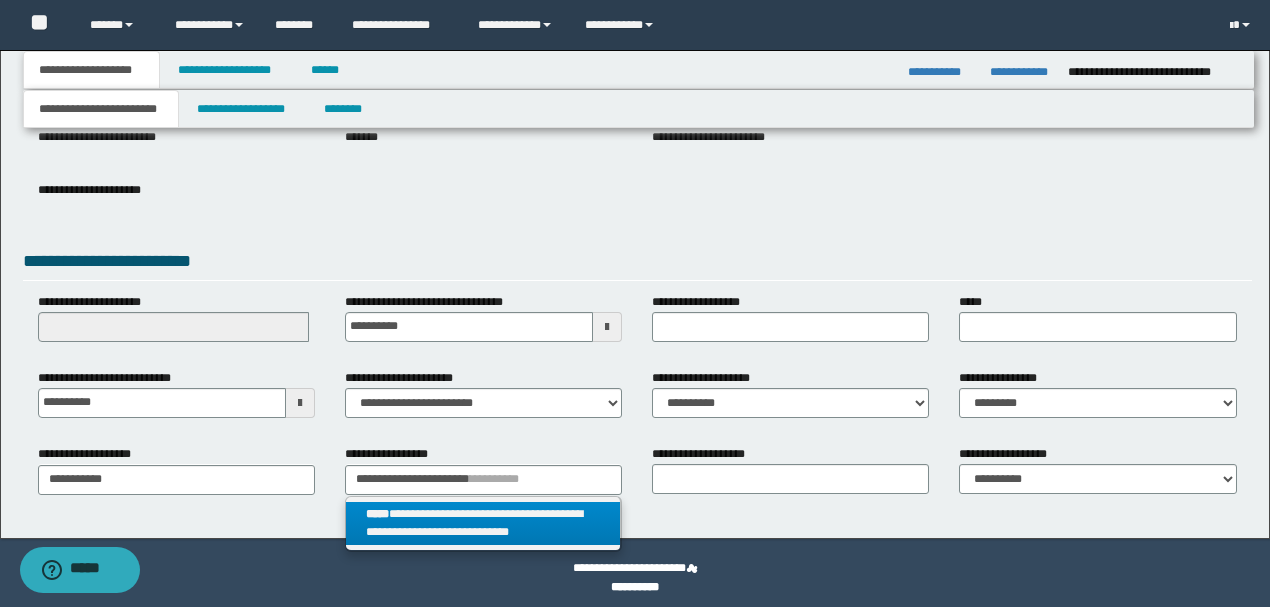 click on "**********" at bounding box center [483, 524] 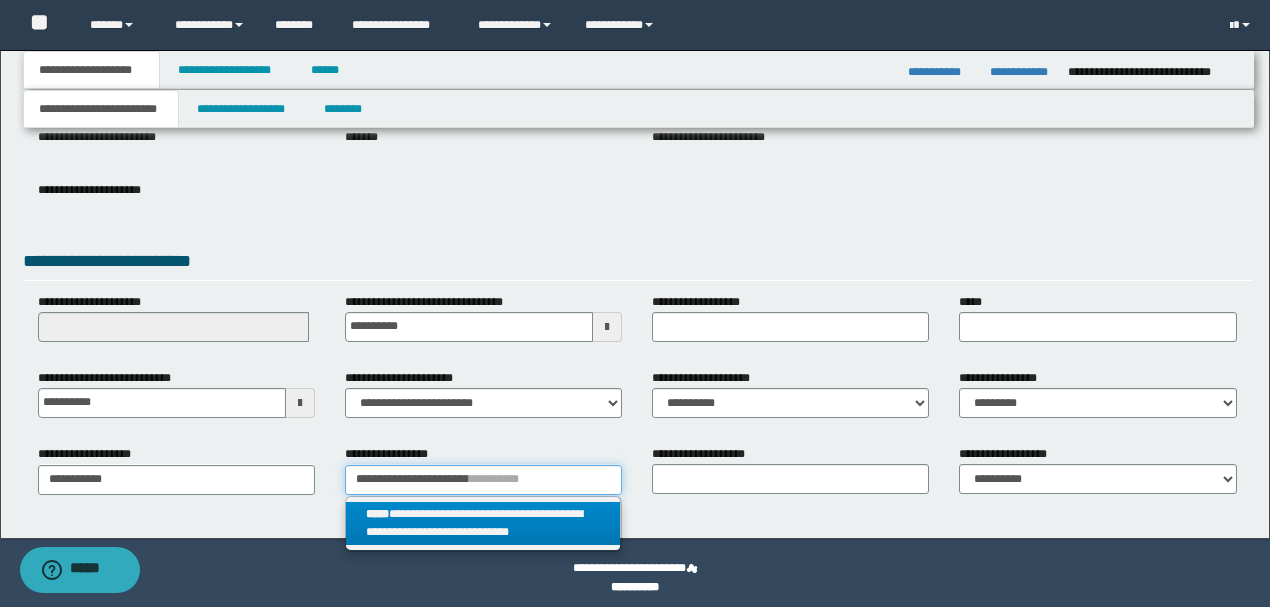 type 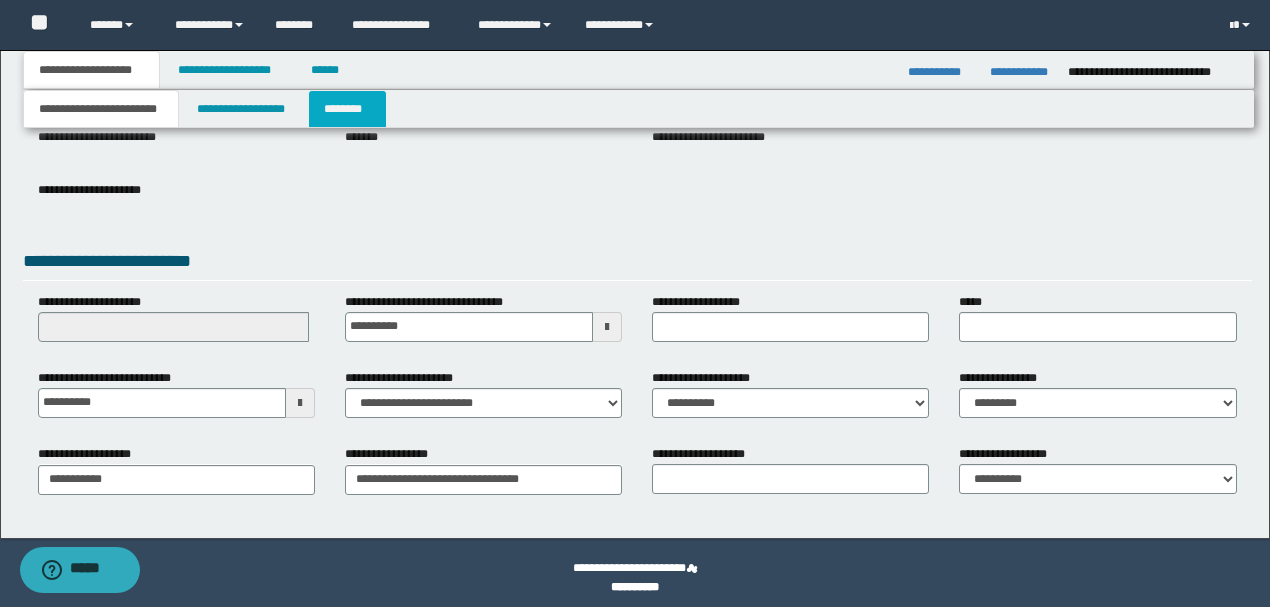 click on "********" at bounding box center [347, 109] 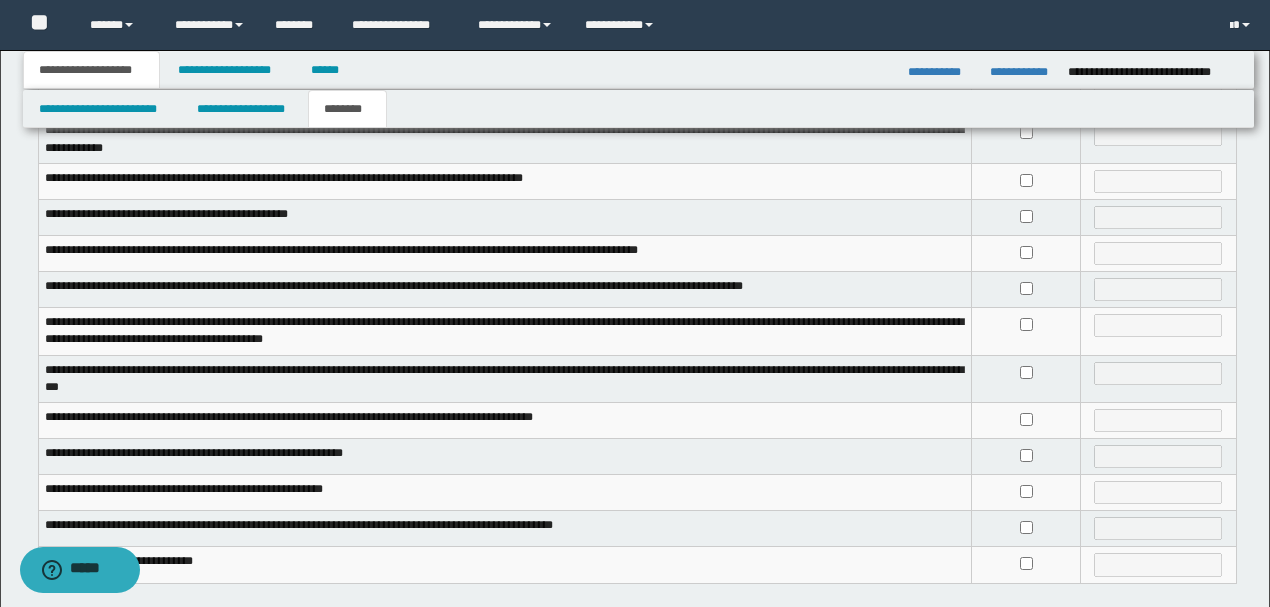 scroll, scrollTop: 533, scrollLeft: 0, axis: vertical 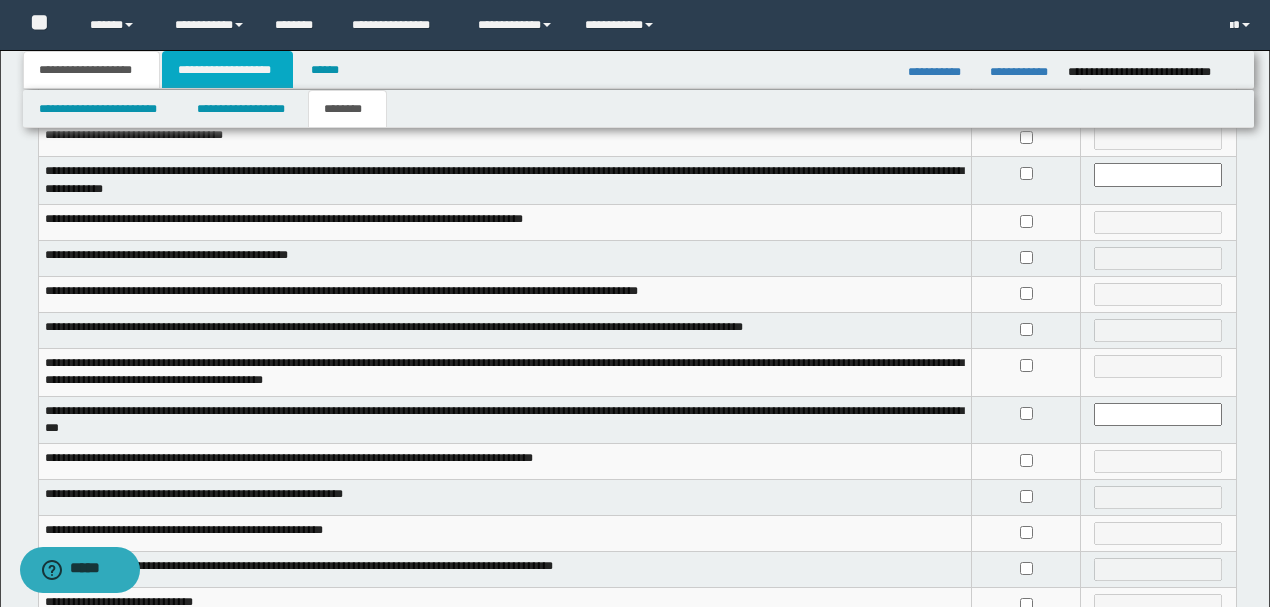 click on "**********" at bounding box center (227, 70) 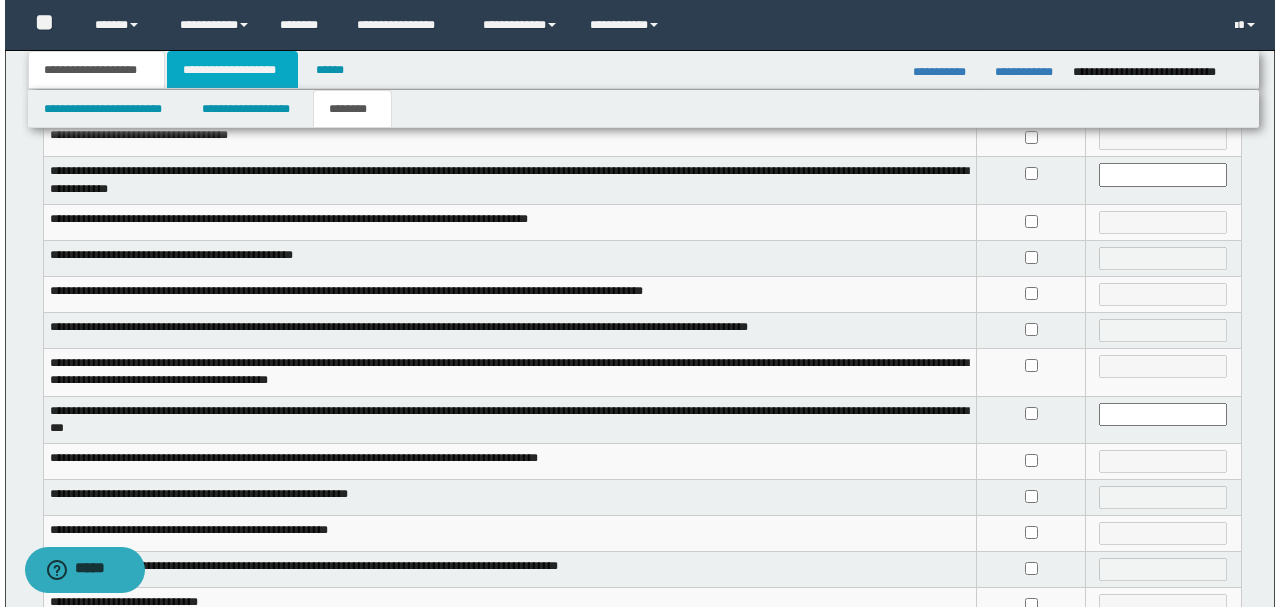 scroll, scrollTop: 0, scrollLeft: 0, axis: both 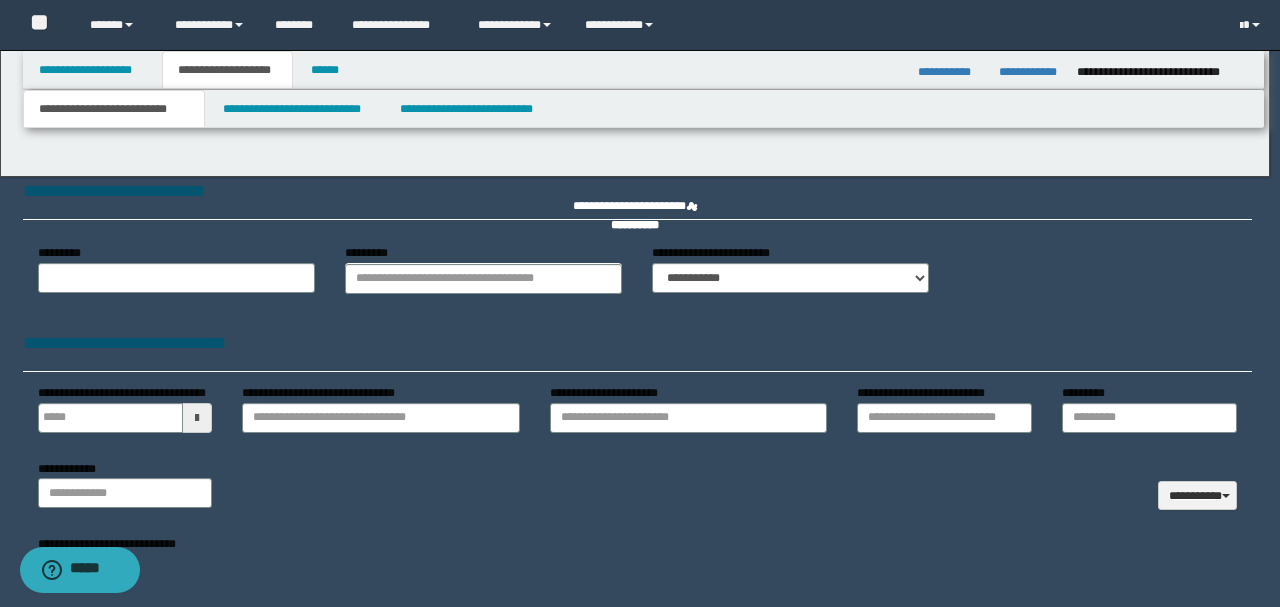 type 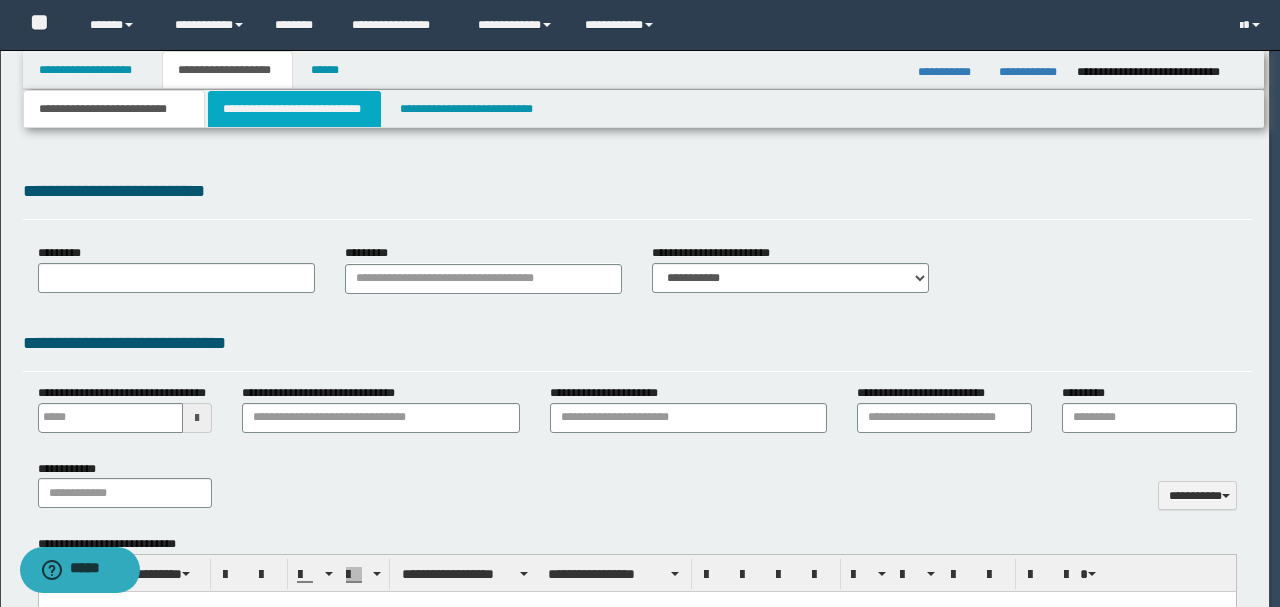 select on "*" 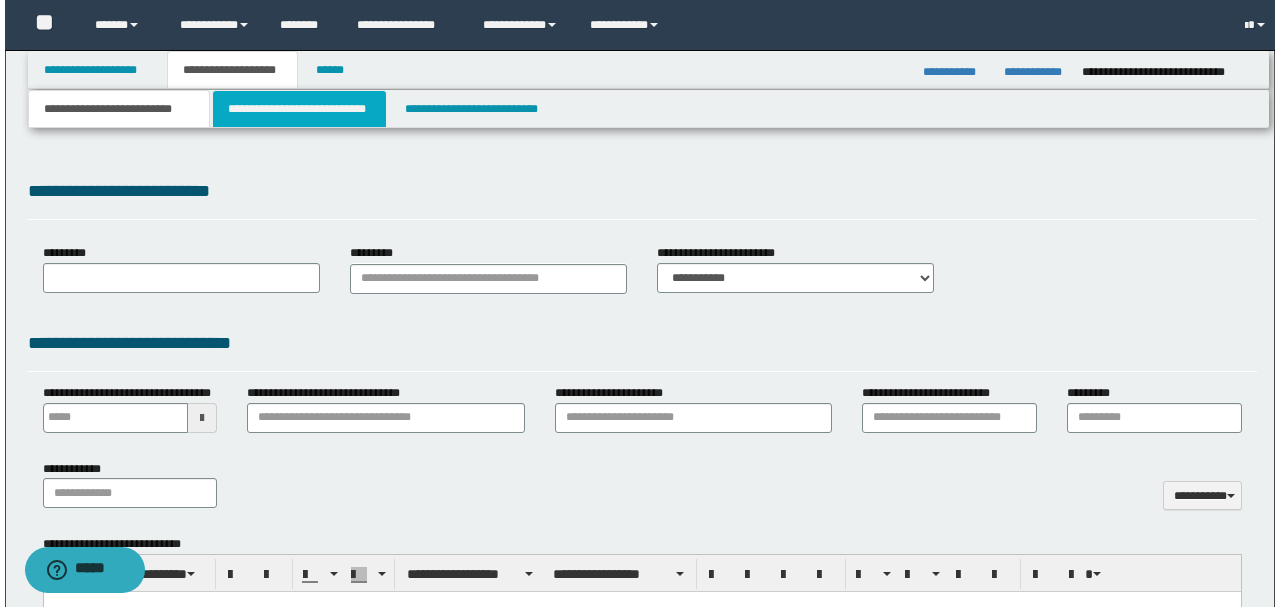 scroll, scrollTop: 0, scrollLeft: 0, axis: both 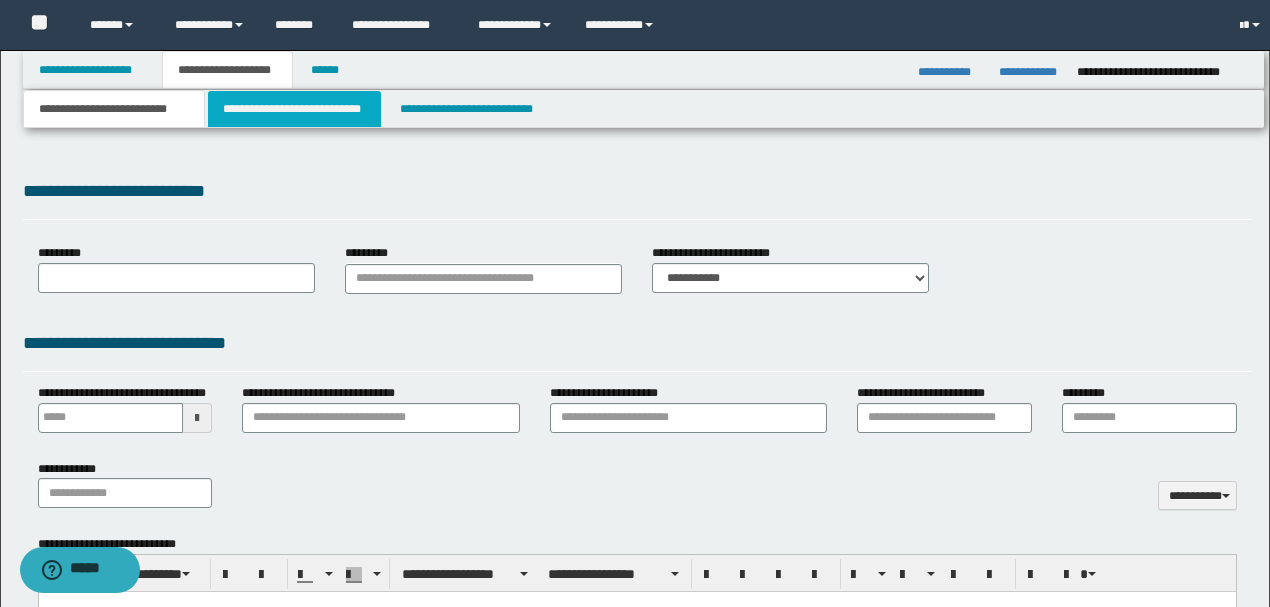 click on "**********" at bounding box center (294, 109) 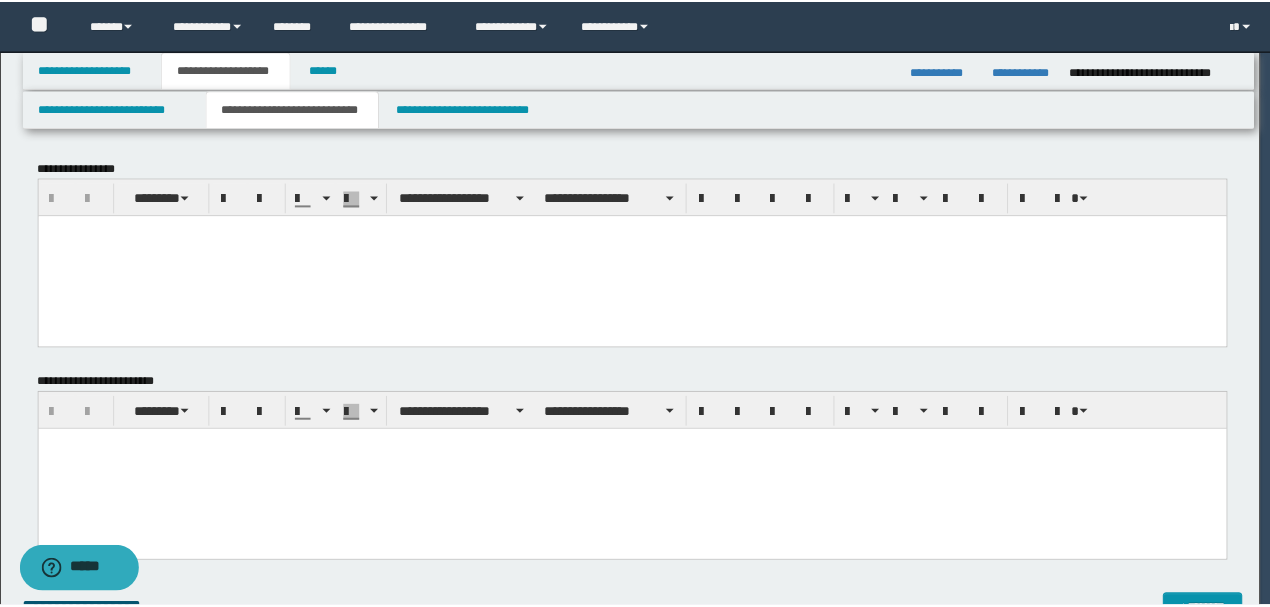 scroll, scrollTop: 0, scrollLeft: 0, axis: both 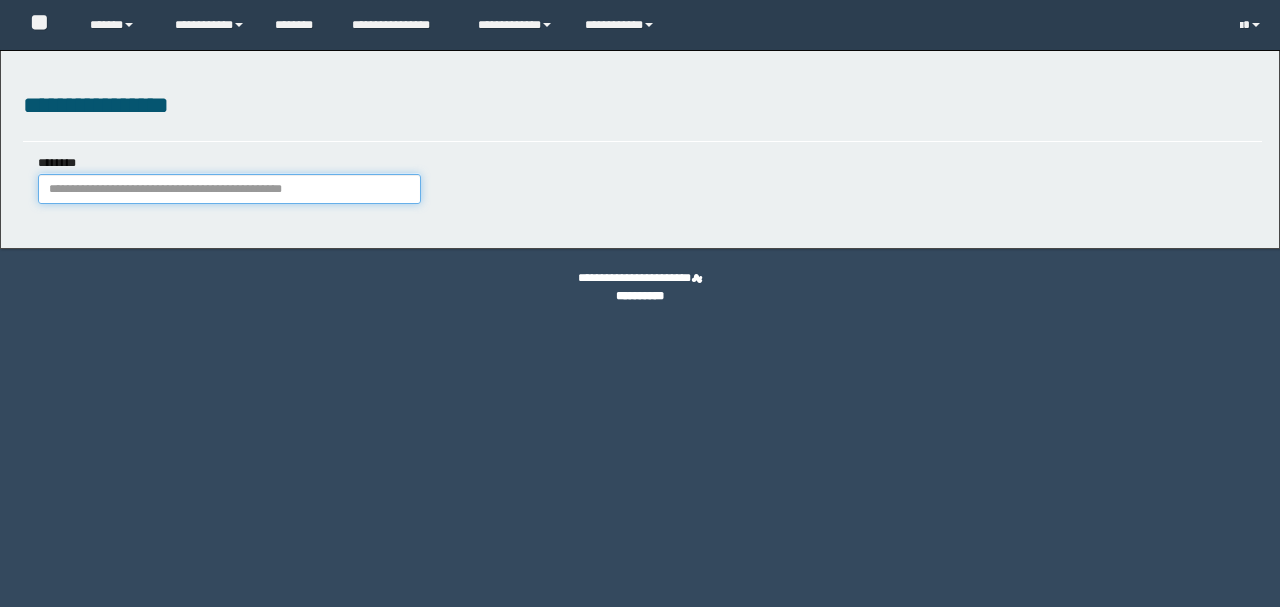 click on "********" at bounding box center [229, 189] 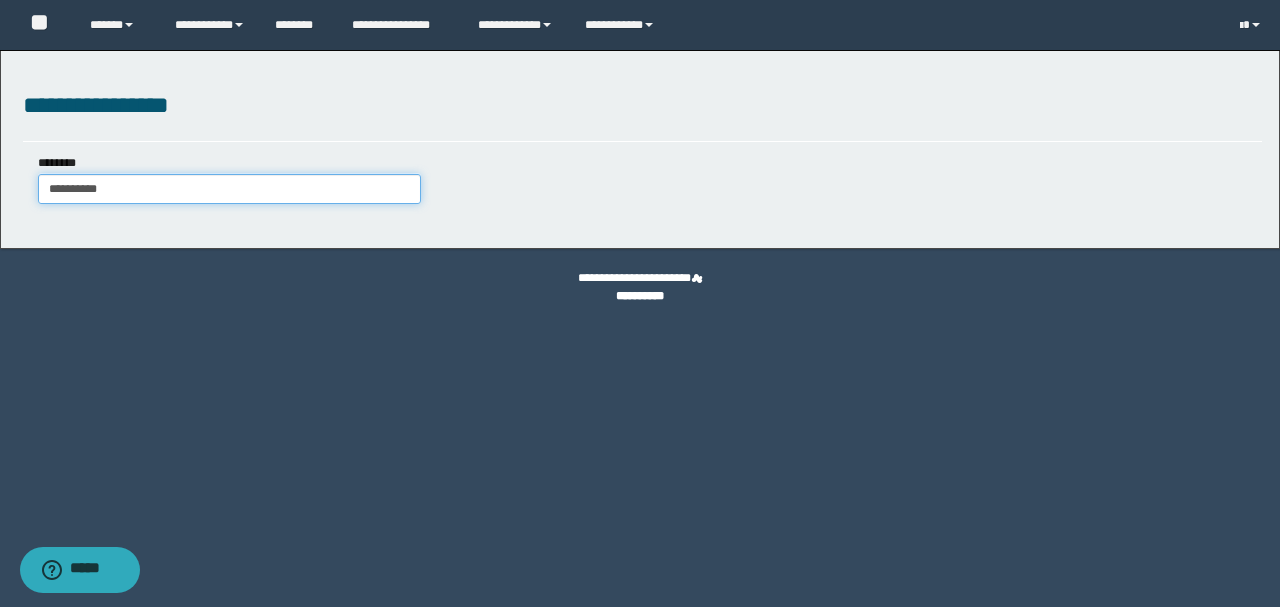 type on "**********" 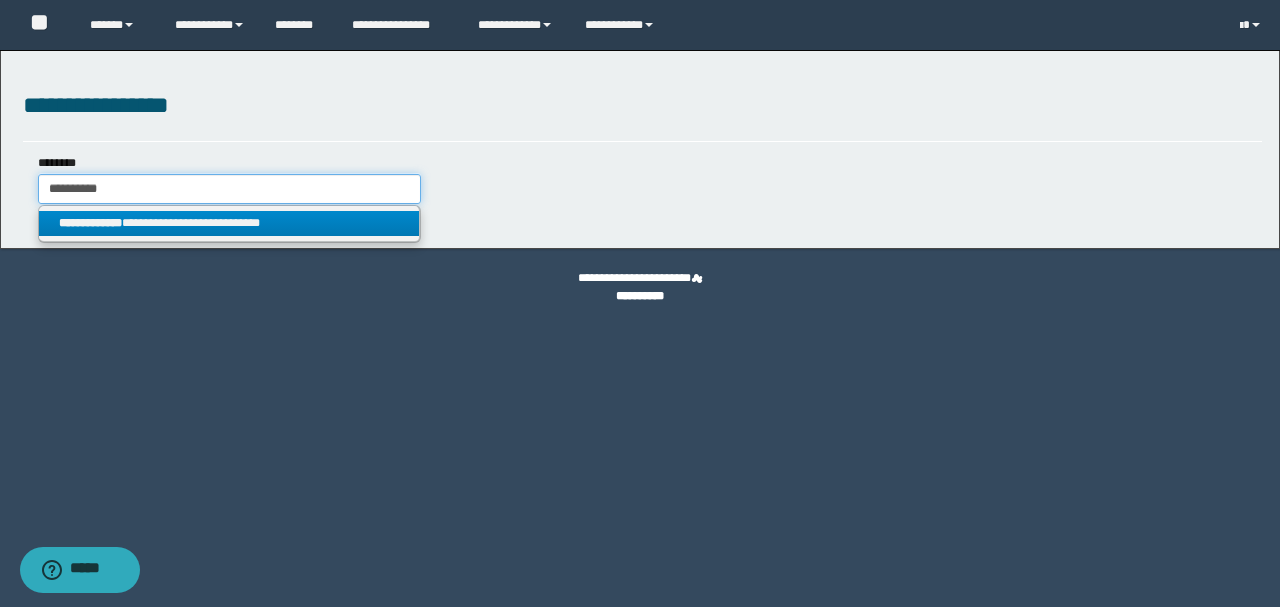 type on "**********" 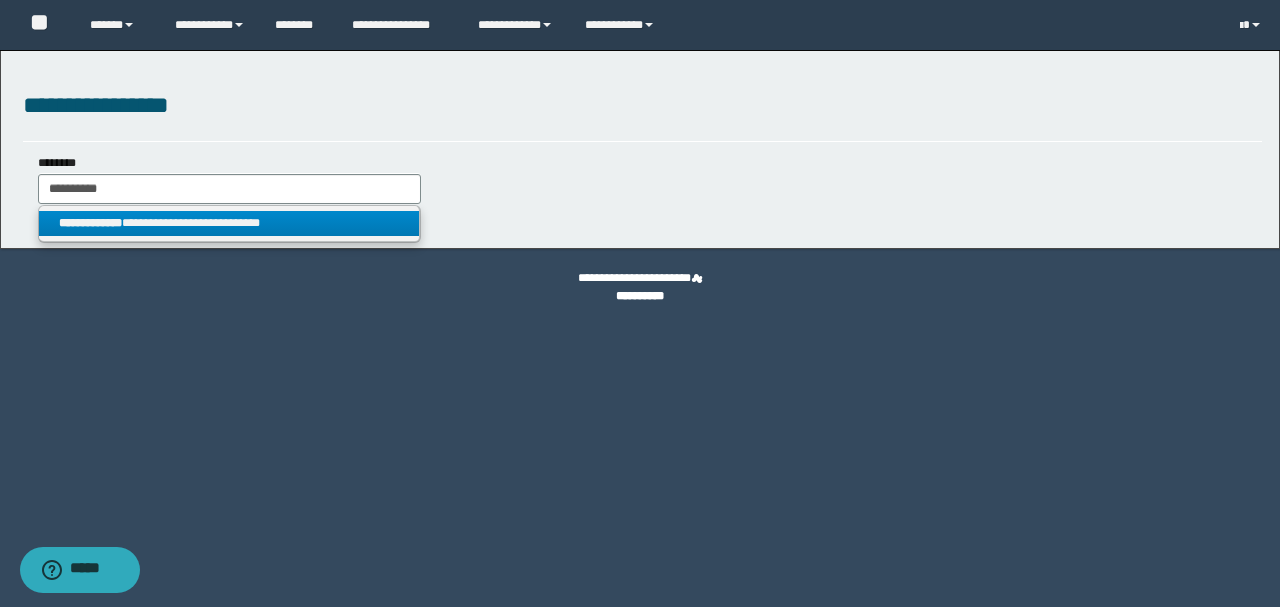 click on "**********" at bounding box center (229, 223) 